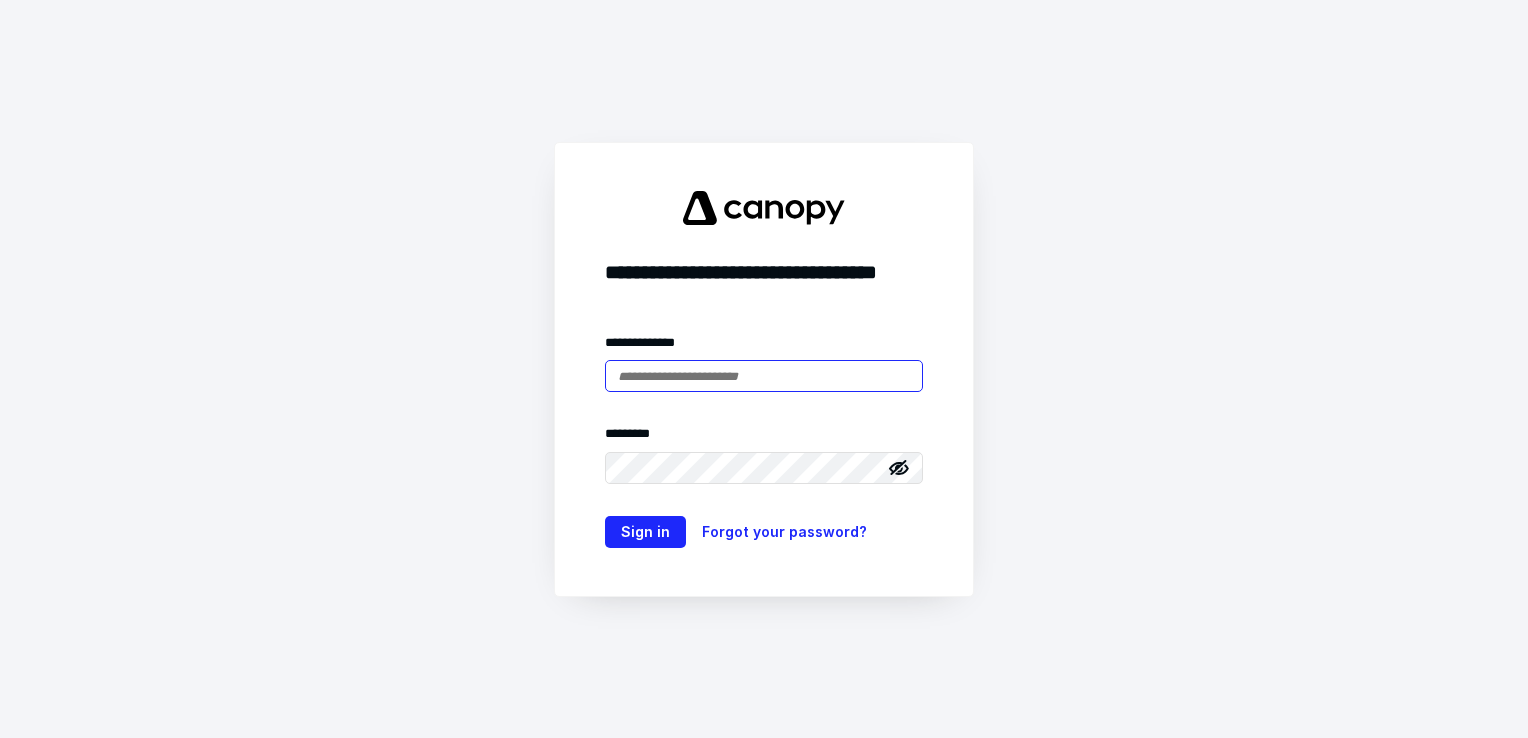 scroll, scrollTop: 0, scrollLeft: 0, axis: both 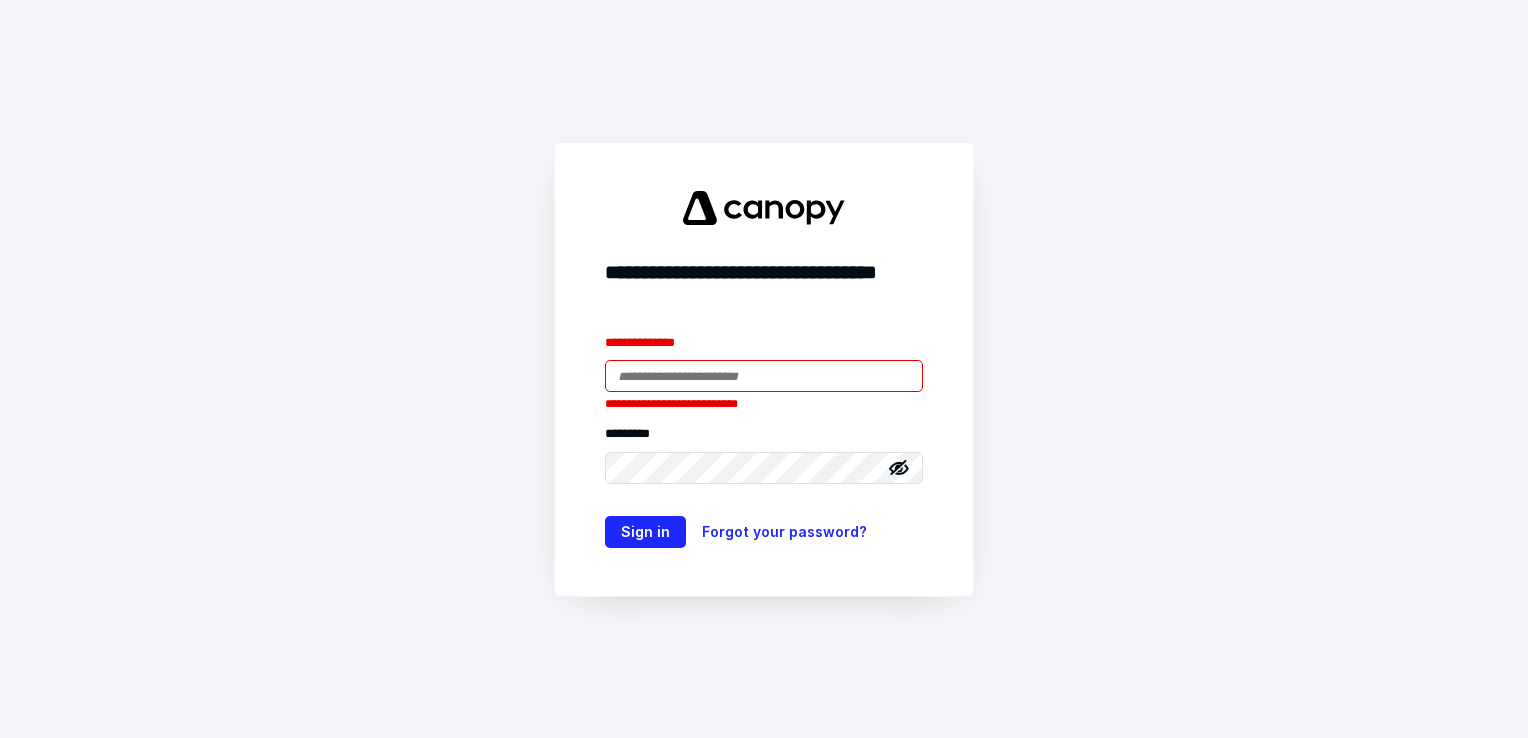 type on "**********" 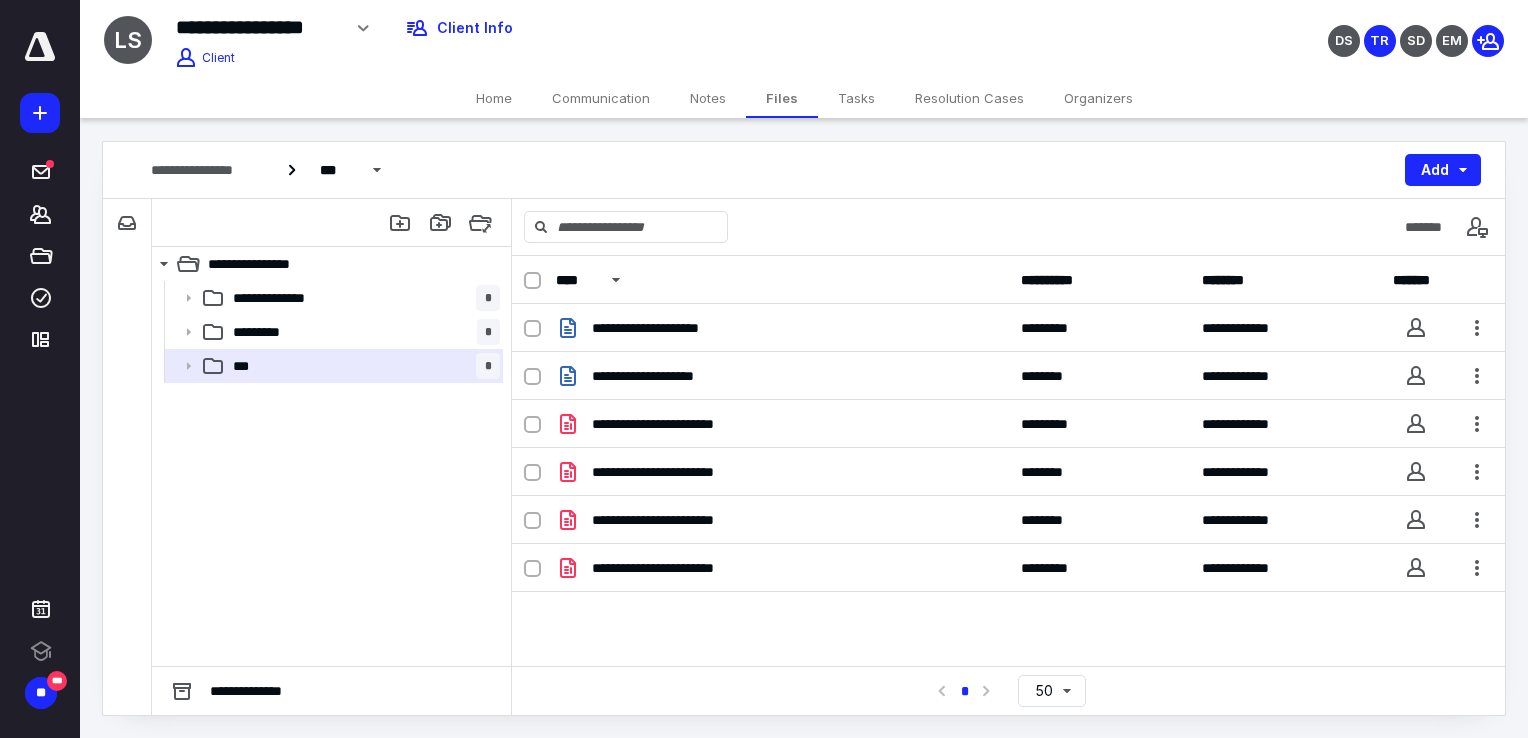scroll, scrollTop: 0, scrollLeft: 0, axis: both 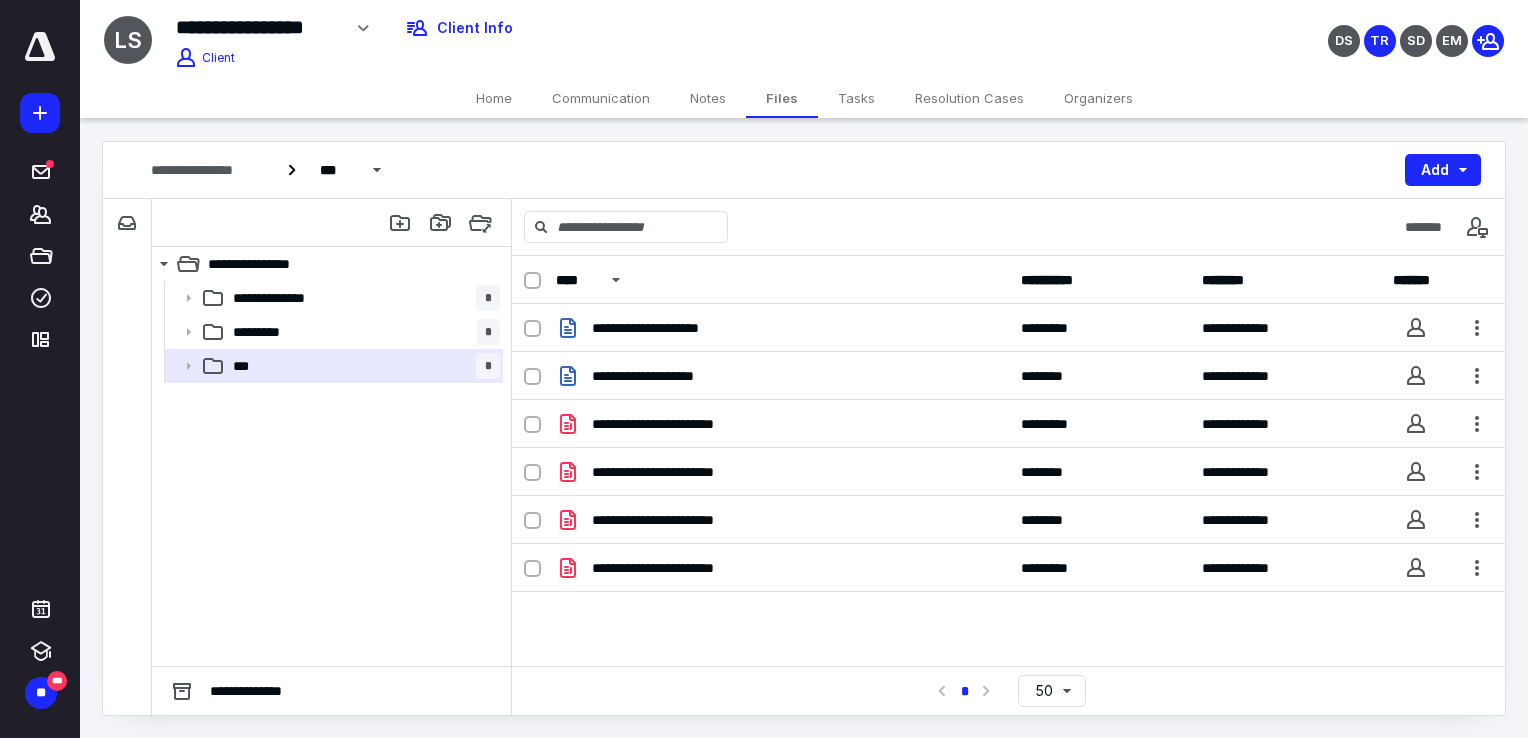 drag, startPoint x: 398, startPoint y: 430, endPoint x: 148, endPoint y: 399, distance: 251.91467 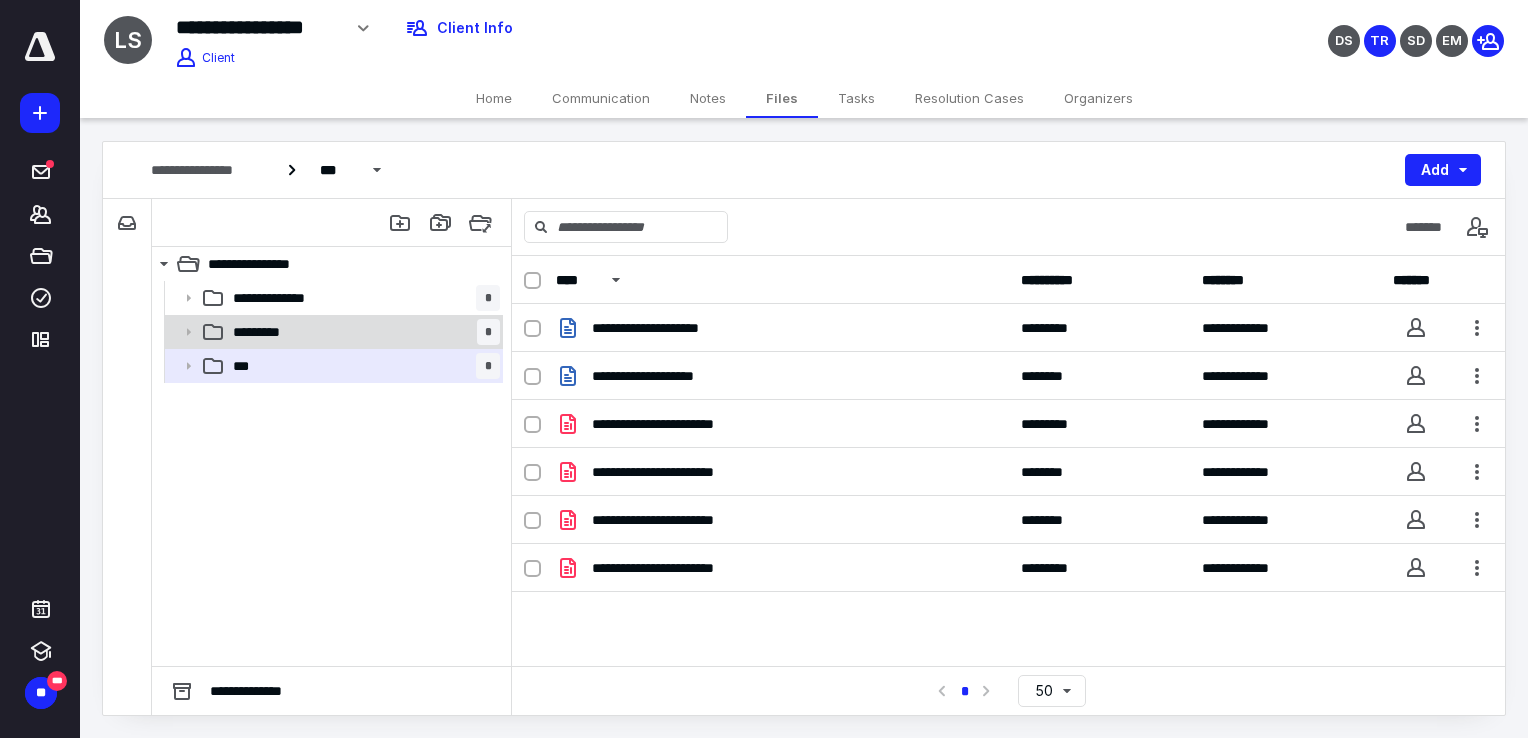 click on "*********" at bounding box center [265, 332] 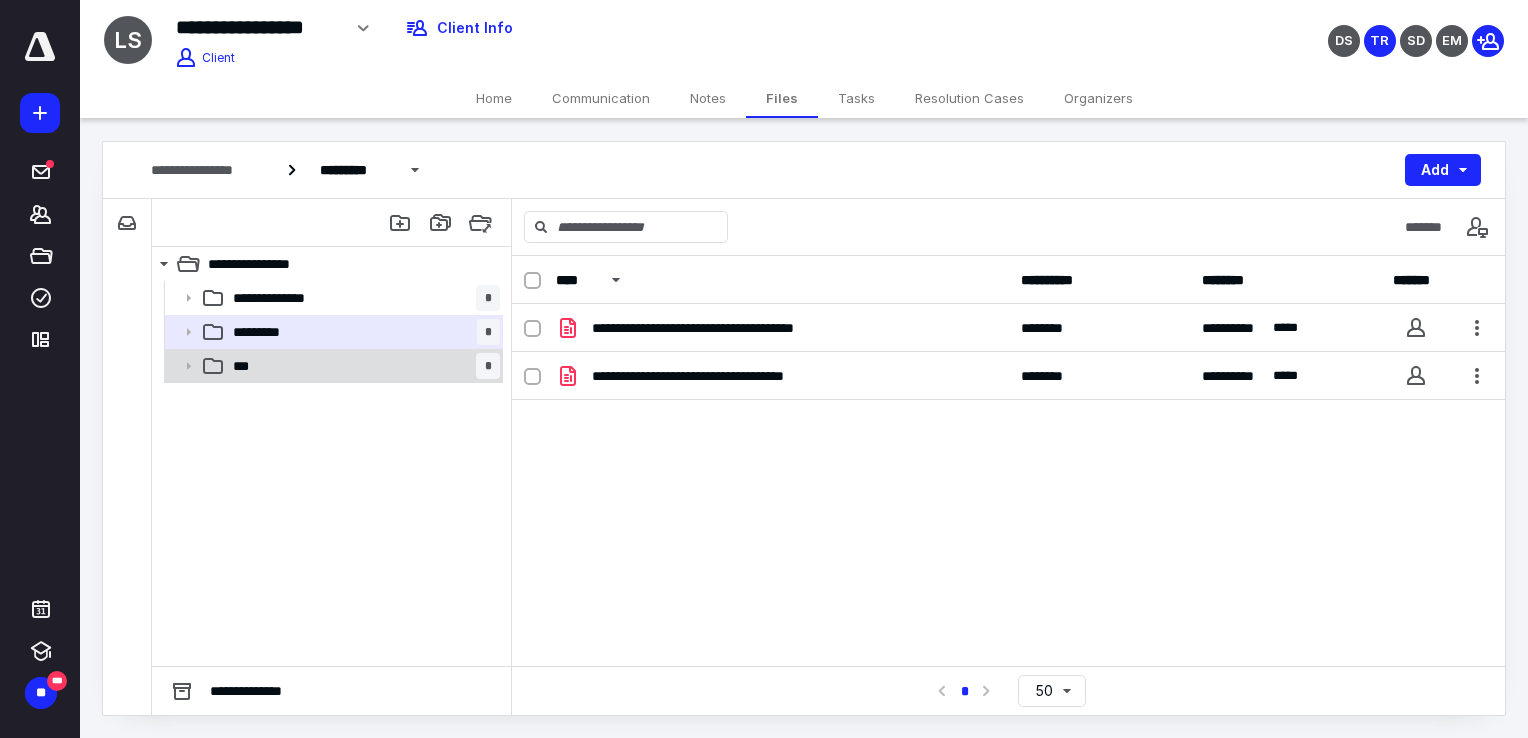 click on "*** *" at bounding box center [362, 366] 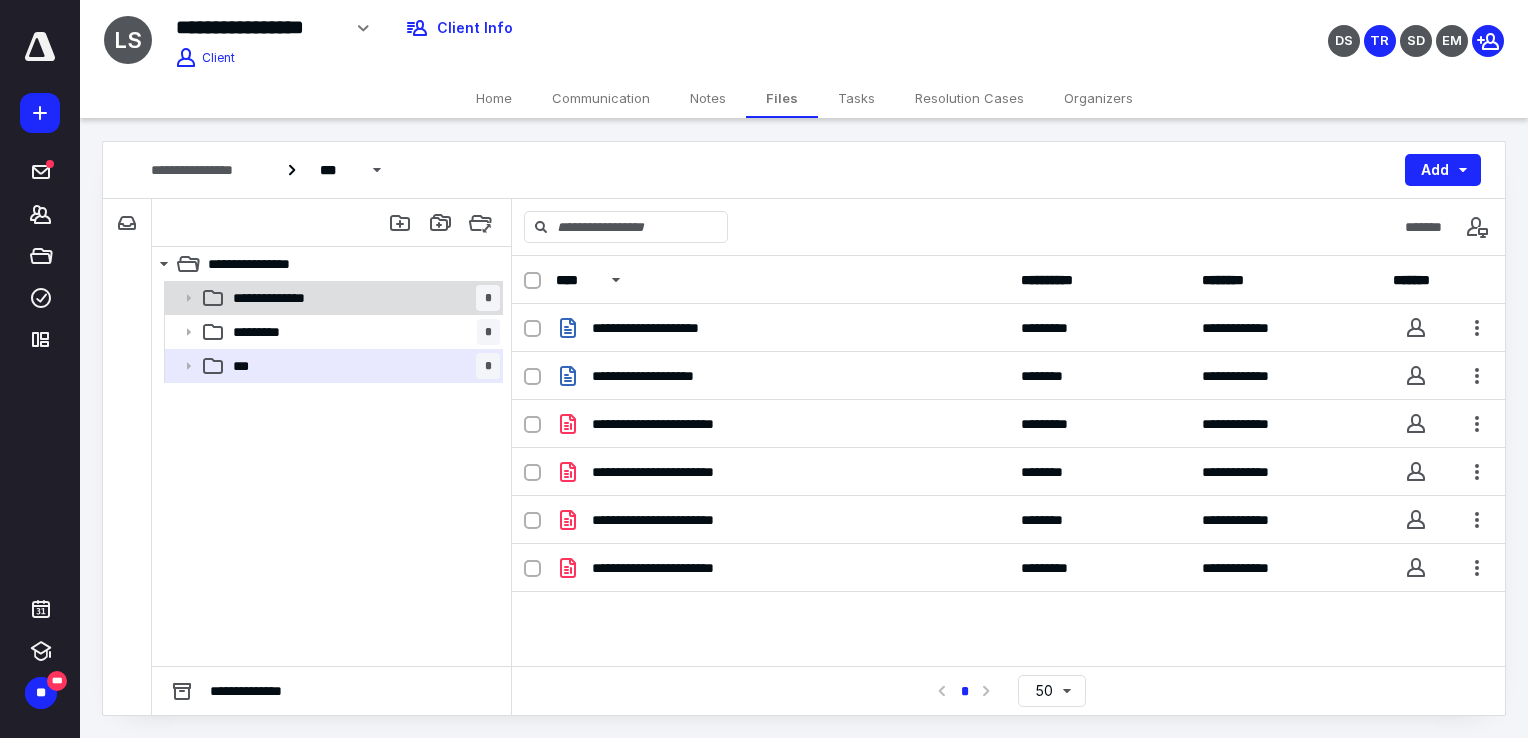 click on "**********" at bounding box center [280, 298] 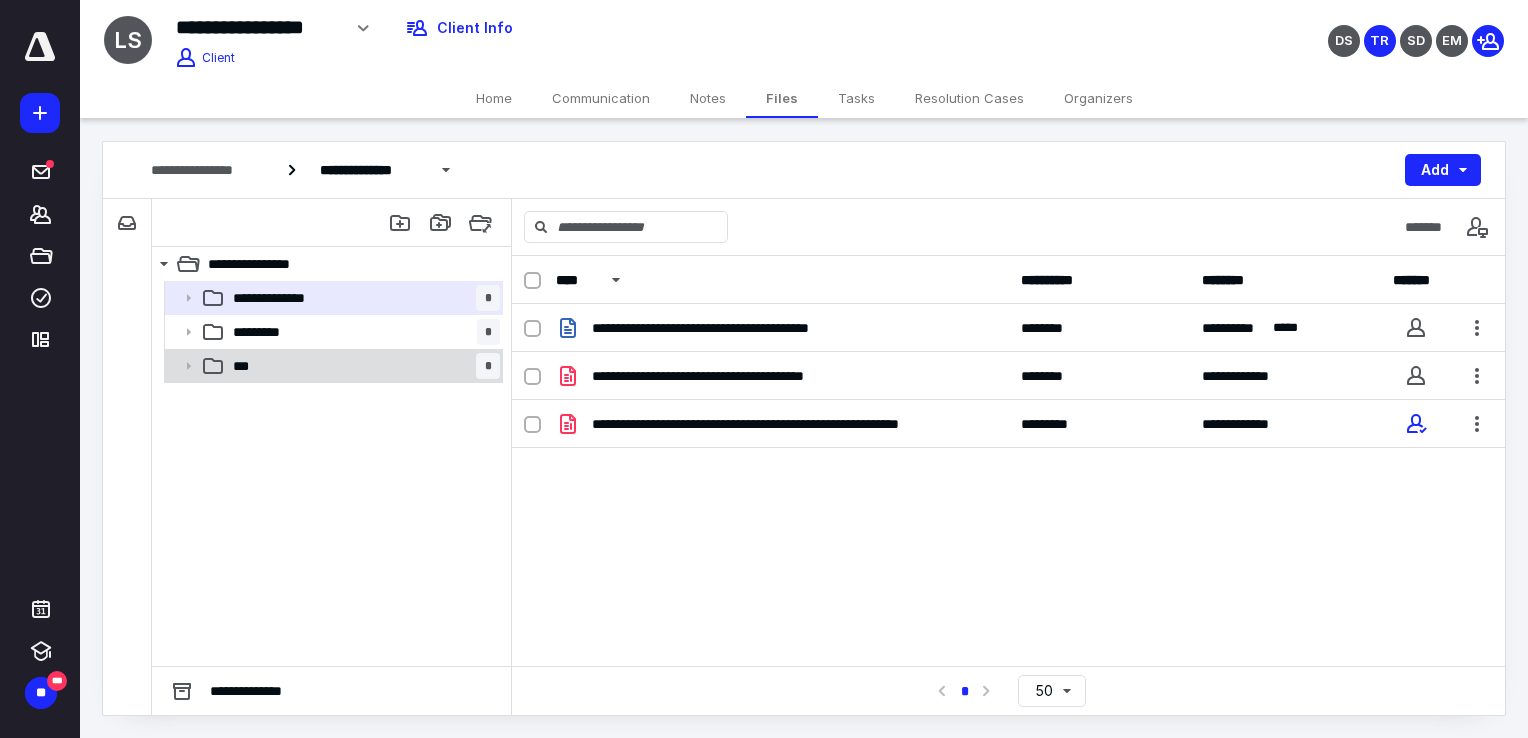 click on "*** *" at bounding box center (362, 366) 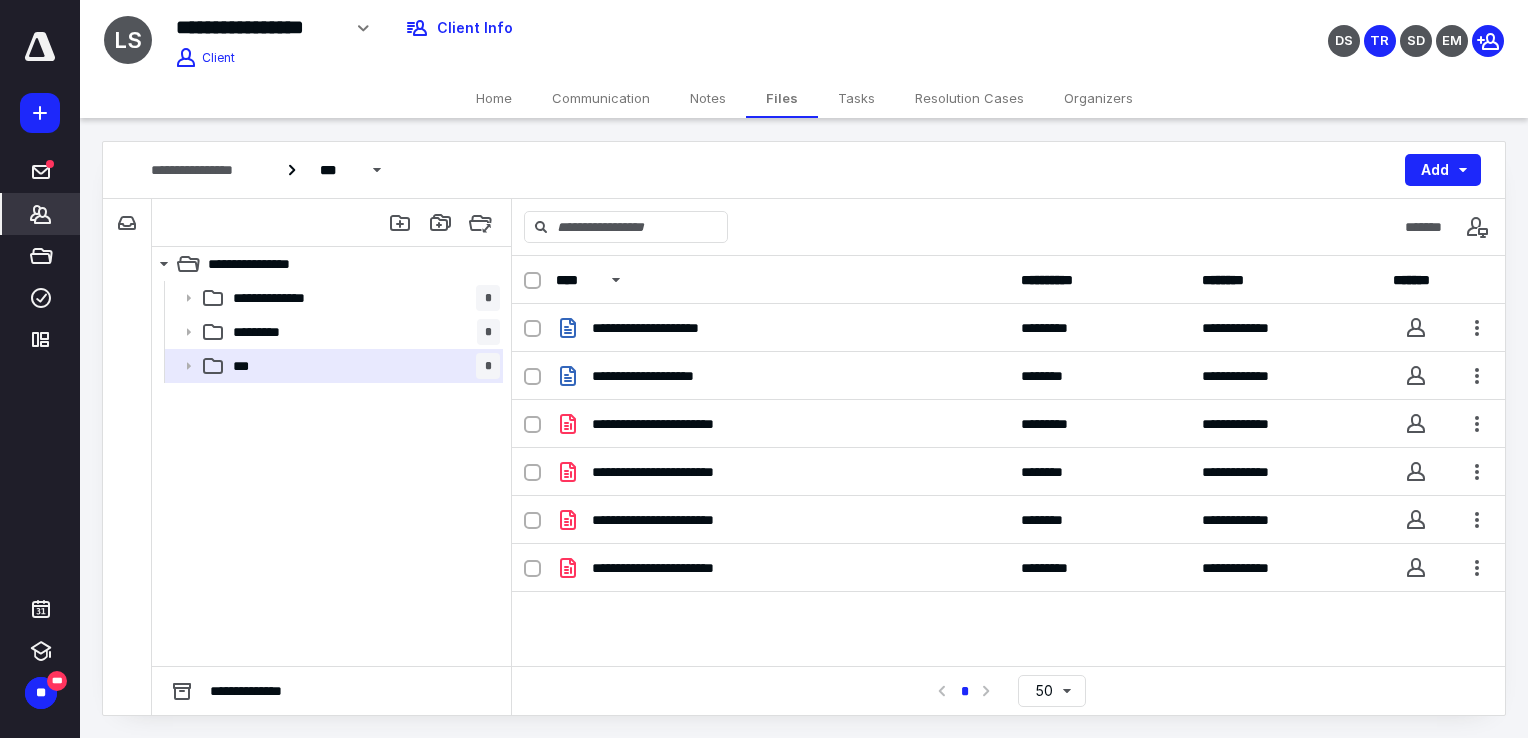 click 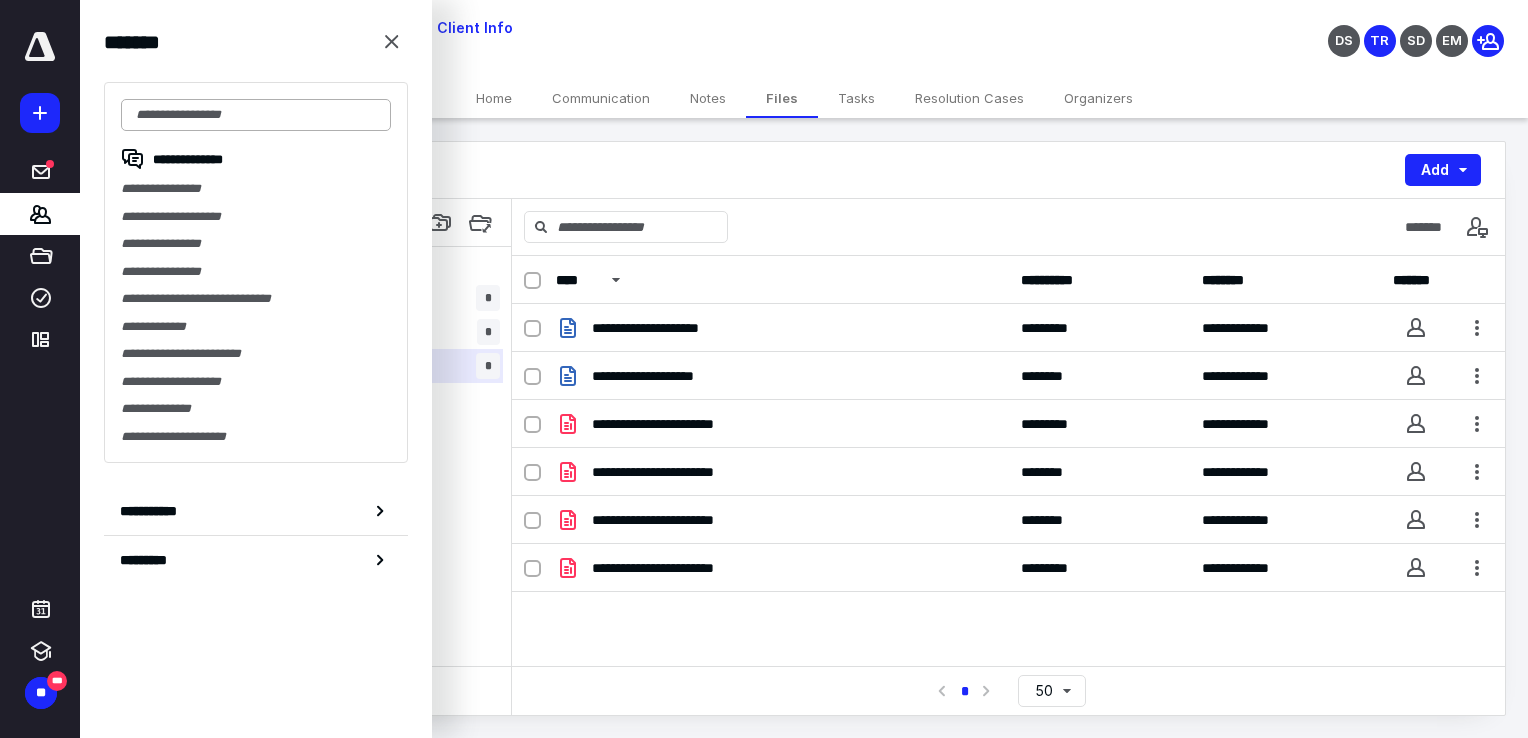 click at bounding box center [256, 115] 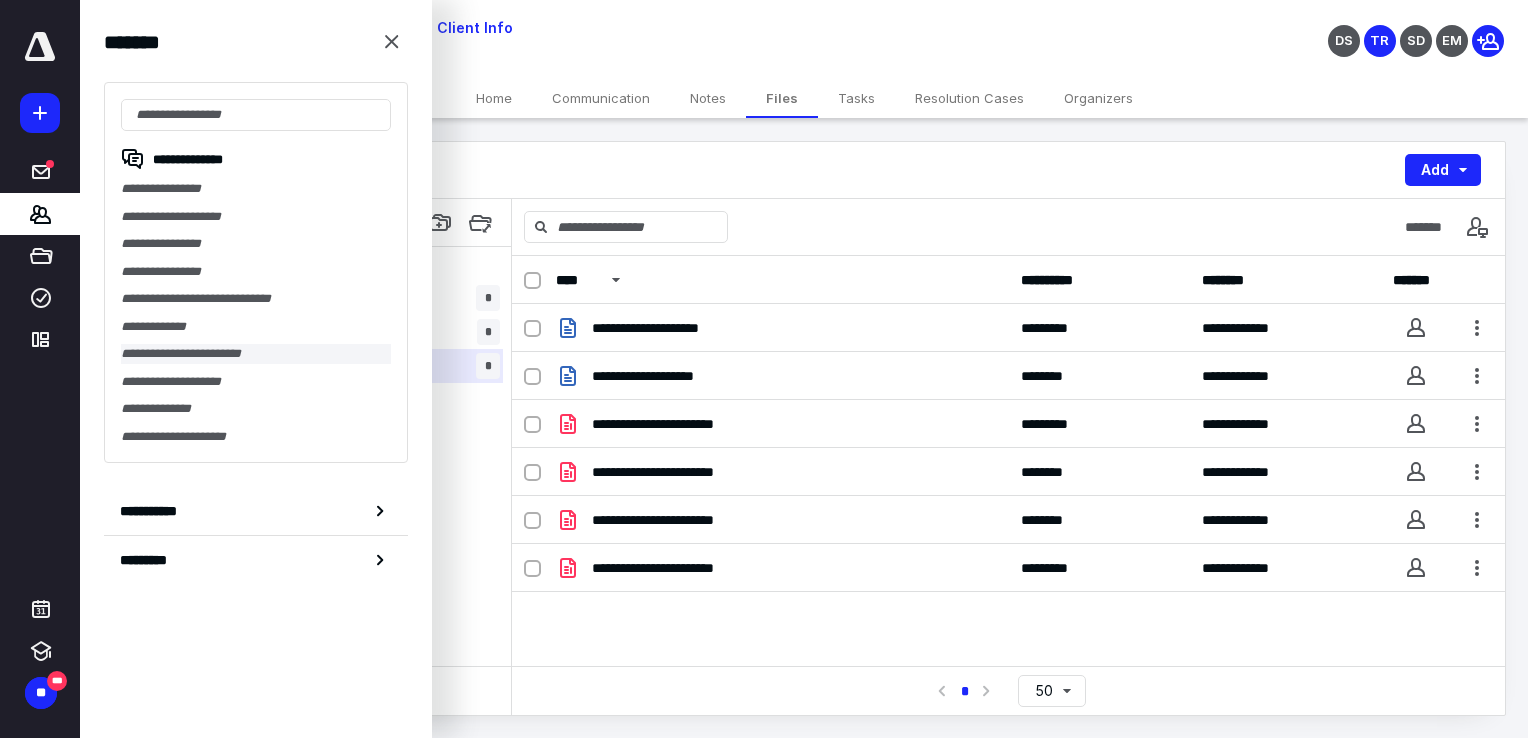 click on "**********" at bounding box center (256, 354) 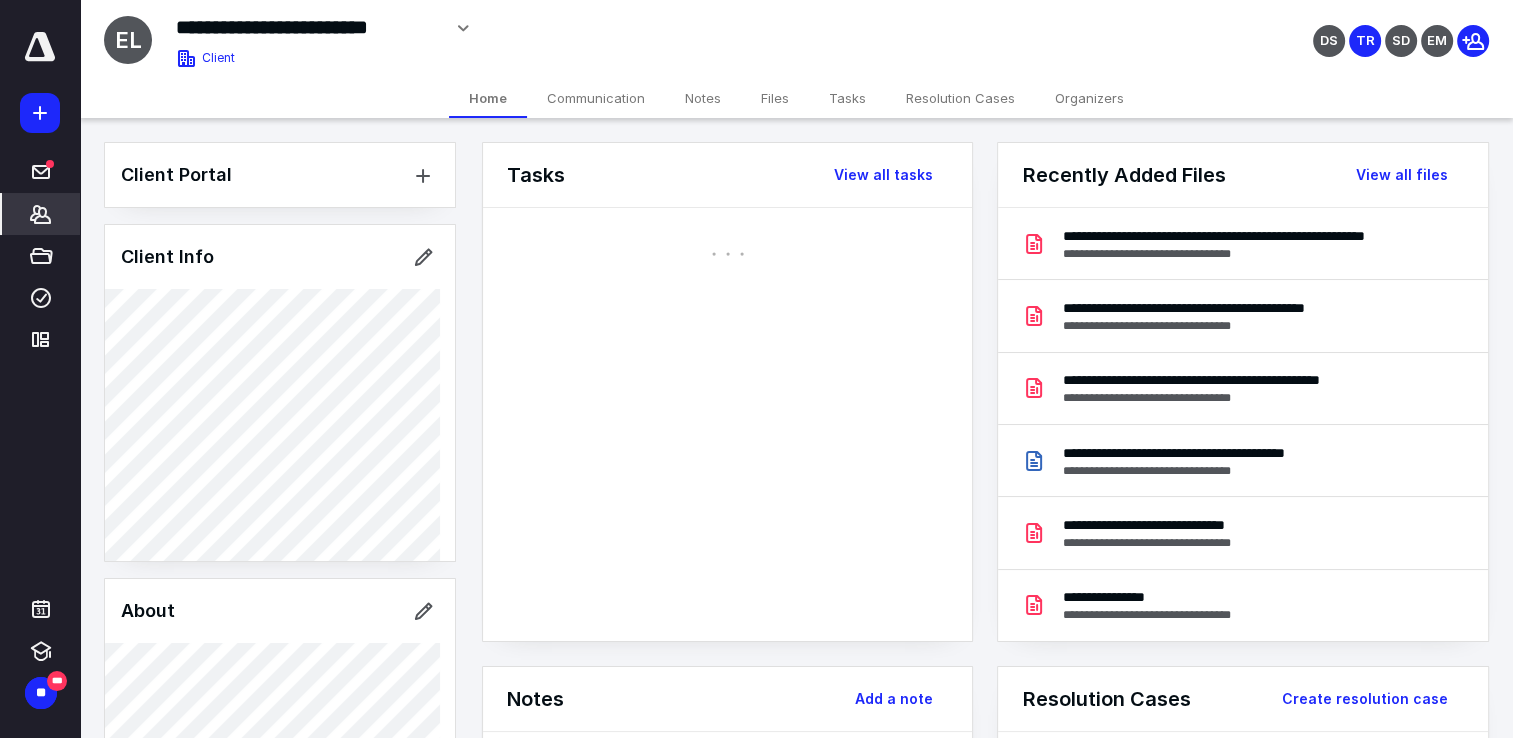 click on "Files" at bounding box center (775, 98) 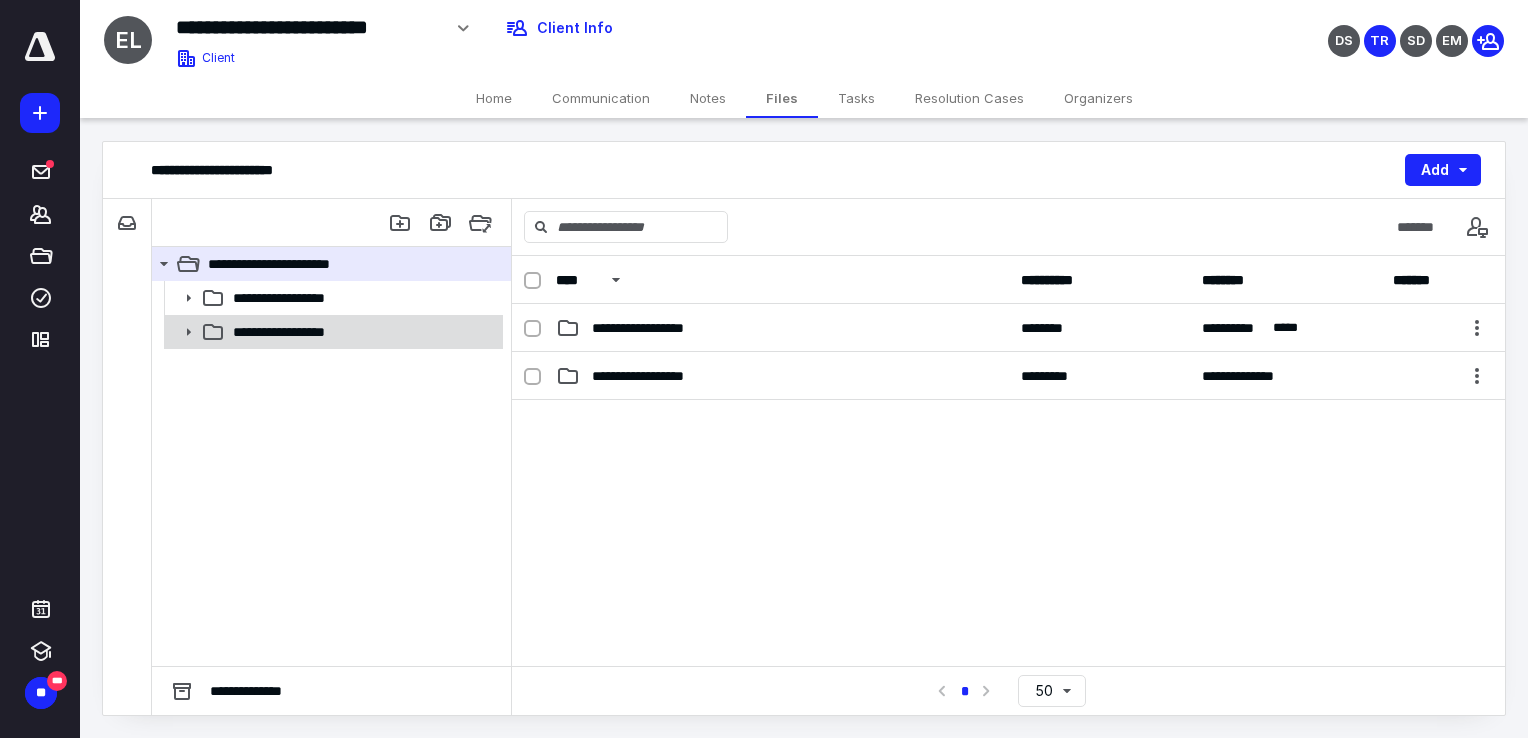 click 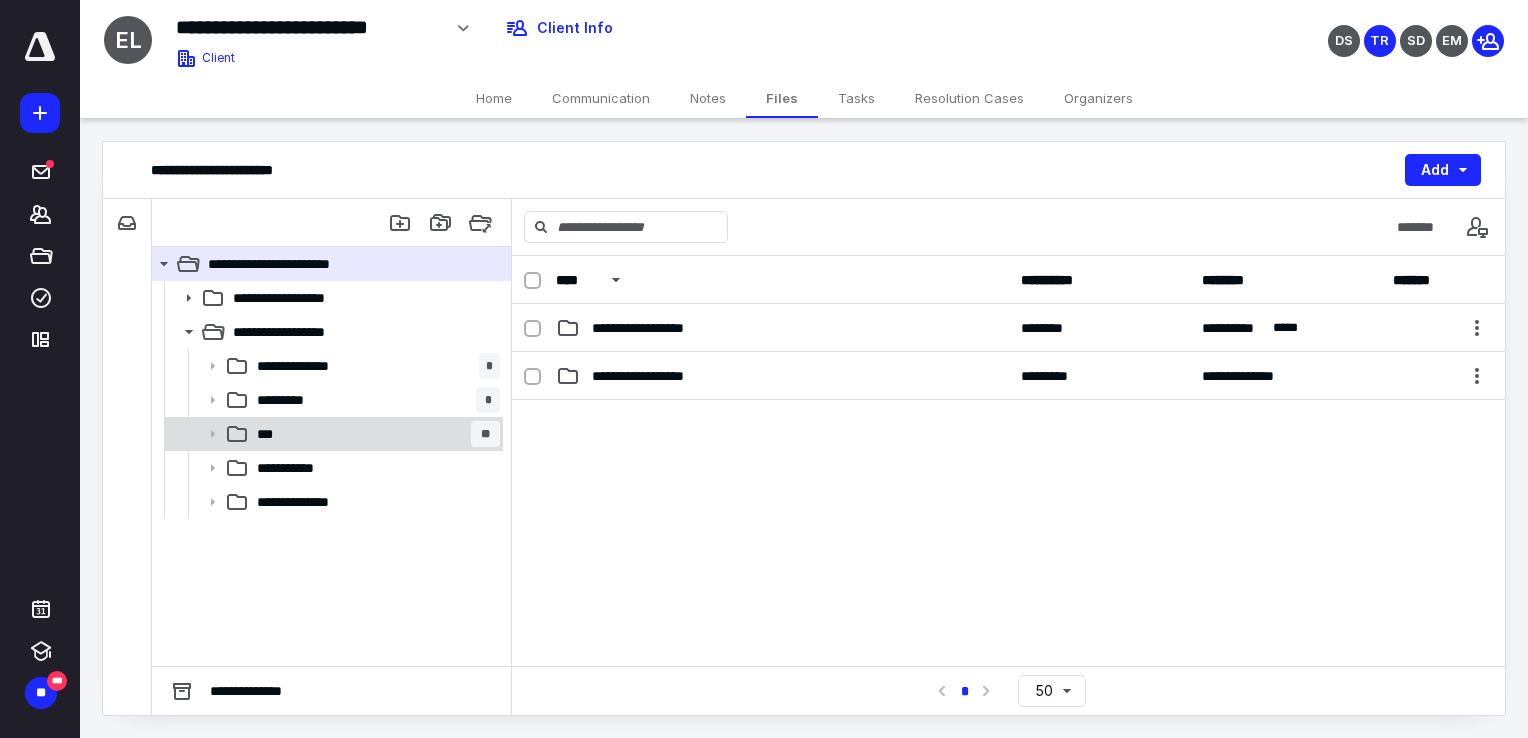 click on "*** **" at bounding box center (374, 434) 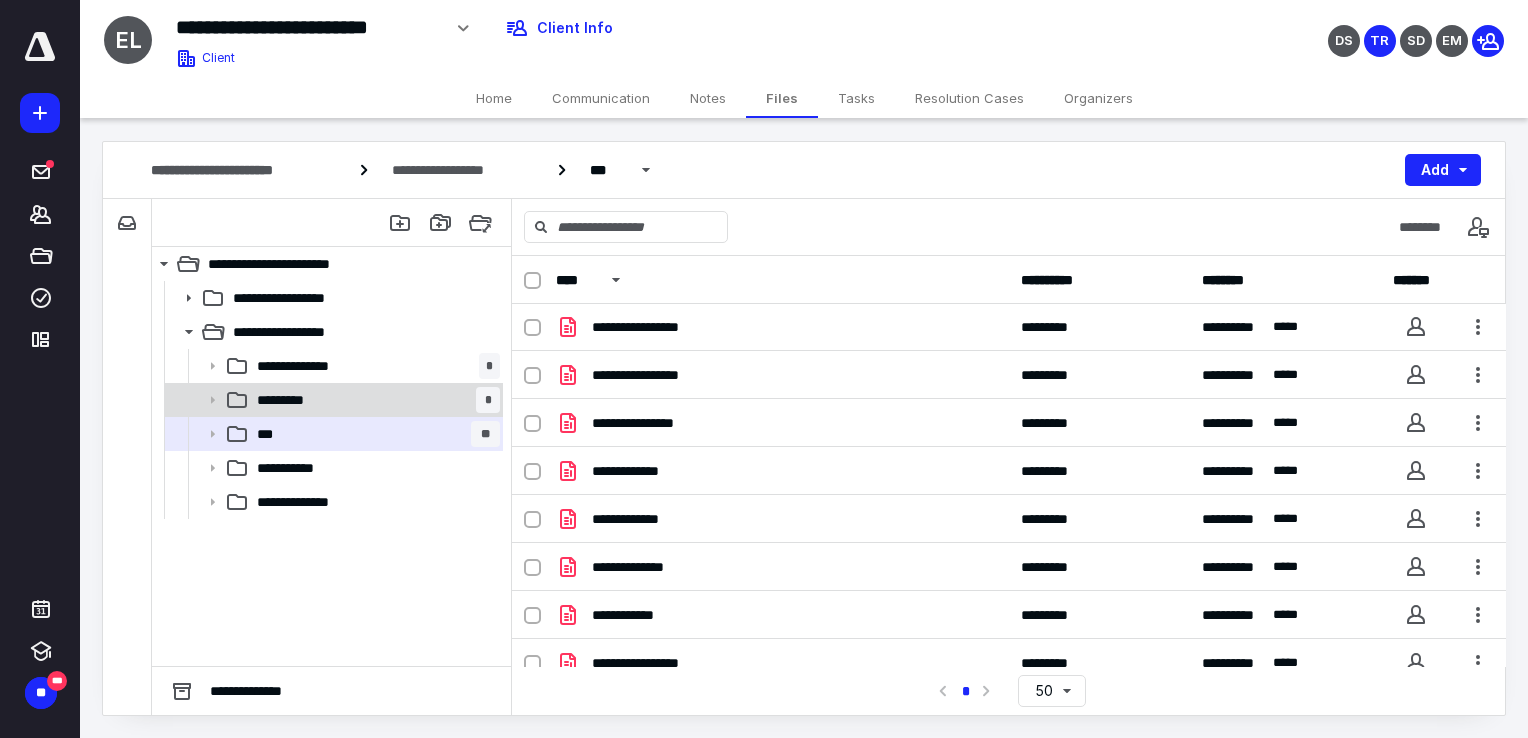 scroll, scrollTop: 200, scrollLeft: 0, axis: vertical 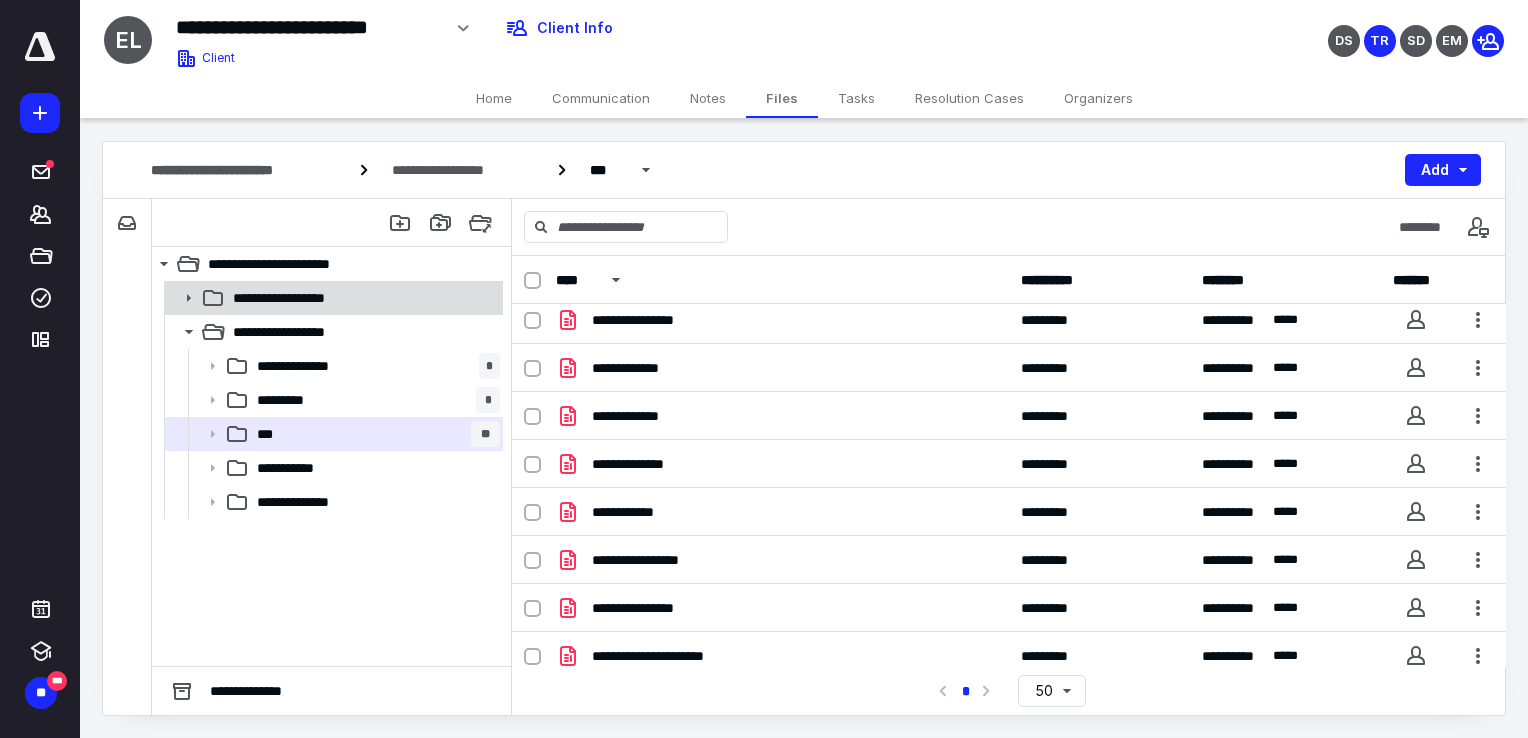 click 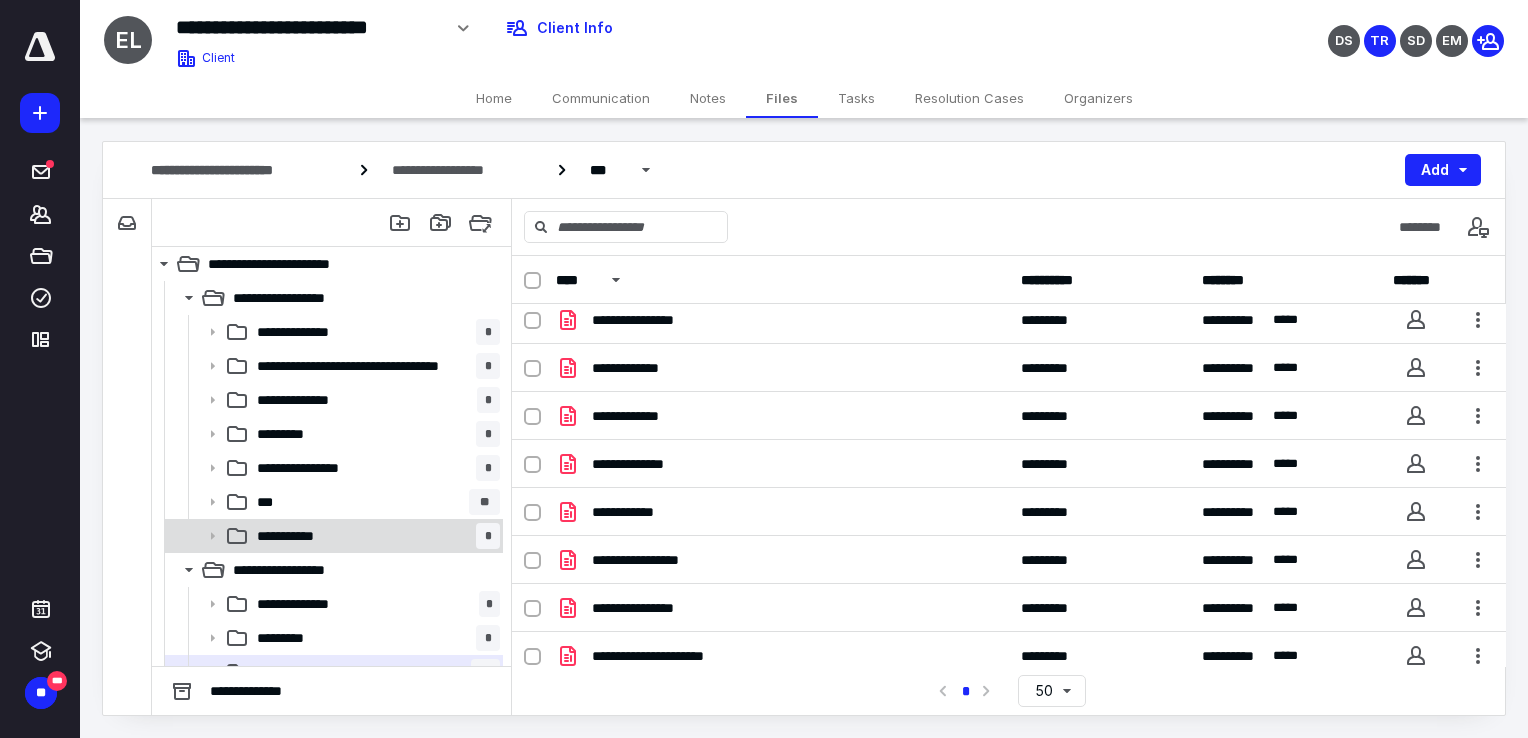 click on "**********" at bounding box center (374, 536) 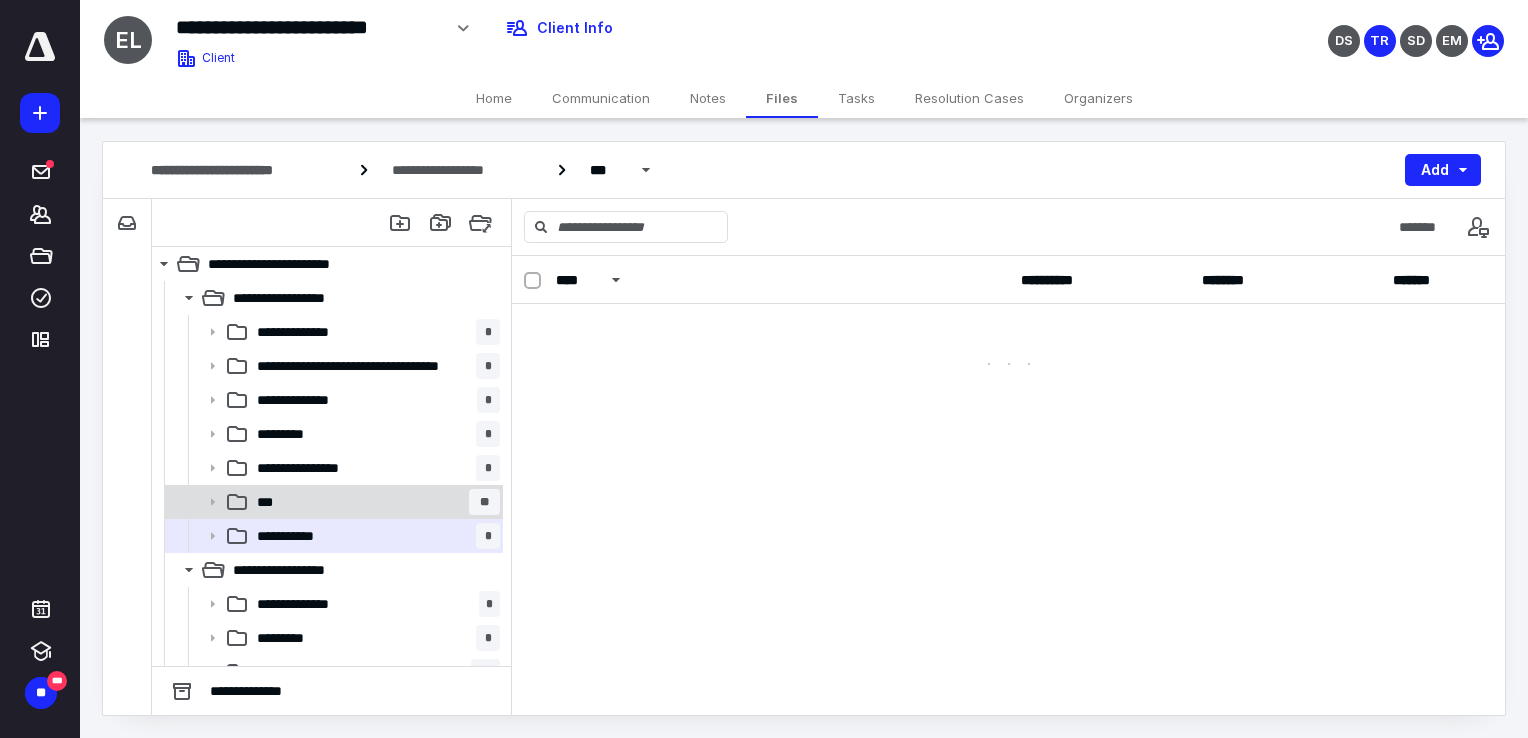 scroll, scrollTop: 0, scrollLeft: 0, axis: both 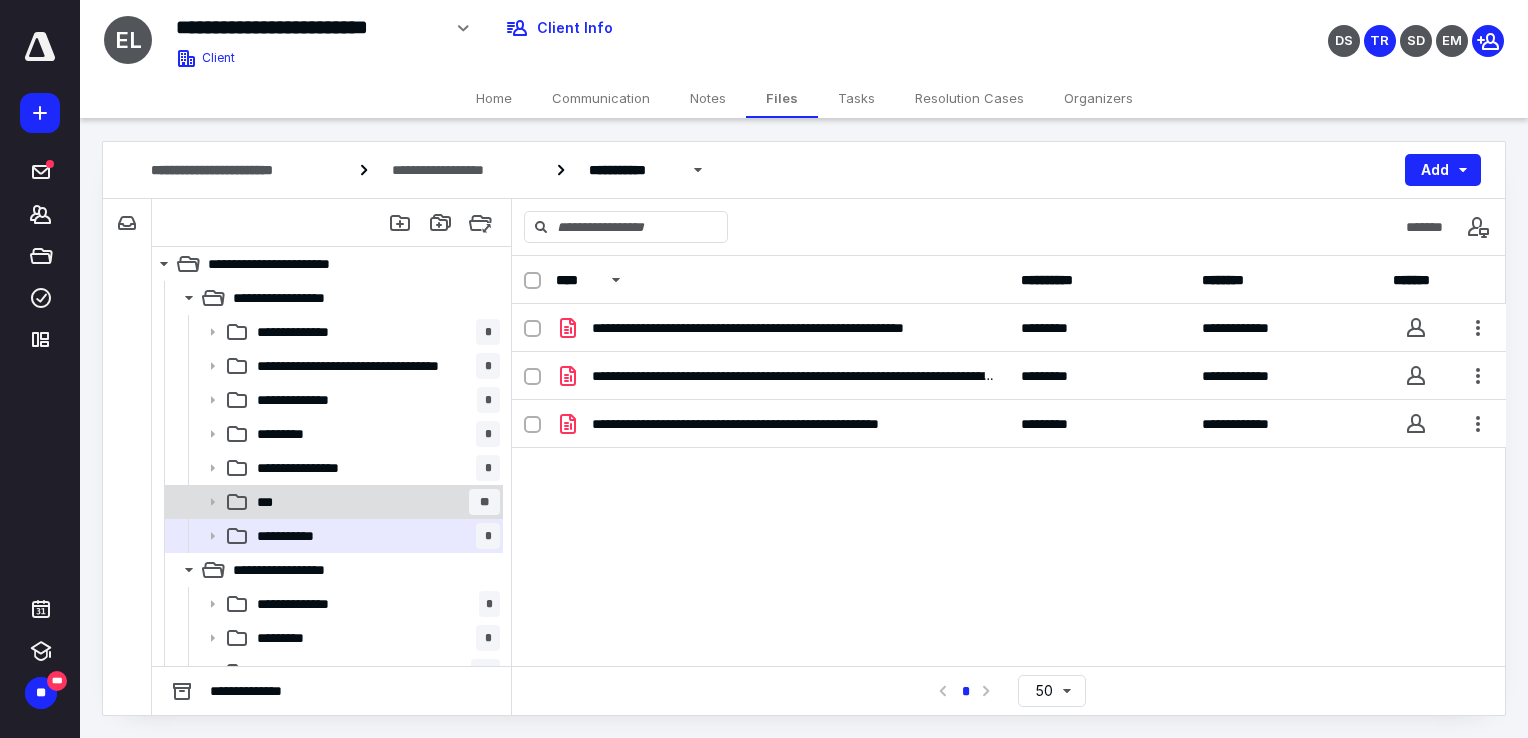 click on "*** **" at bounding box center [374, 502] 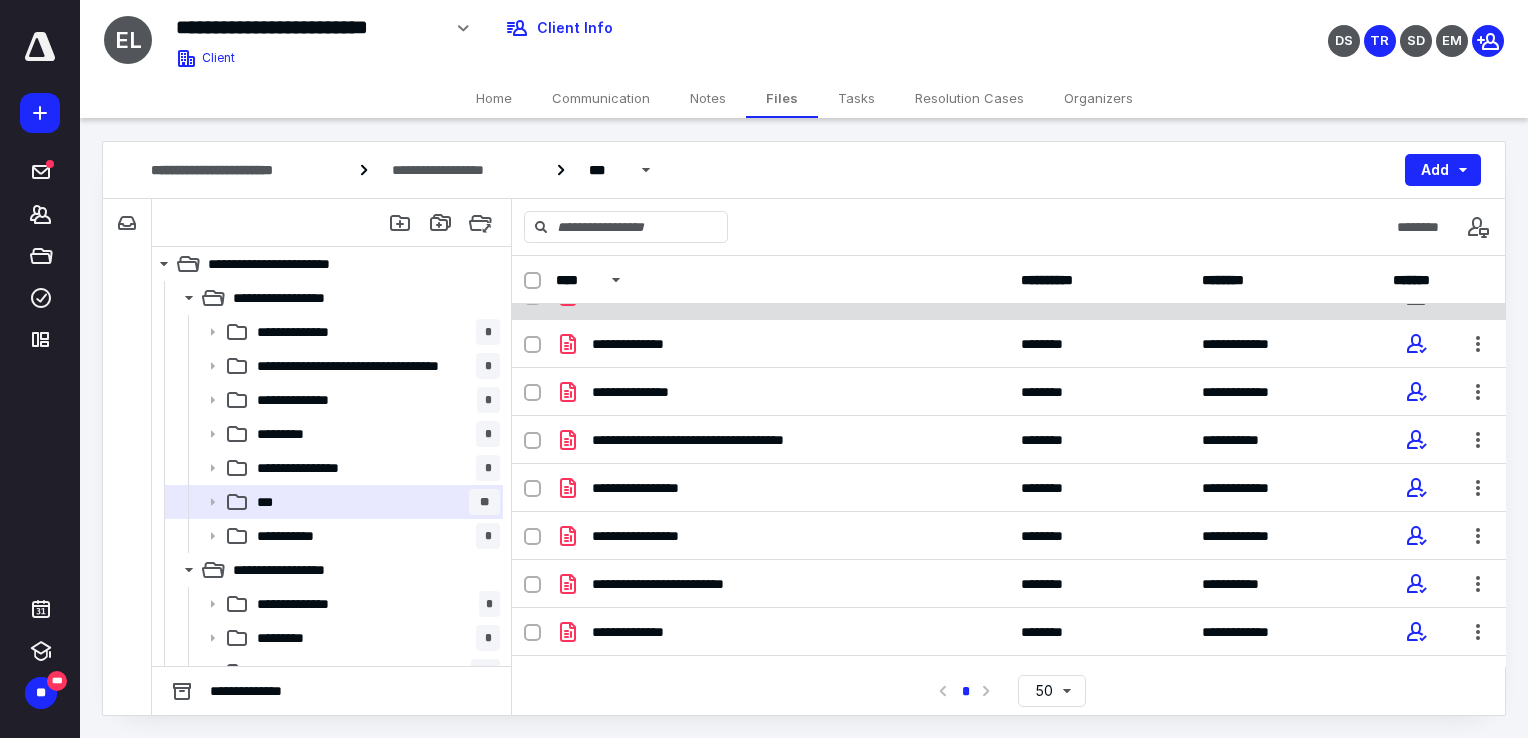 scroll, scrollTop: 0, scrollLeft: 0, axis: both 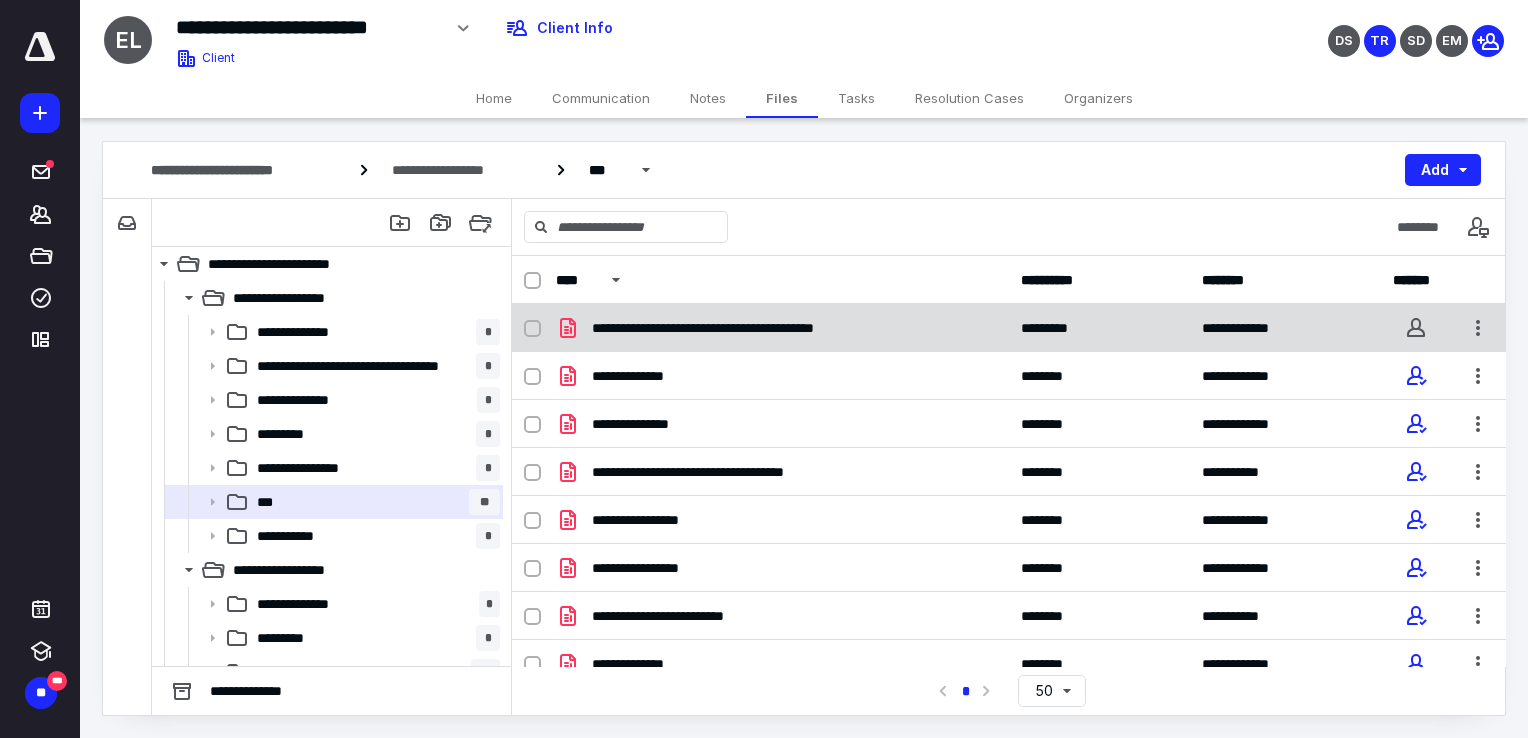 click on "**********" at bounding box center [749, 328] 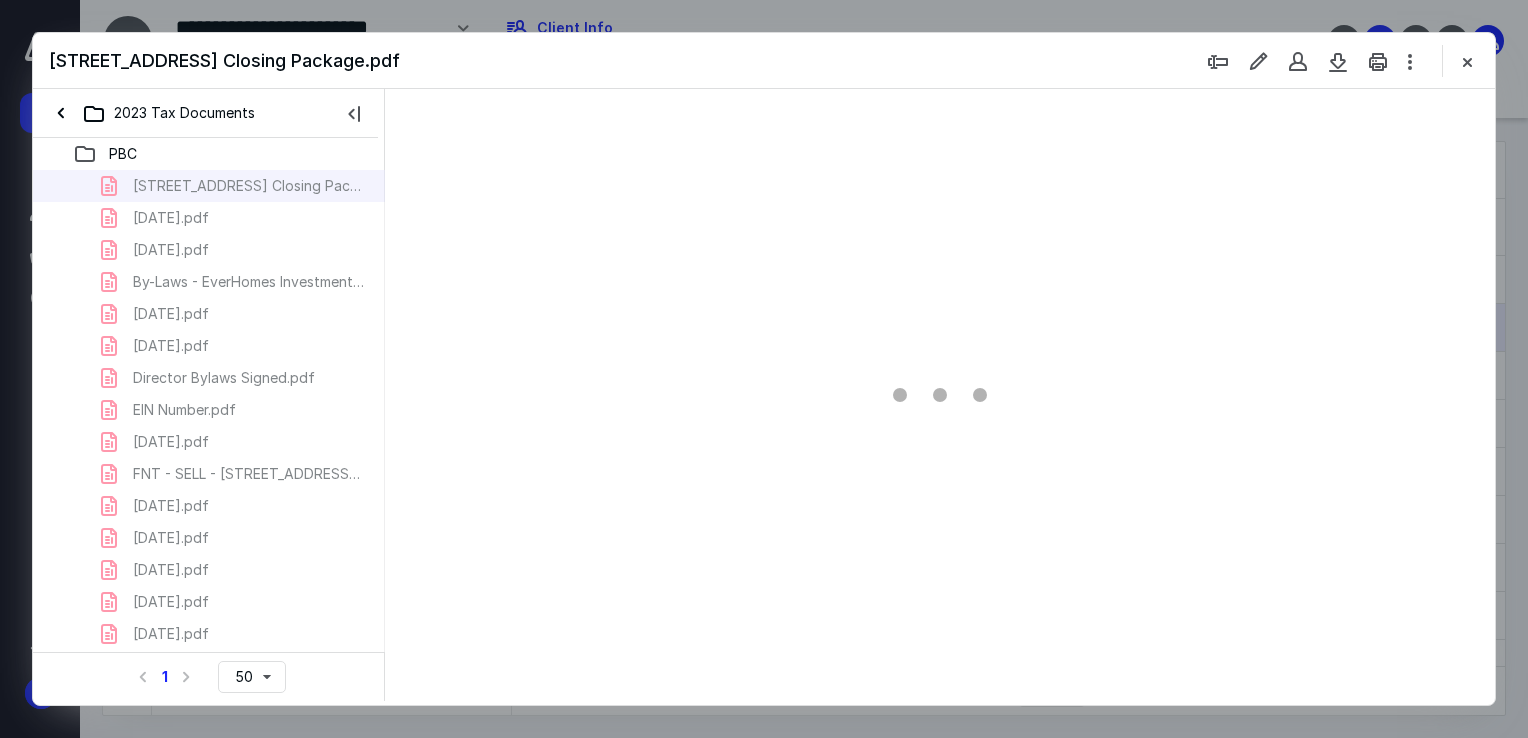 scroll, scrollTop: 0, scrollLeft: 0, axis: both 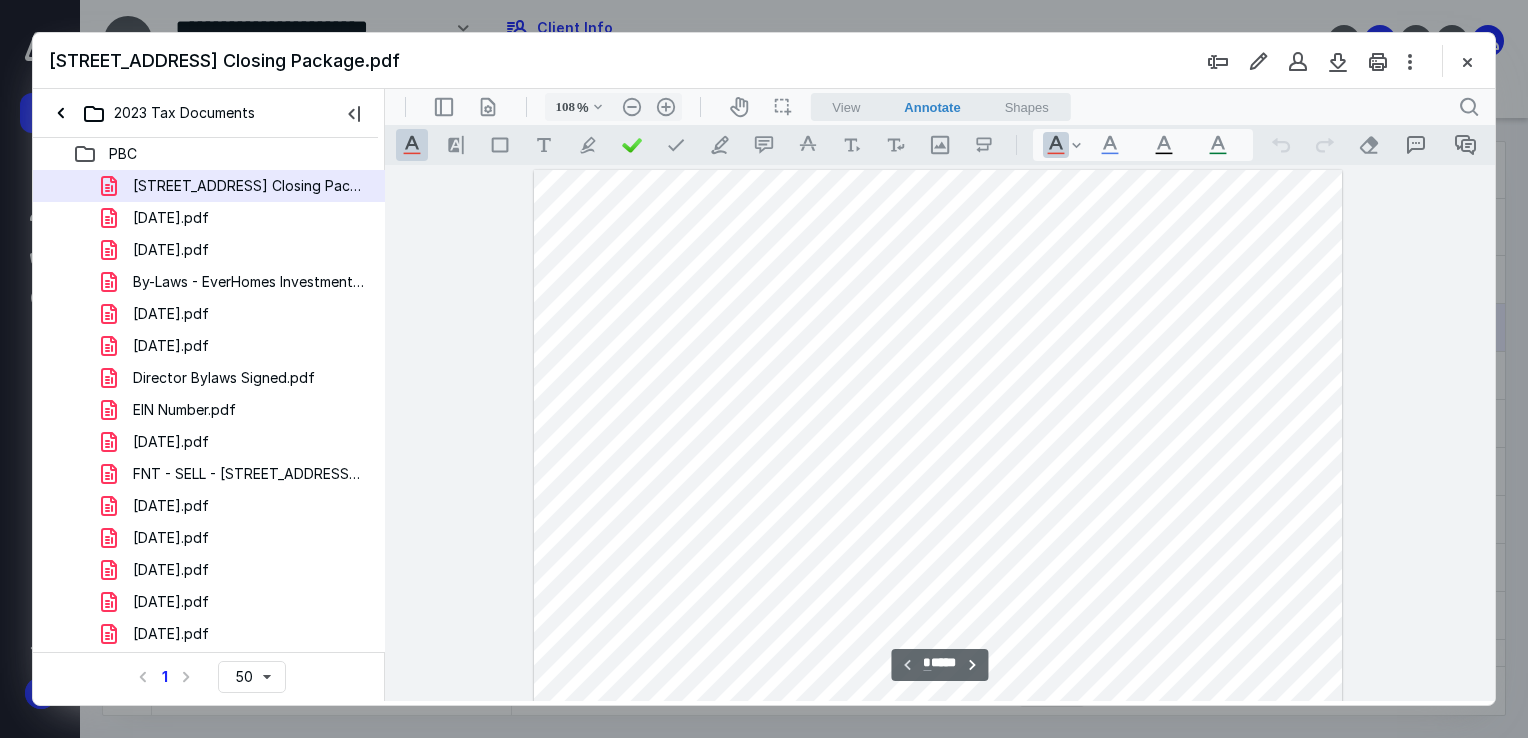 type on "133" 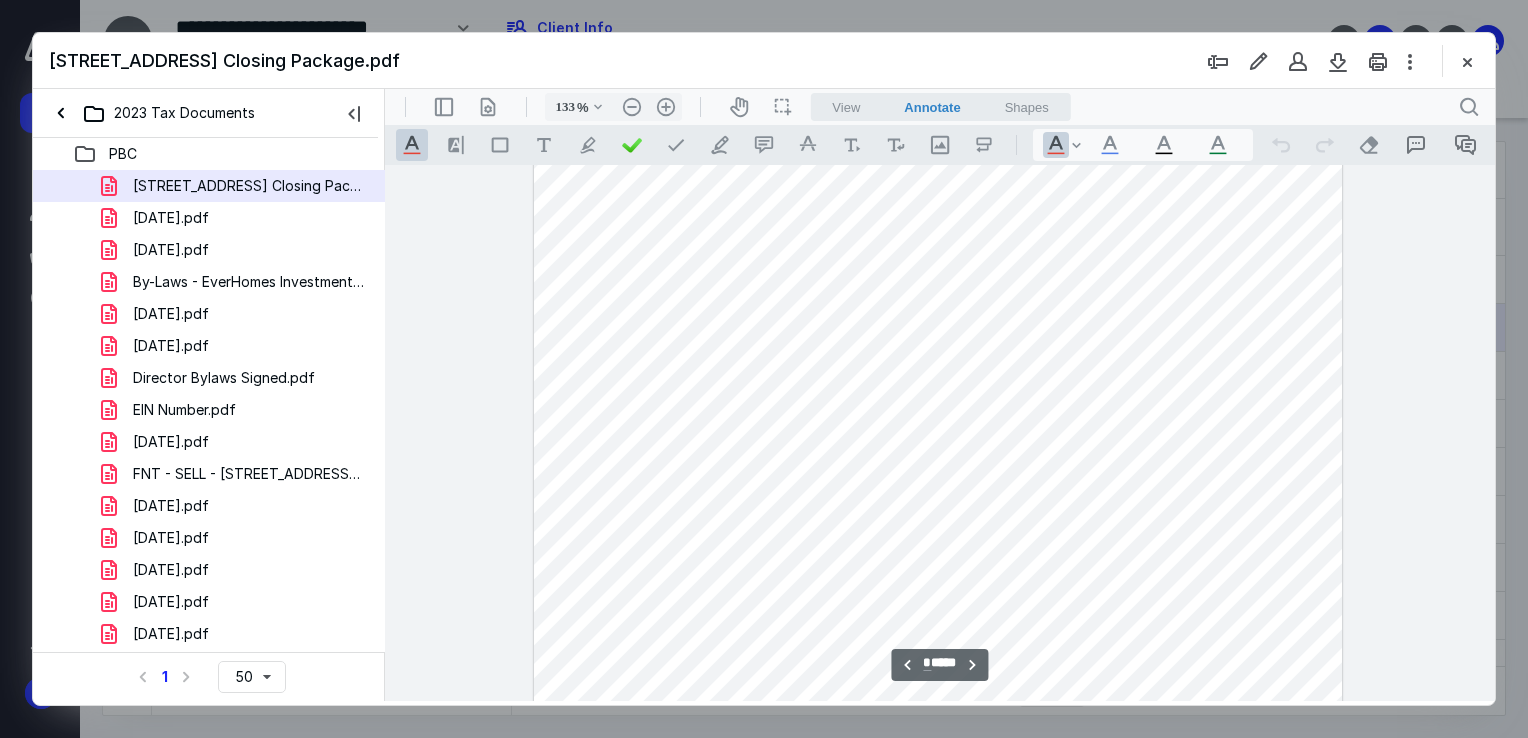 scroll, scrollTop: 7400, scrollLeft: 0, axis: vertical 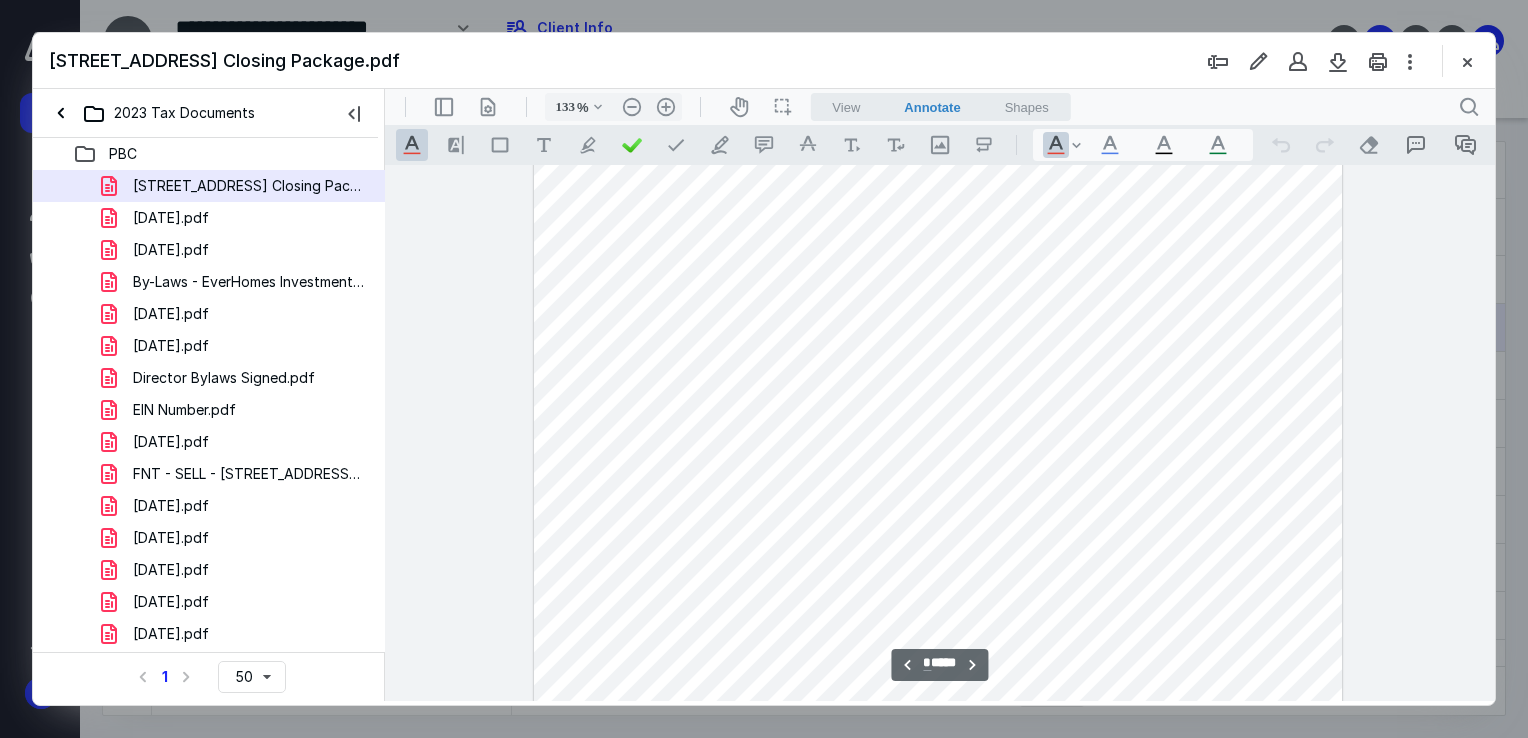 type on "*" 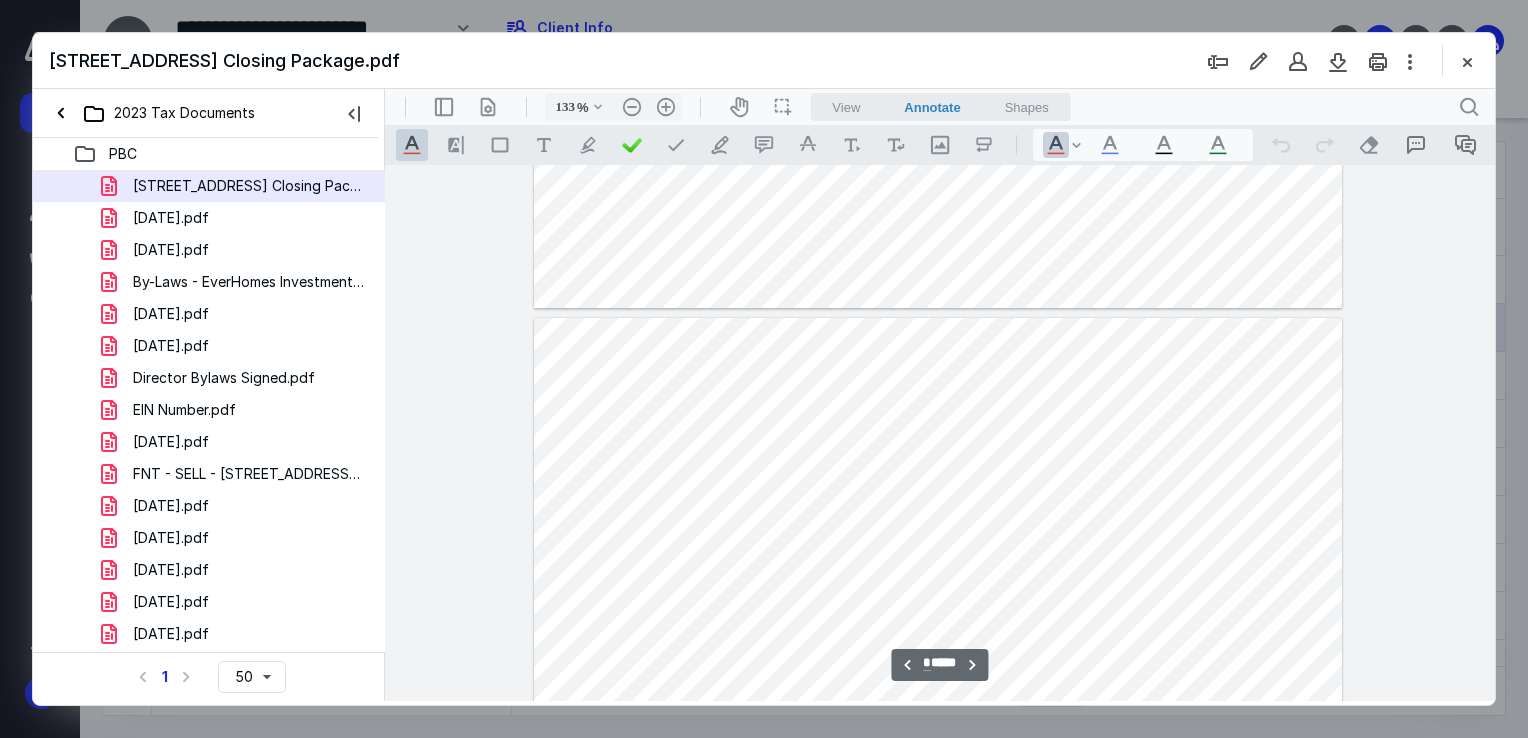 scroll, scrollTop: 8900, scrollLeft: 0, axis: vertical 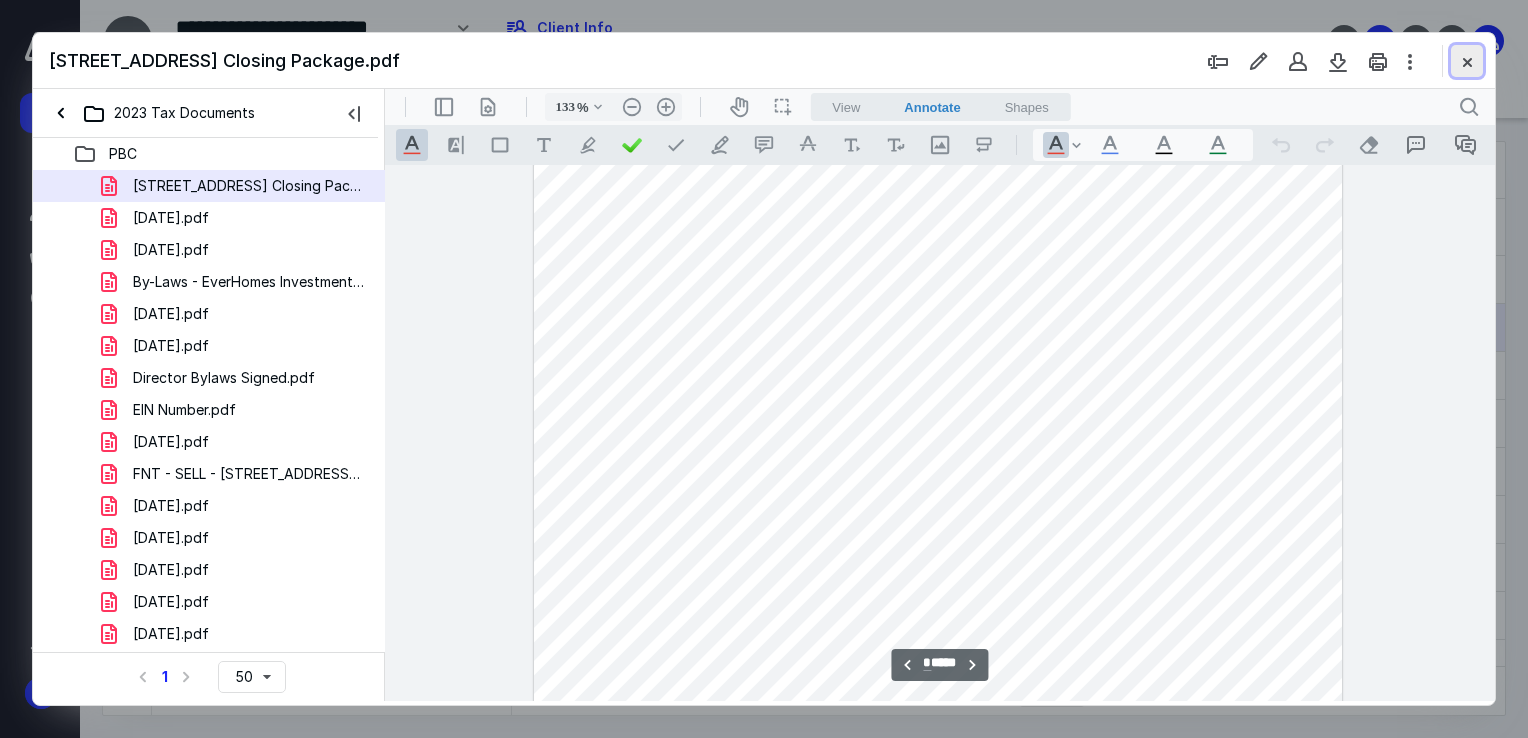 click at bounding box center (1467, 61) 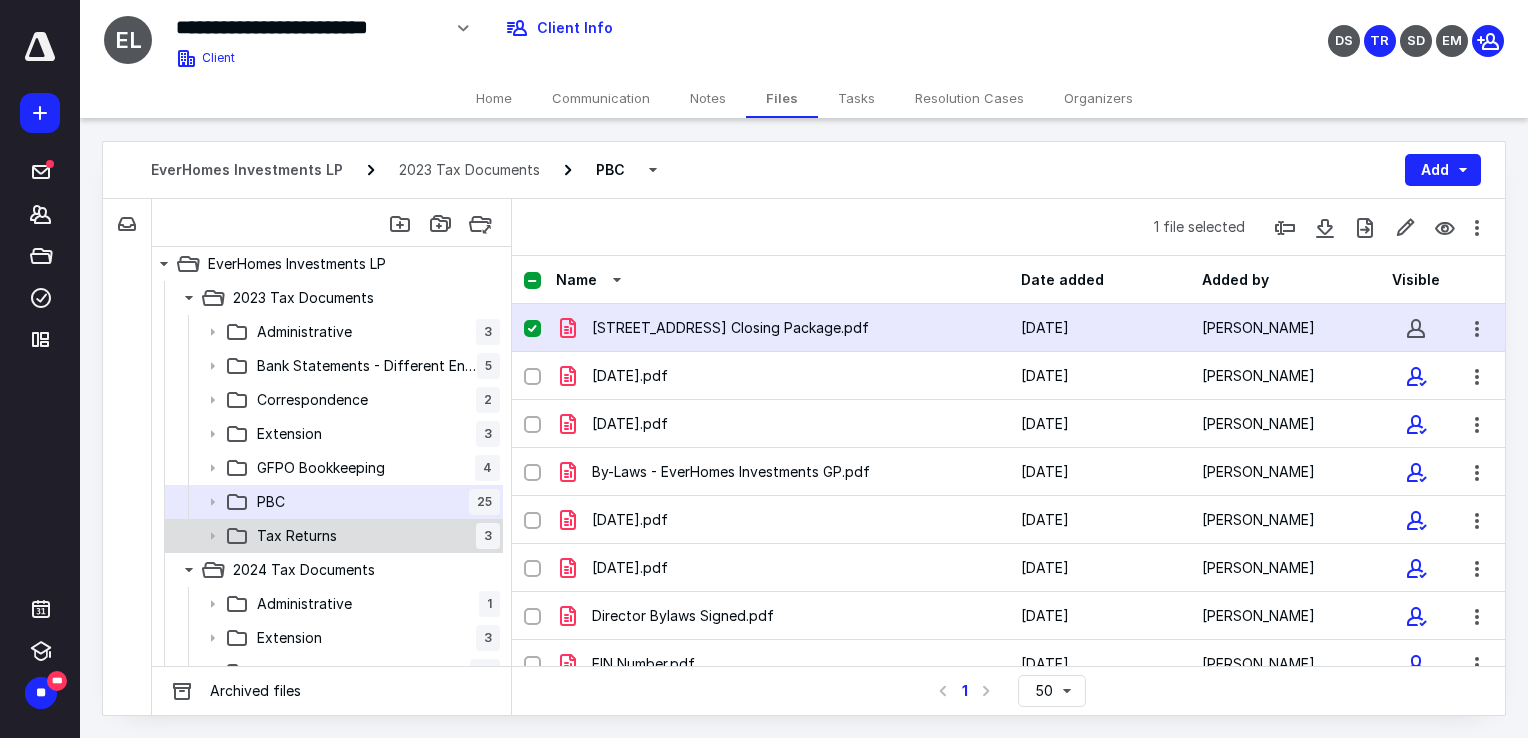 click on "Tax Returns 3" at bounding box center [374, 536] 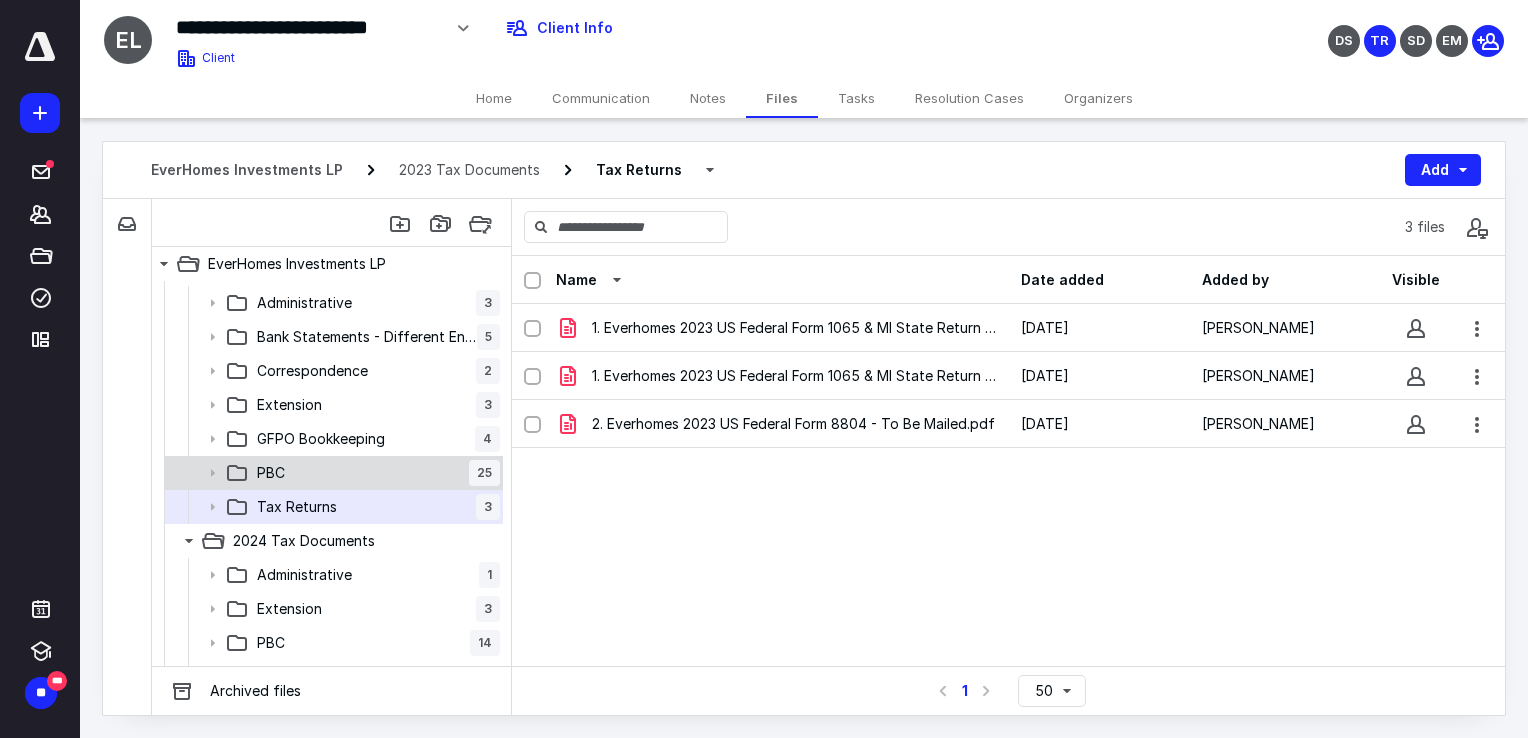 scroll, scrollTop: 0, scrollLeft: 0, axis: both 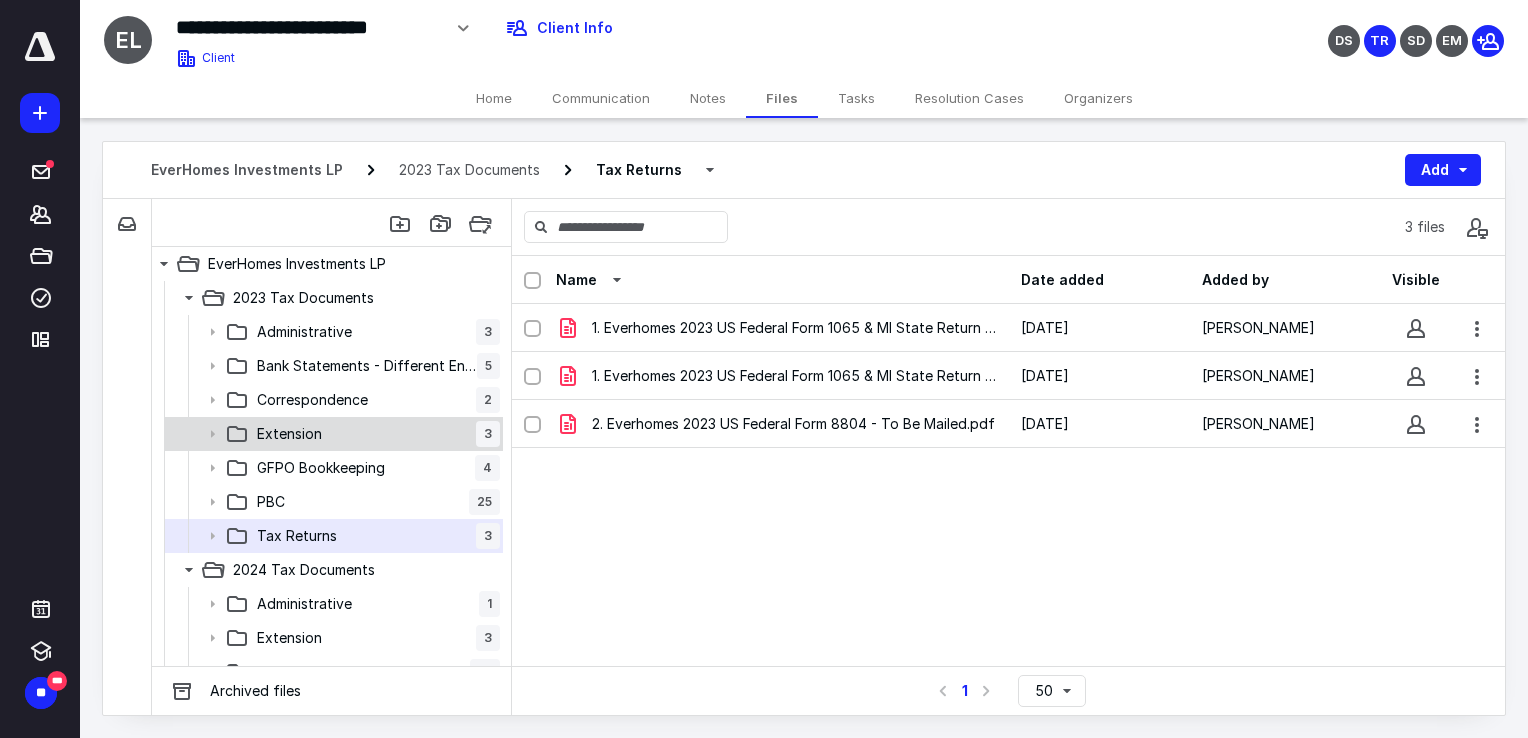 click on "Extension 3" at bounding box center [332, 434] 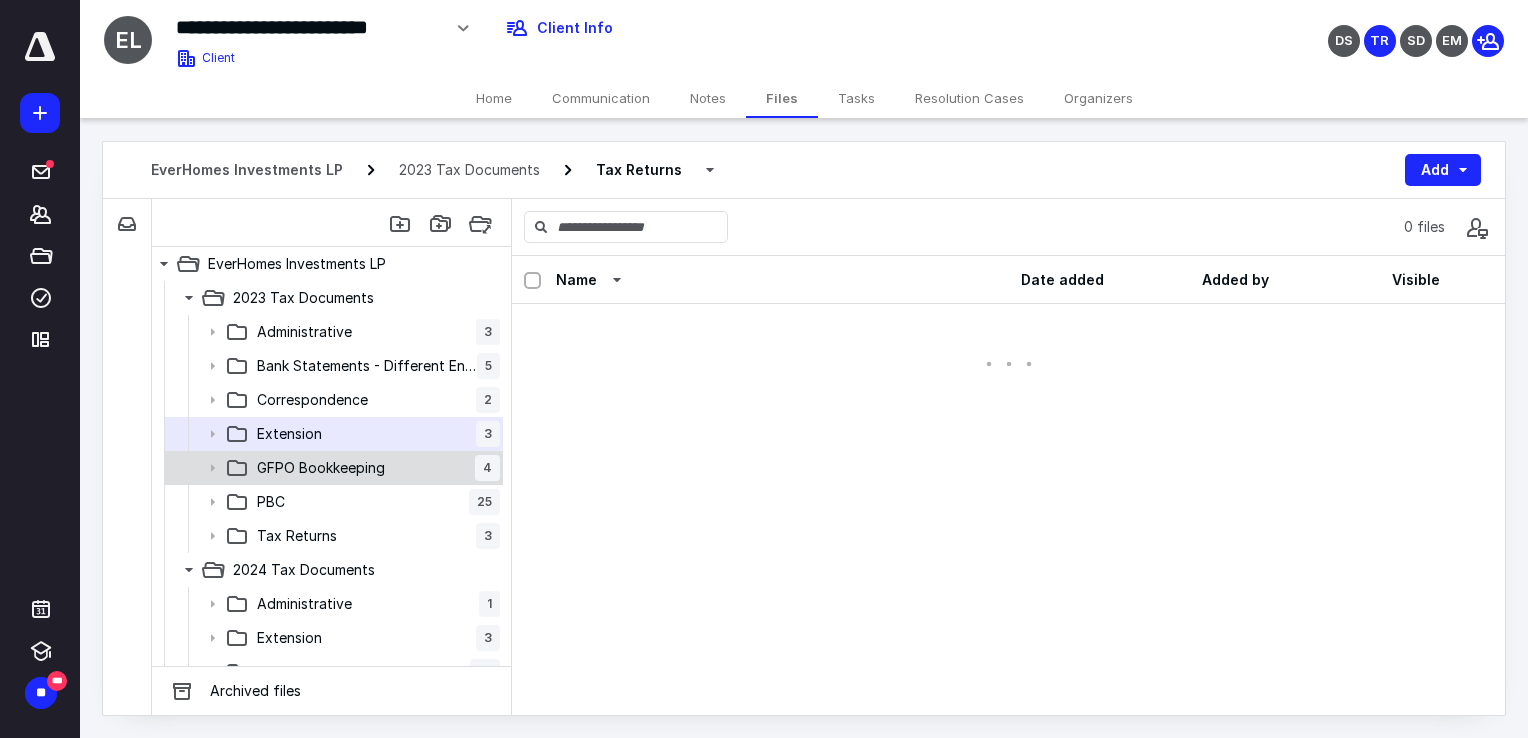 click on "GFPO Bookkeeping" at bounding box center [321, 468] 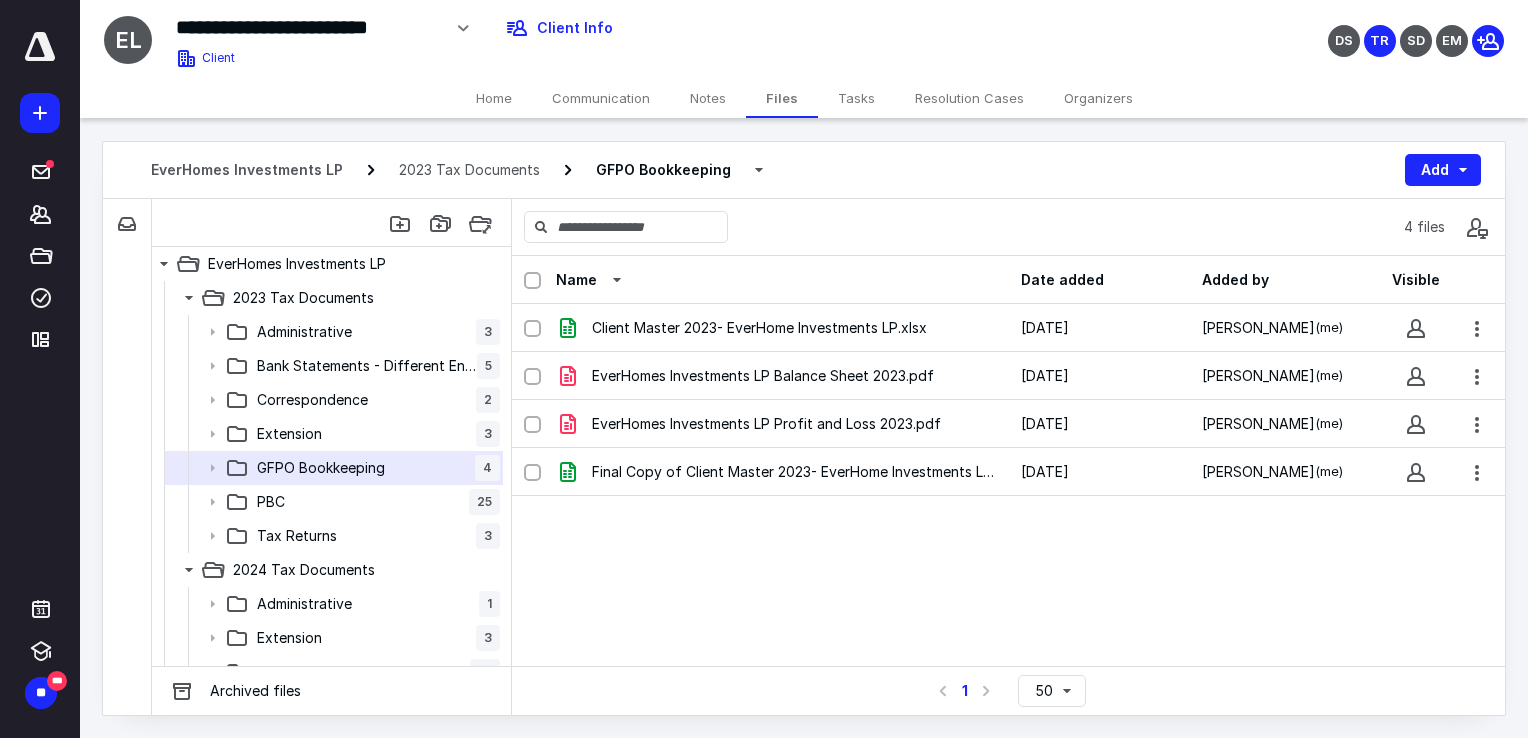 click on "Client Master 2023- EverHome Investments LP.xlsx [DATE] [PERSON_NAME]  (me) EverHomes Investments LP Balance Sheet 2023.pdf [DATE] [PERSON_NAME]  (me) EverHomes Investments LP Profit and Loss 2023.pdf [DATE] [PERSON_NAME]  (me) Final Copy of Client Master 2023- EverHome Investments LP.xlsx [DATE] [PERSON_NAME]  (me)" at bounding box center (1008, 454) 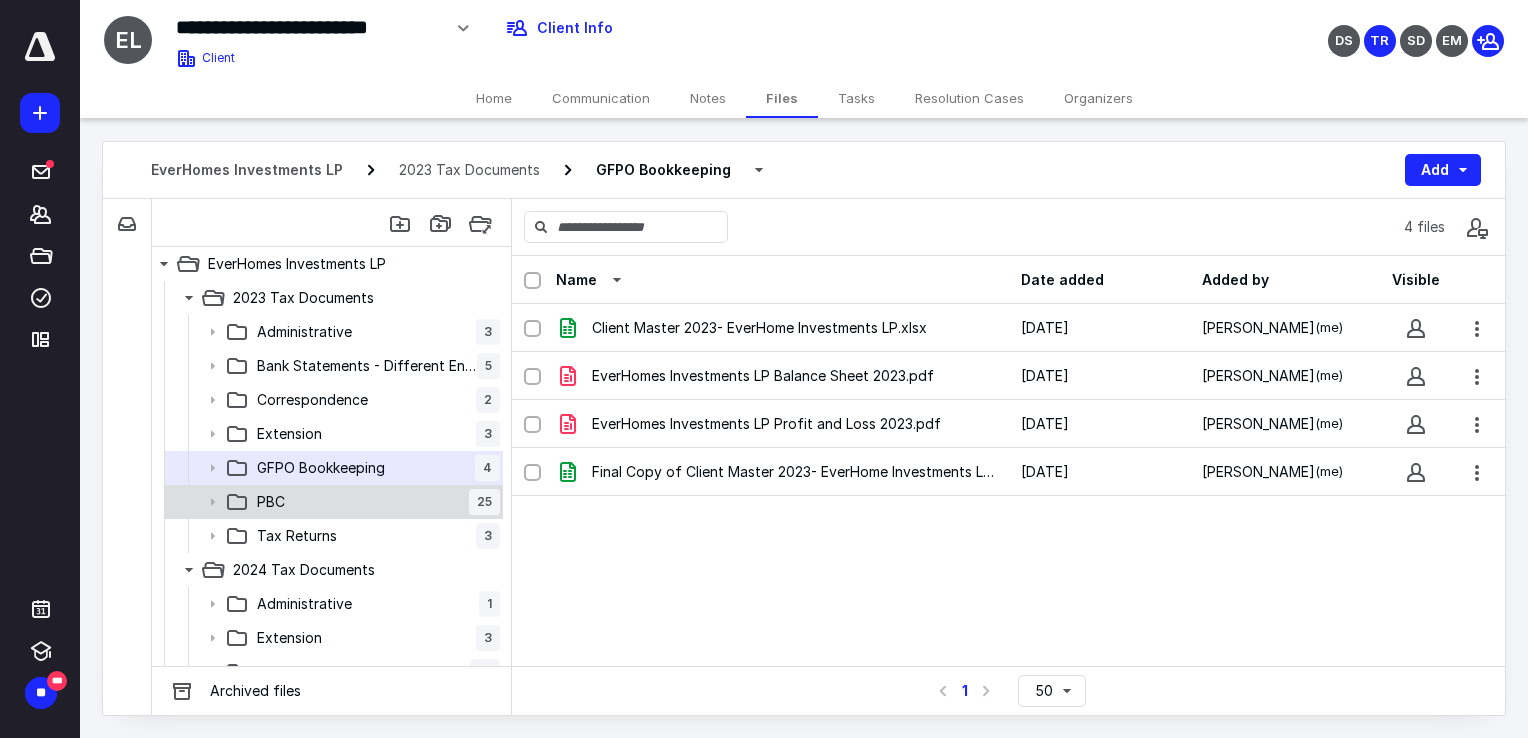 click on "PBC 25" at bounding box center (374, 502) 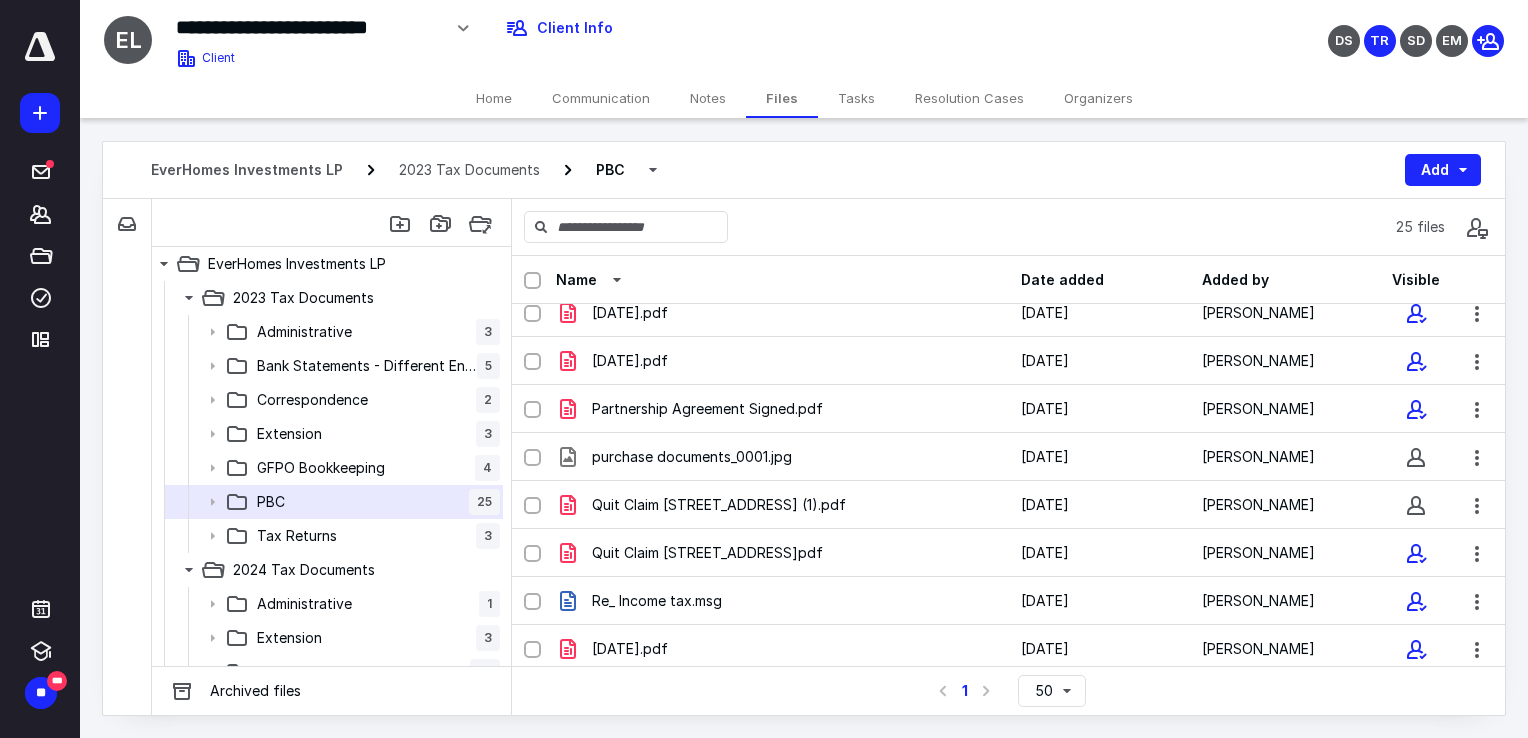 scroll, scrollTop: 832, scrollLeft: 0, axis: vertical 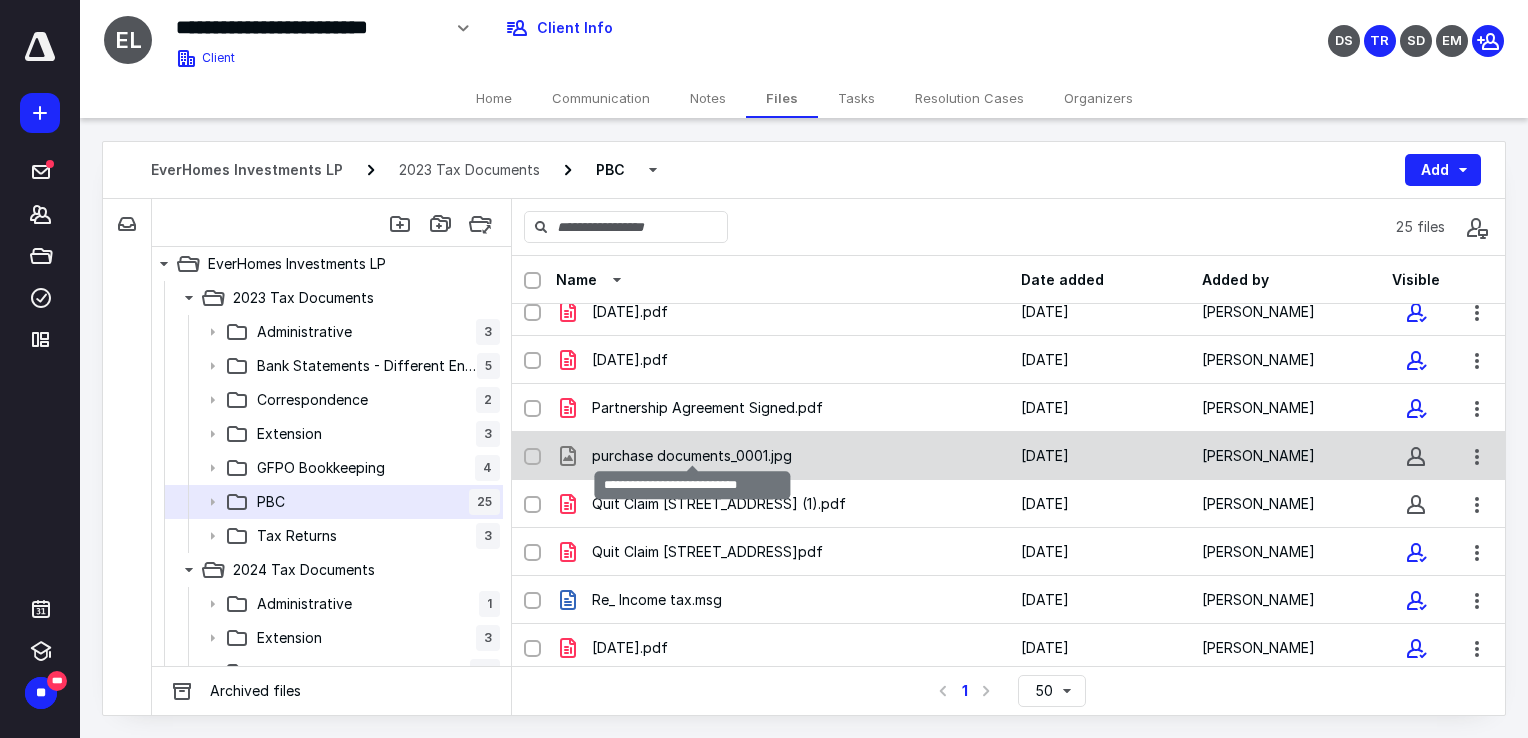 click on "purchase documents_0001.jpg" at bounding box center [692, 456] 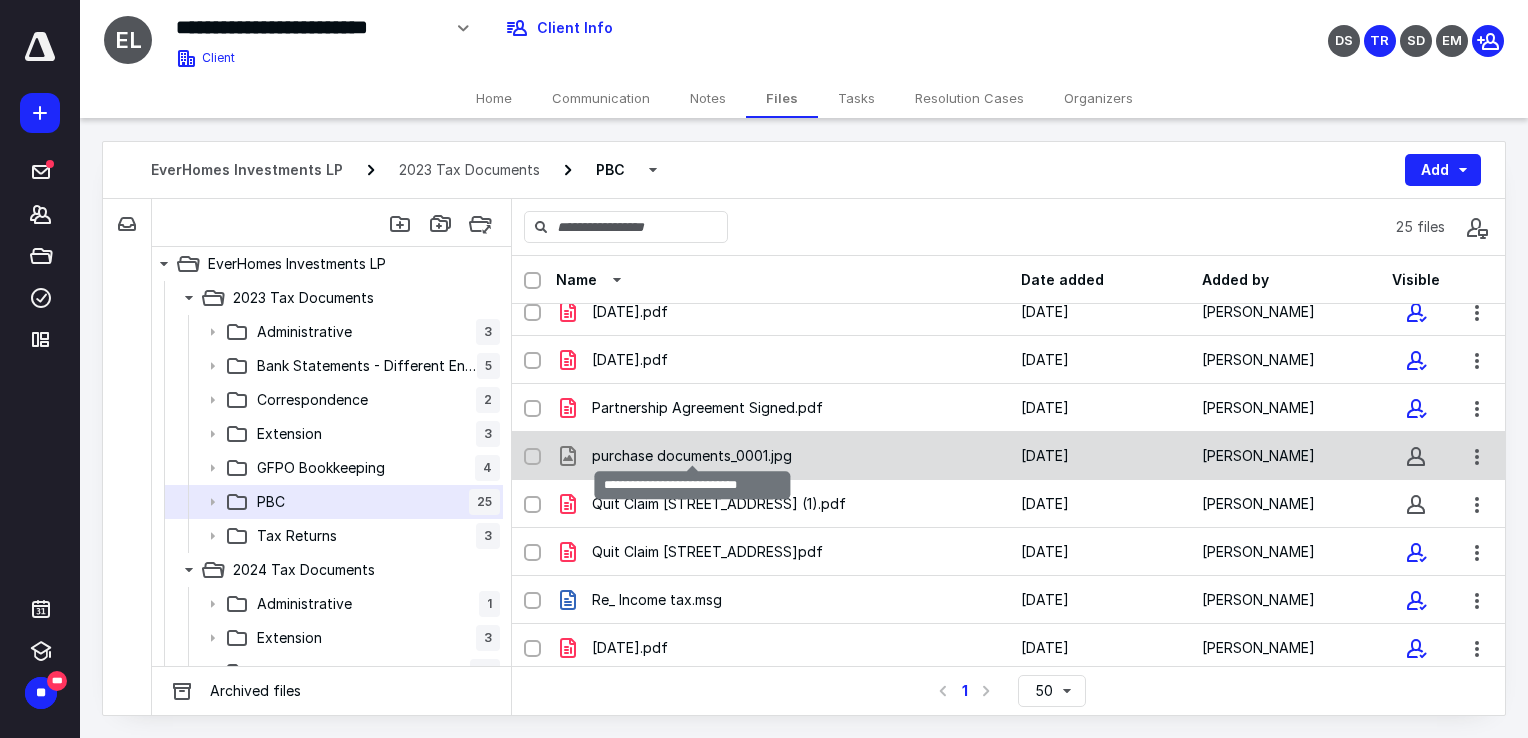 click on "purchase documents_0001.jpg" at bounding box center [692, 456] 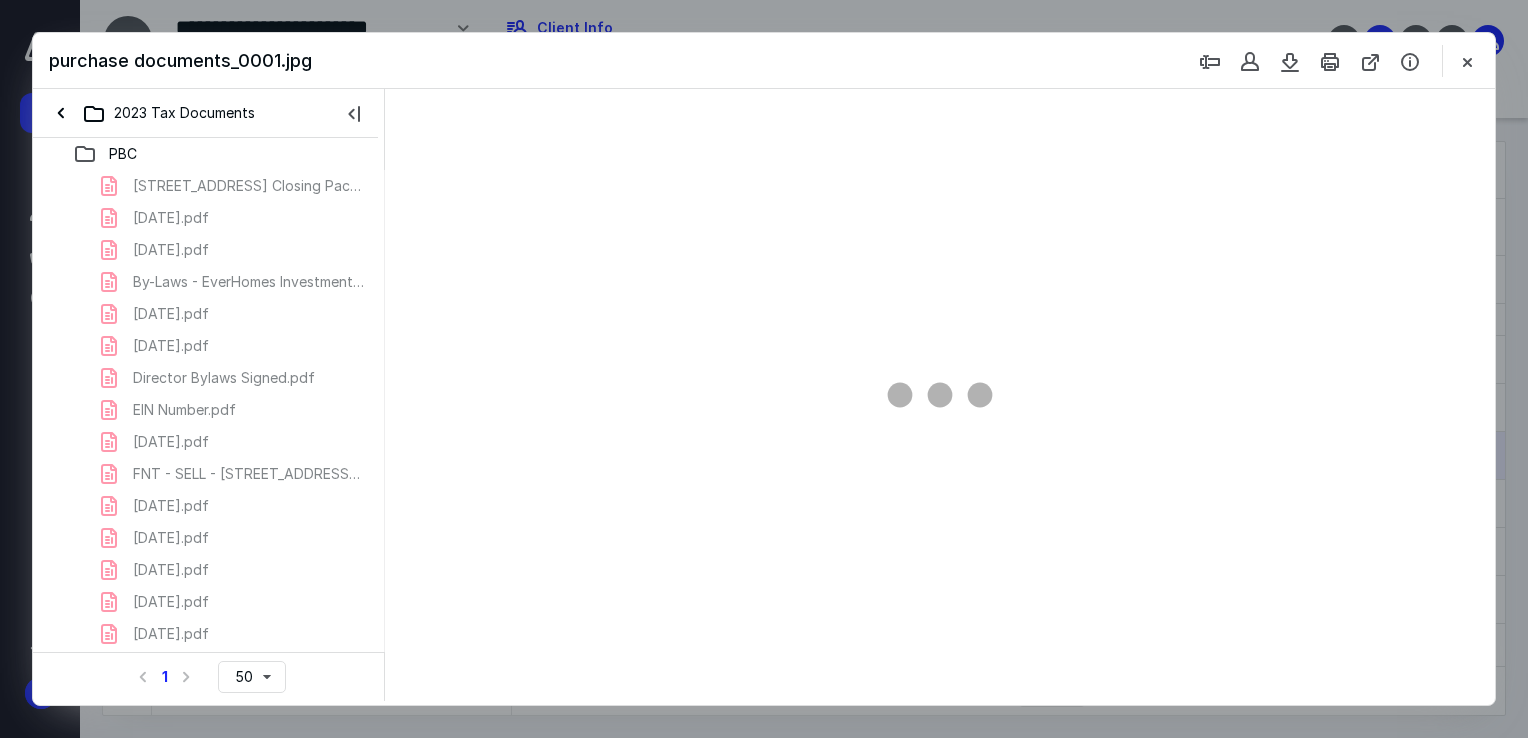 scroll, scrollTop: 0, scrollLeft: 0, axis: both 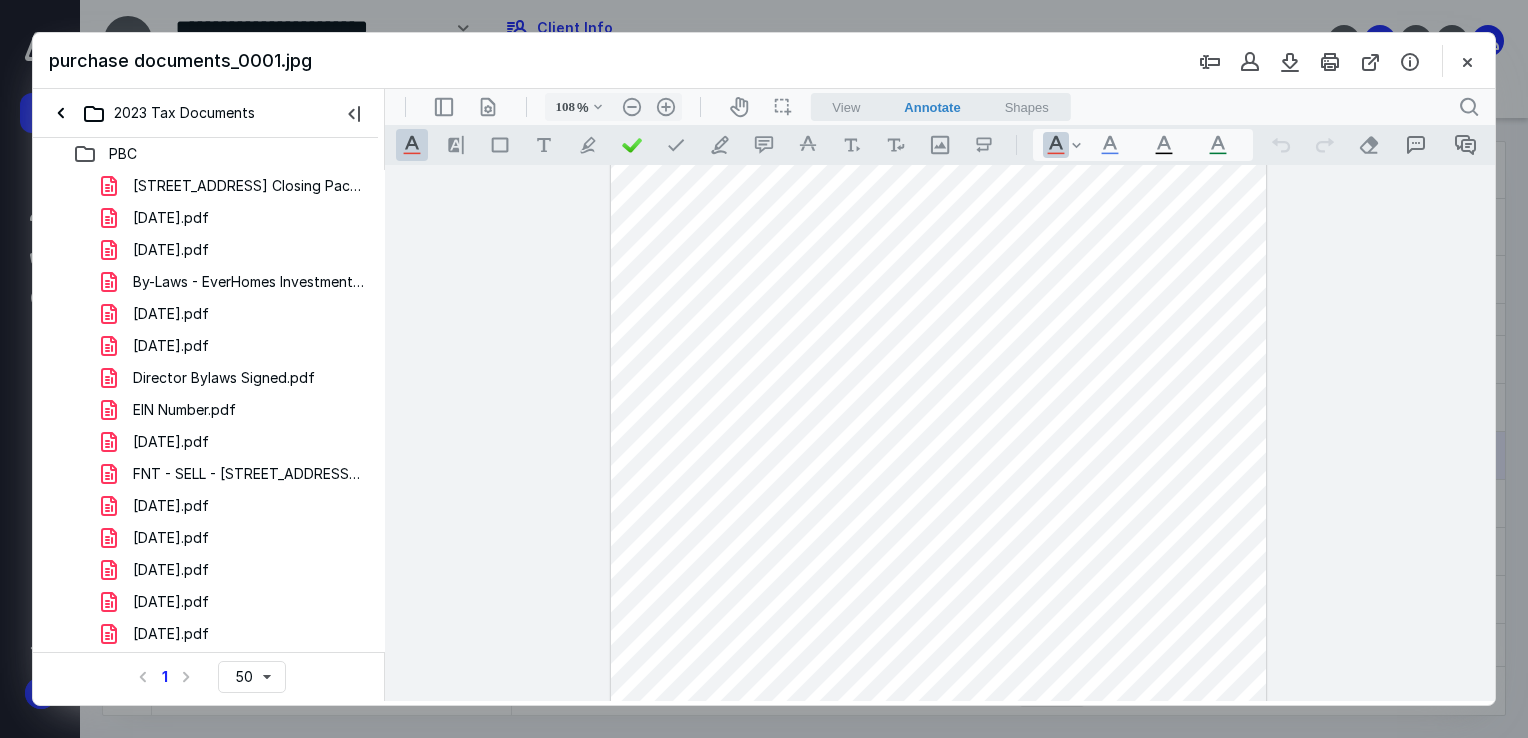 type on "133" 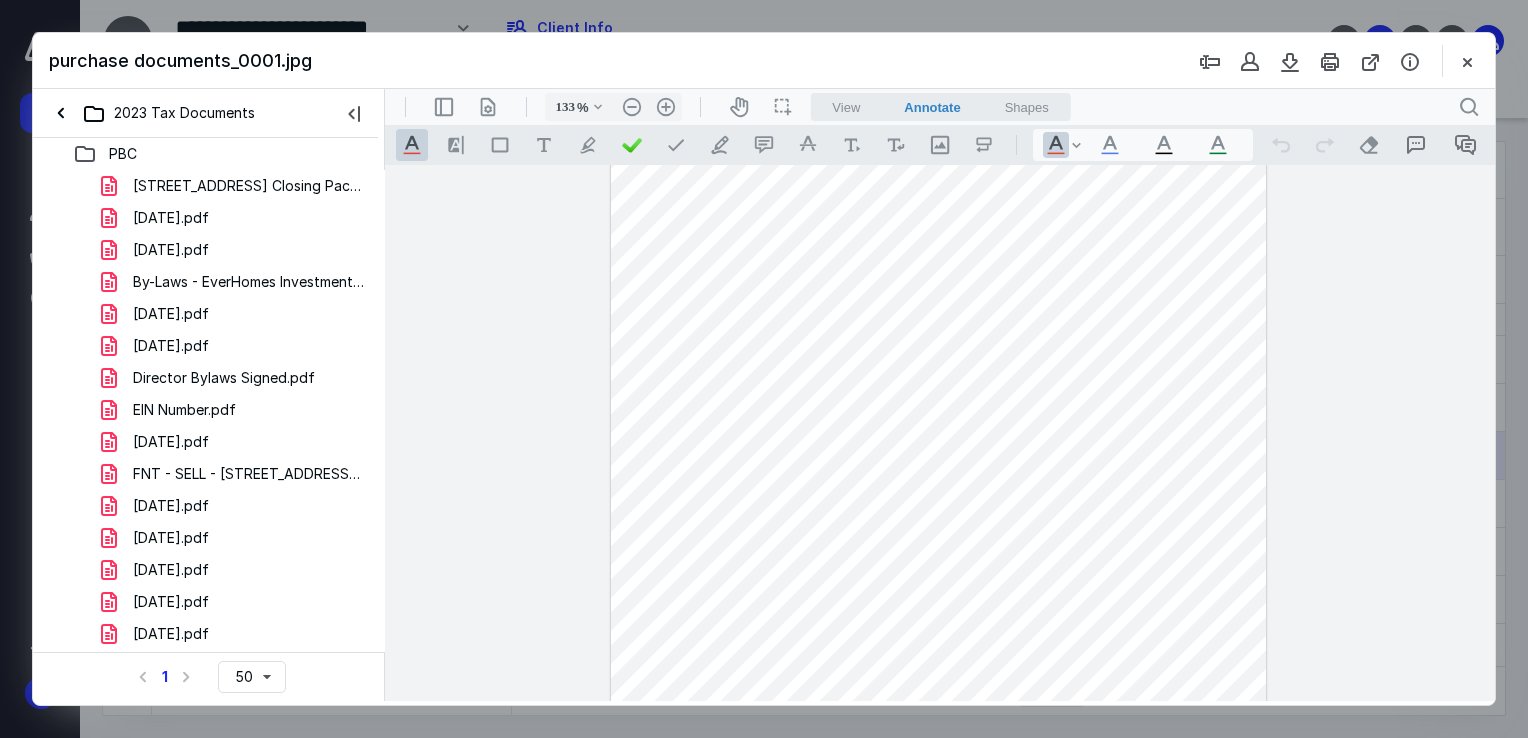 scroll, scrollTop: 139, scrollLeft: 0, axis: vertical 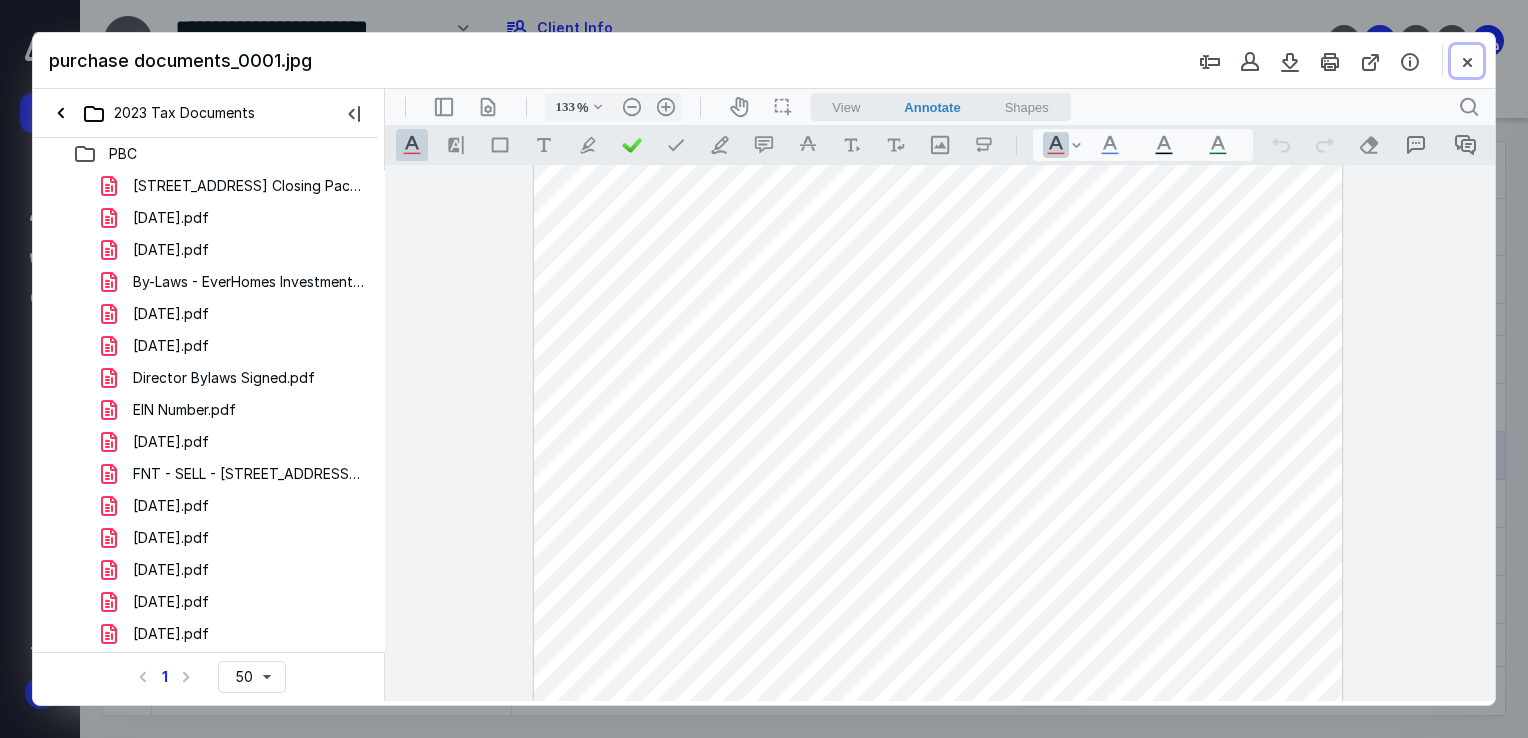 click at bounding box center (1467, 61) 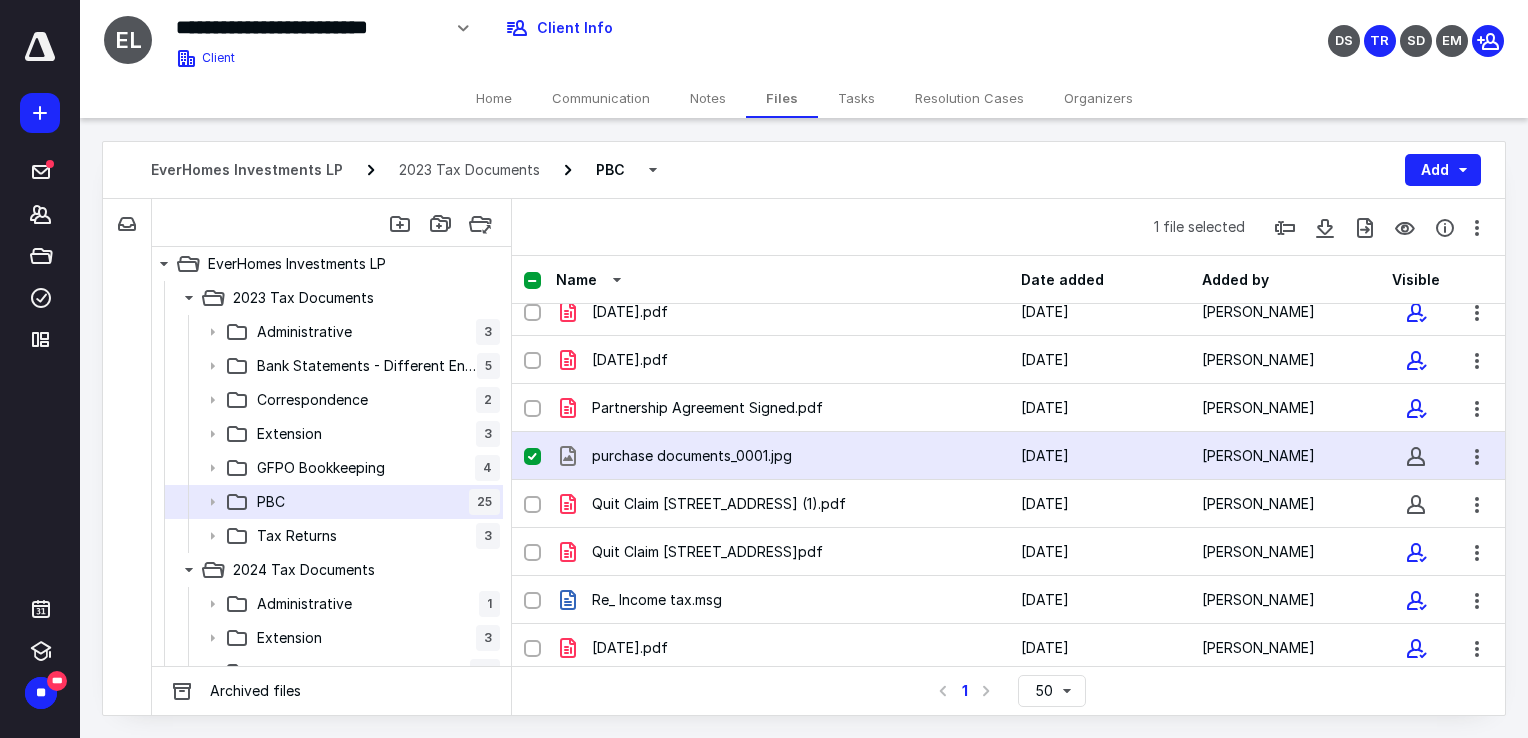 click at bounding box center (532, 457) 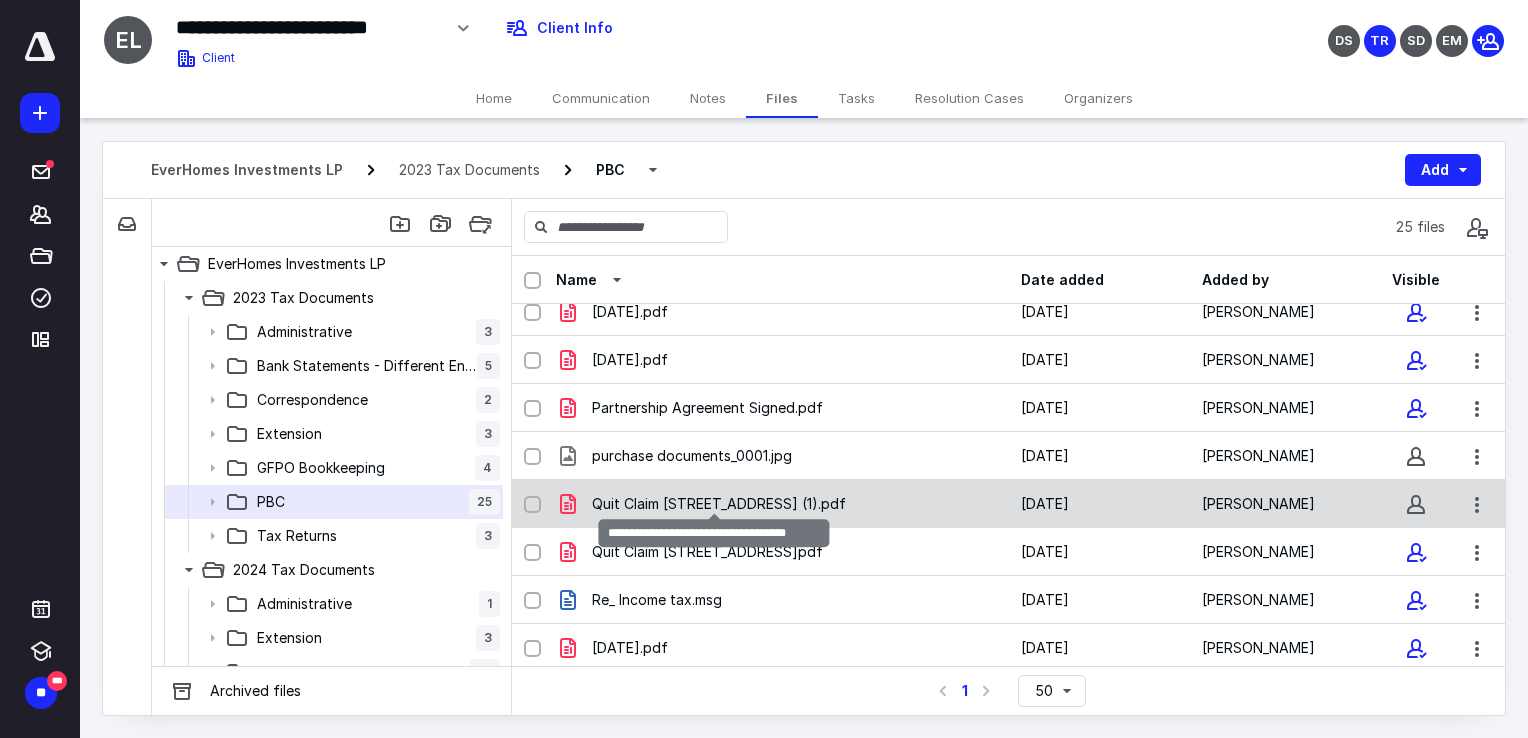 click on "Quit Claim [STREET_ADDRESS] (1).pdf" at bounding box center [719, 504] 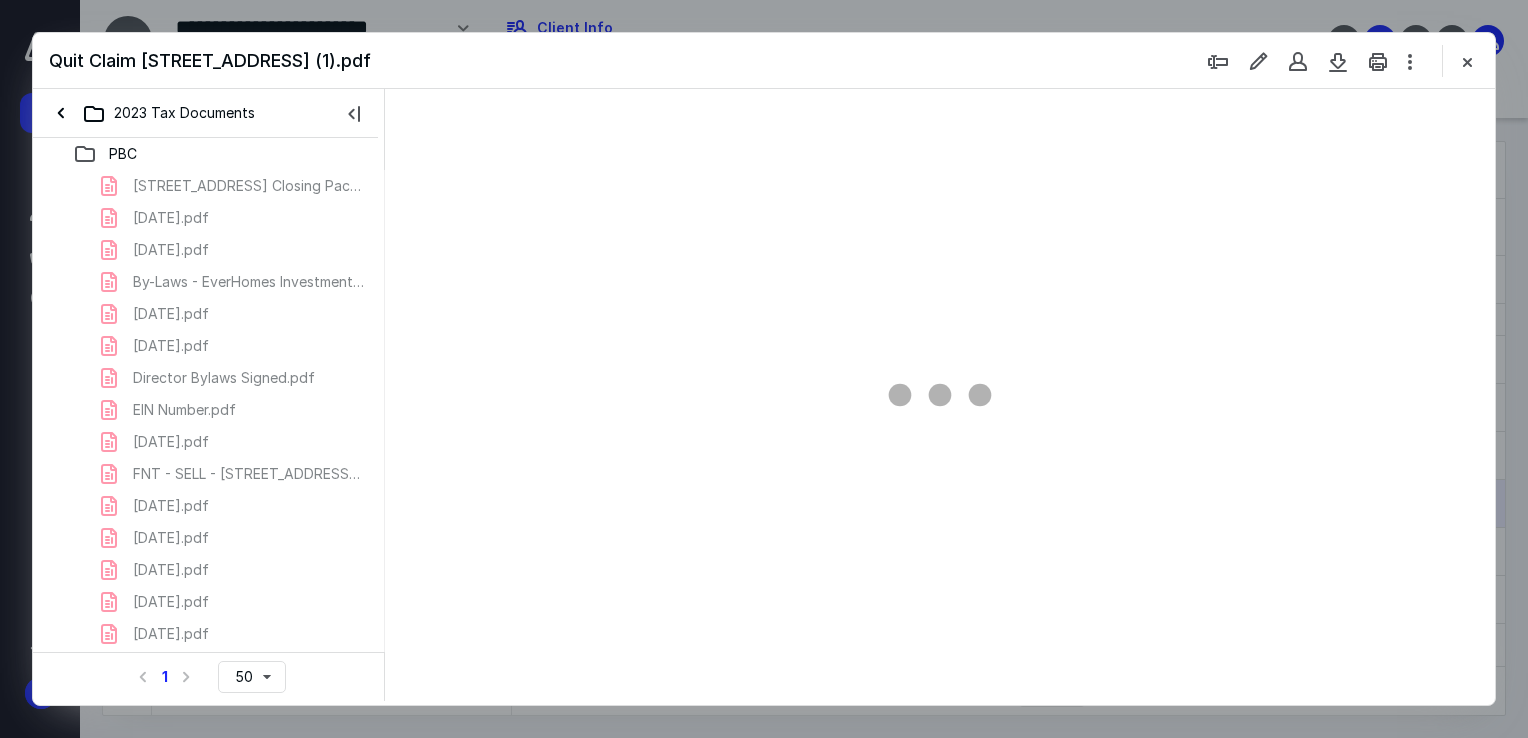 scroll, scrollTop: 0, scrollLeft: 0, axis: both 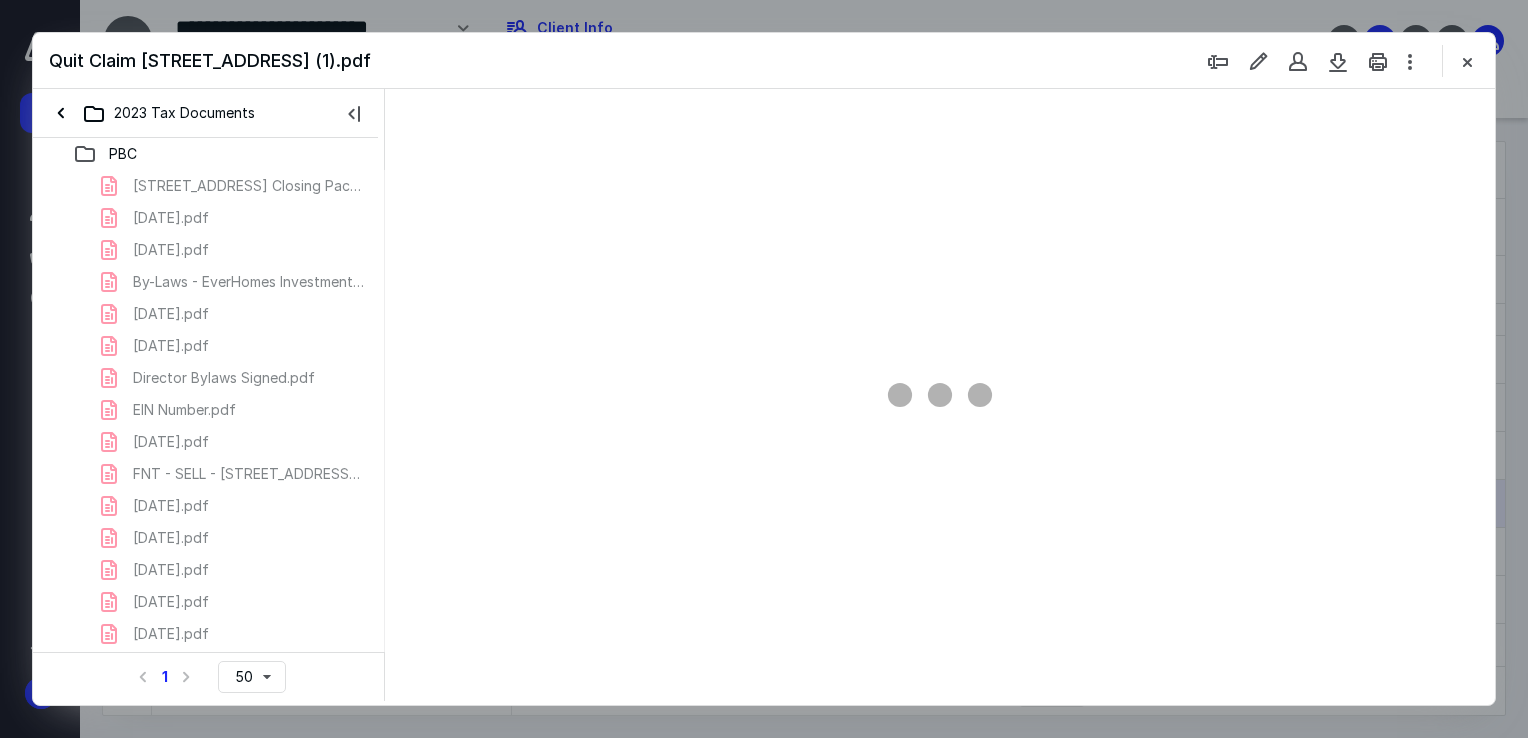 type on "68" 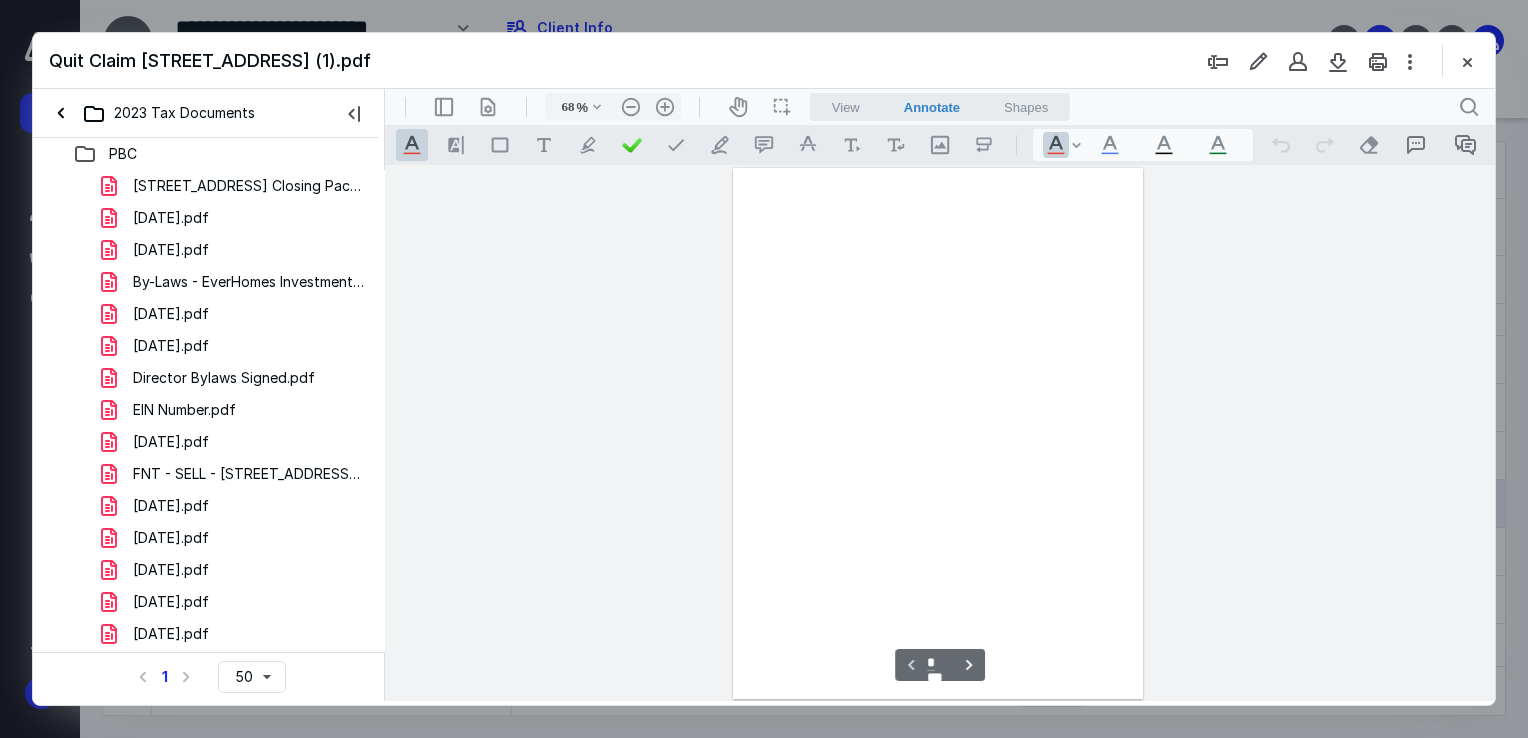 scroll, scrollTop: 79, scrollLeft: 0, axis: vertical 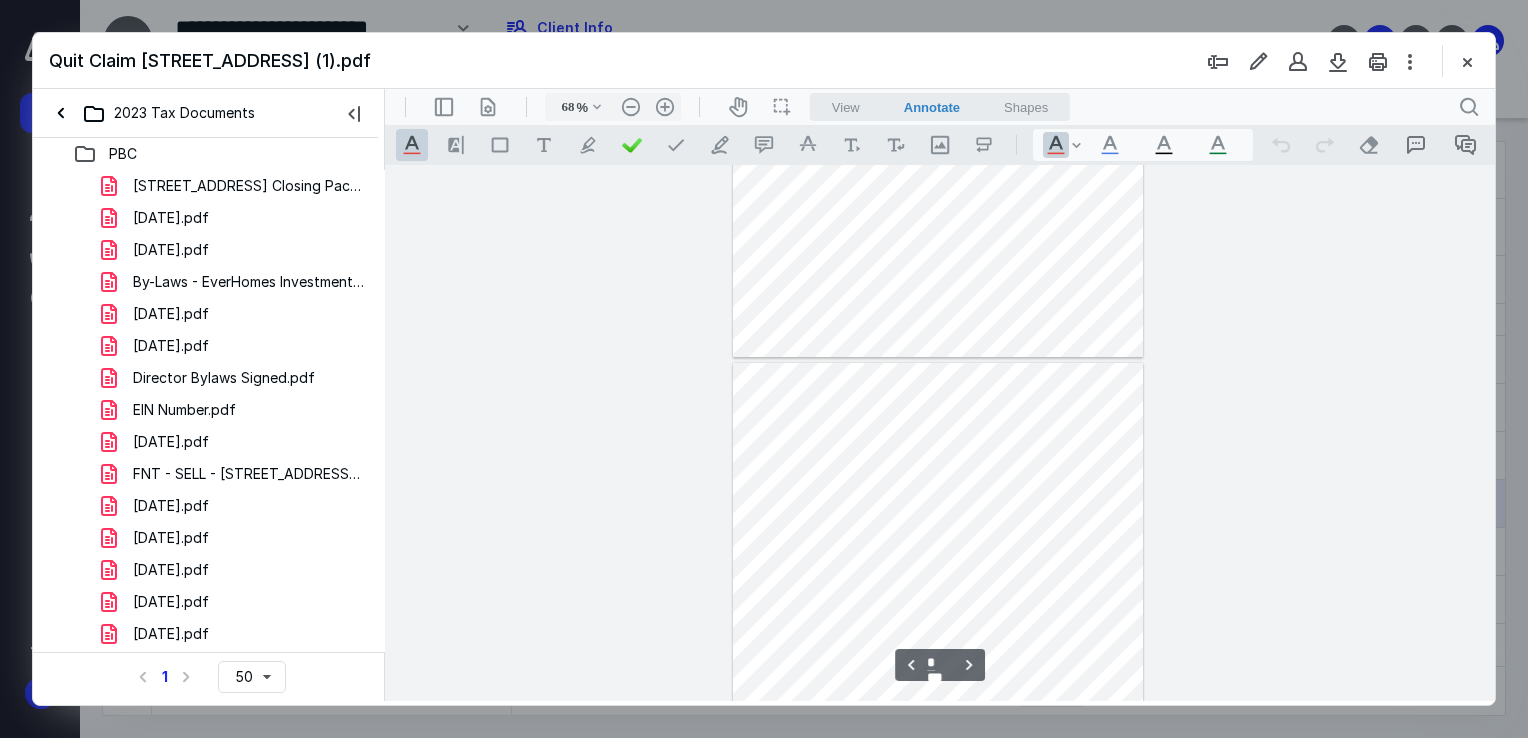 type on "*" 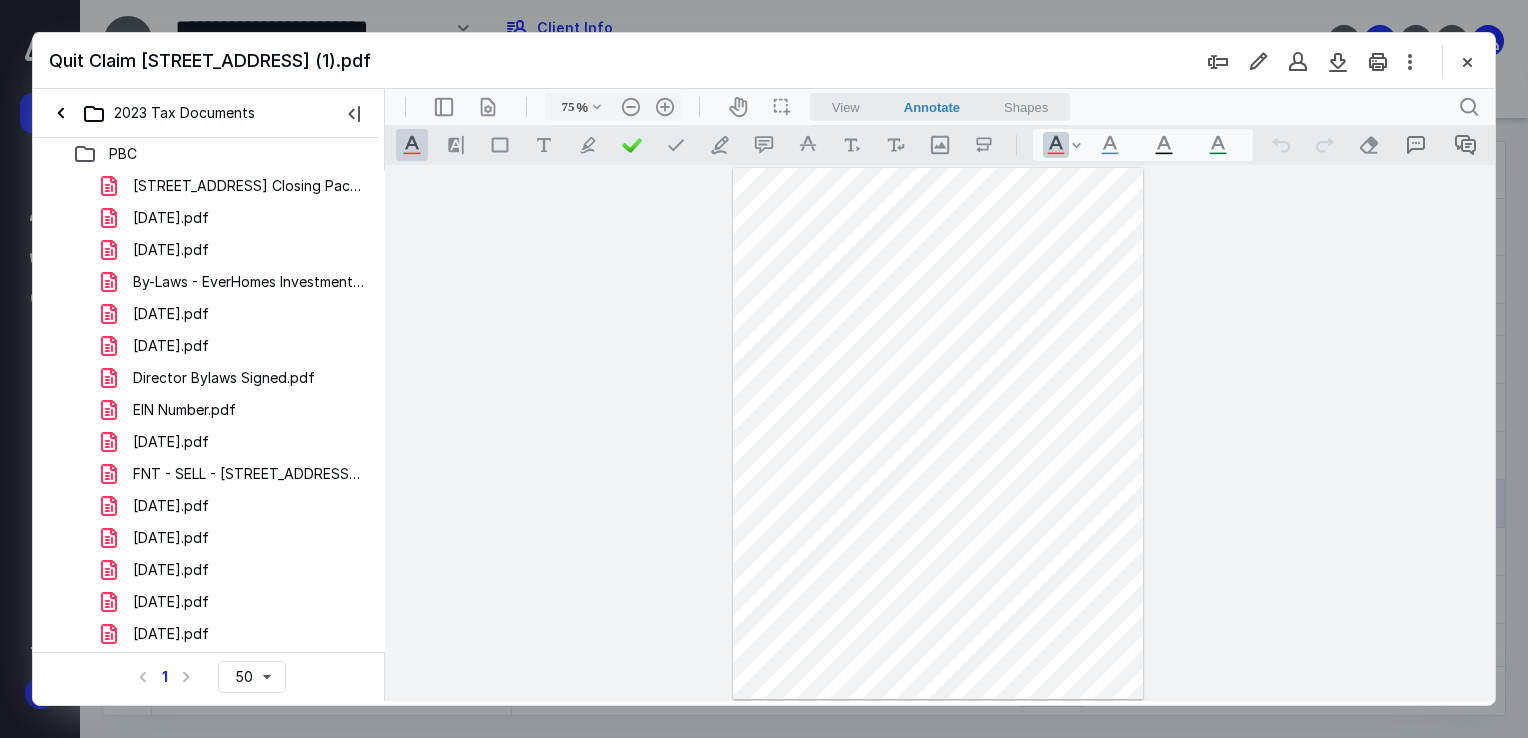 type on "83" 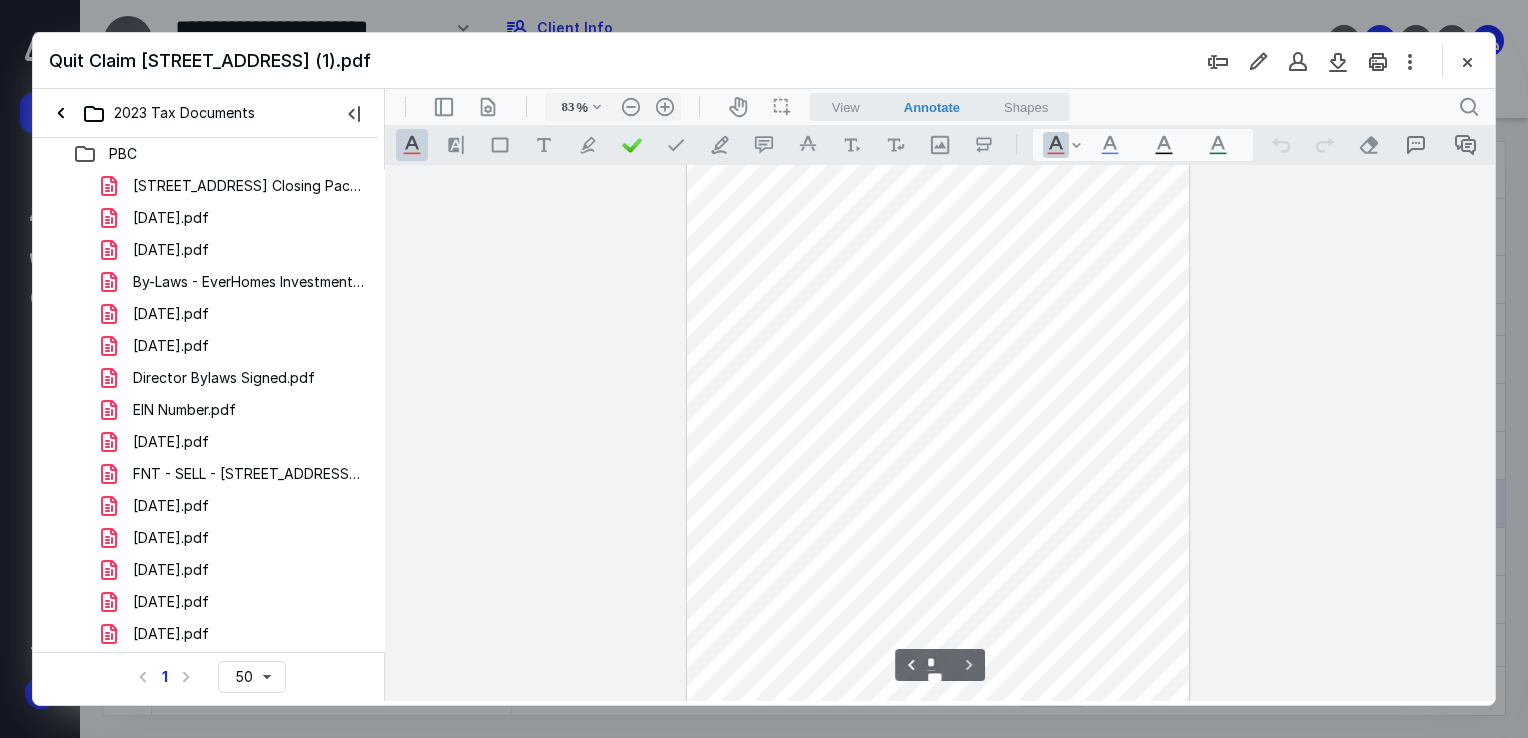 type on "*" 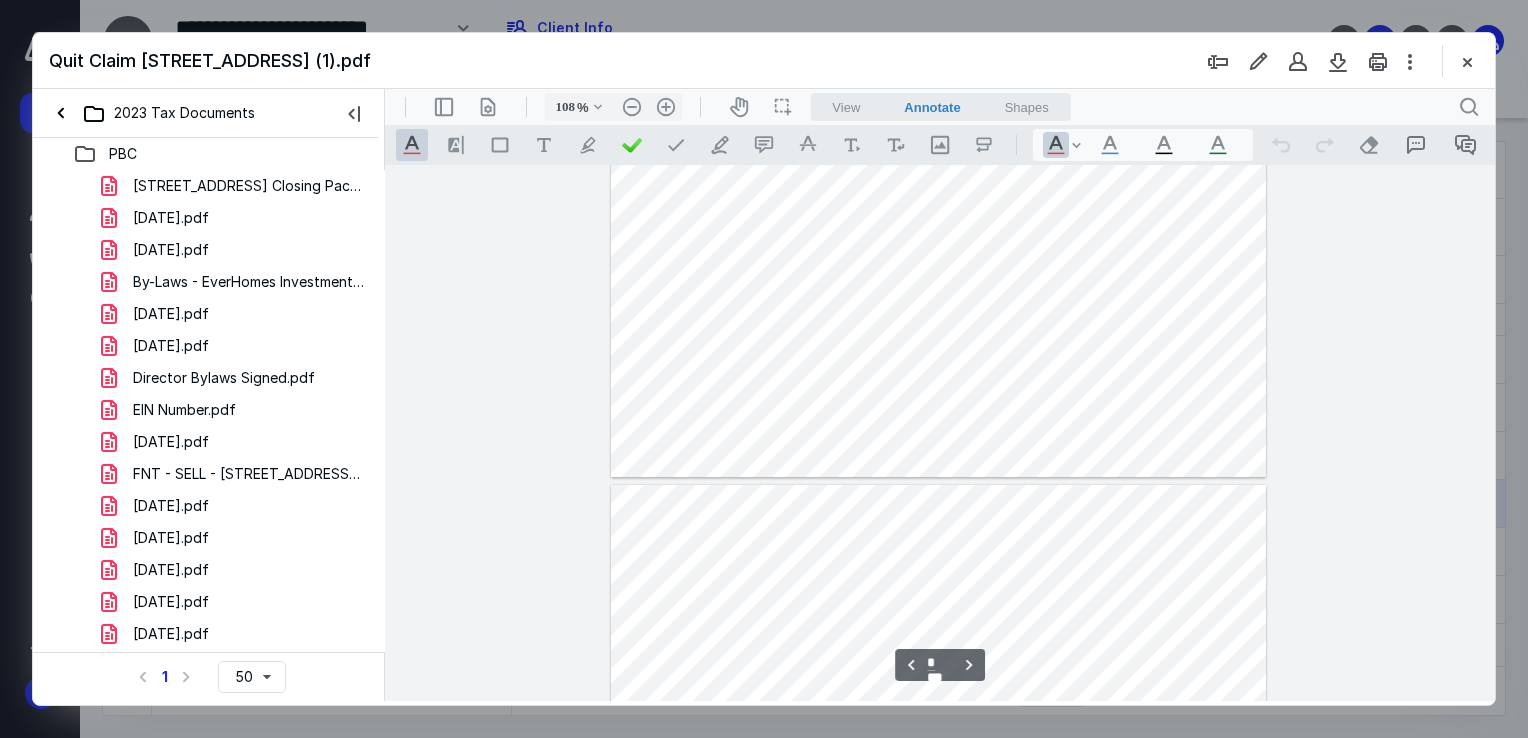 type on "133" 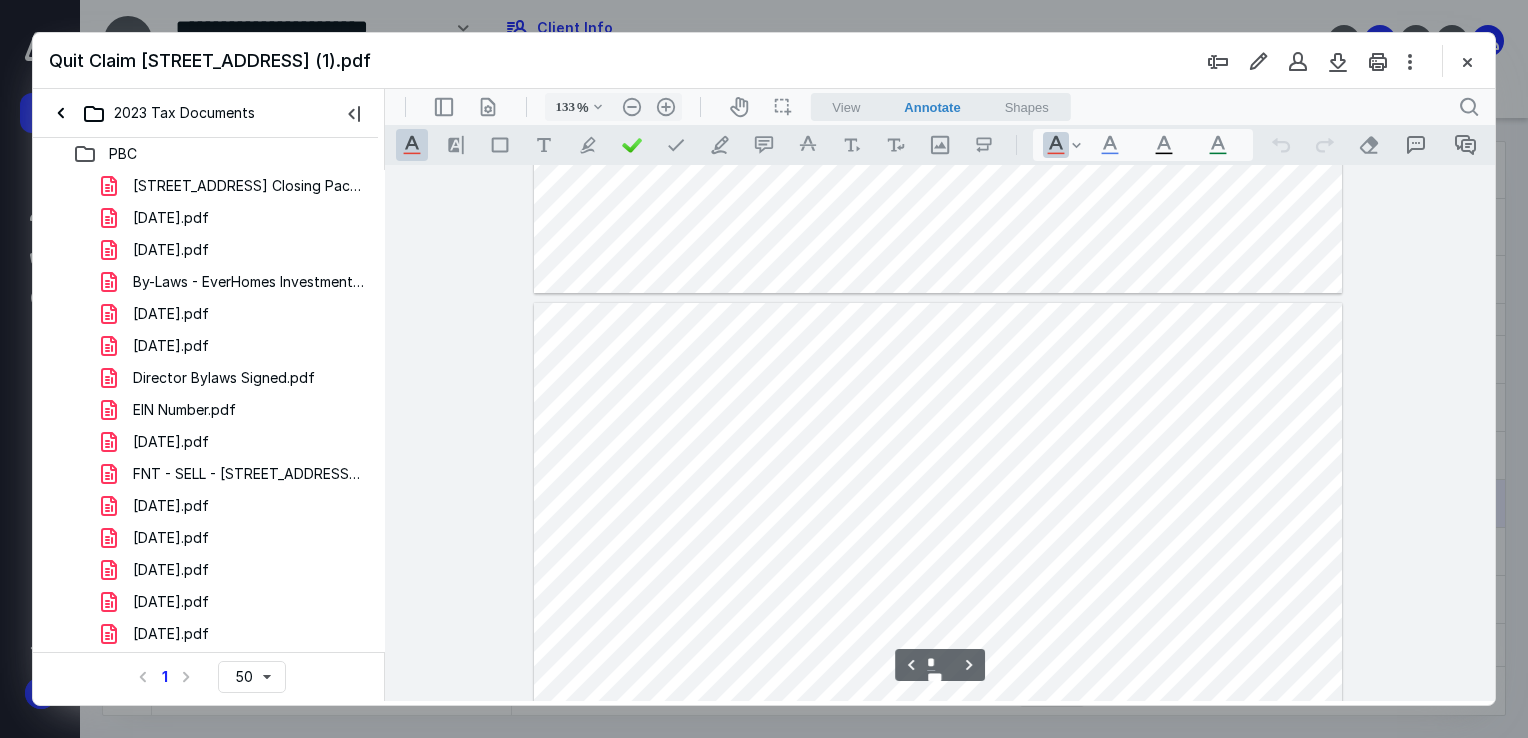 type on "*" 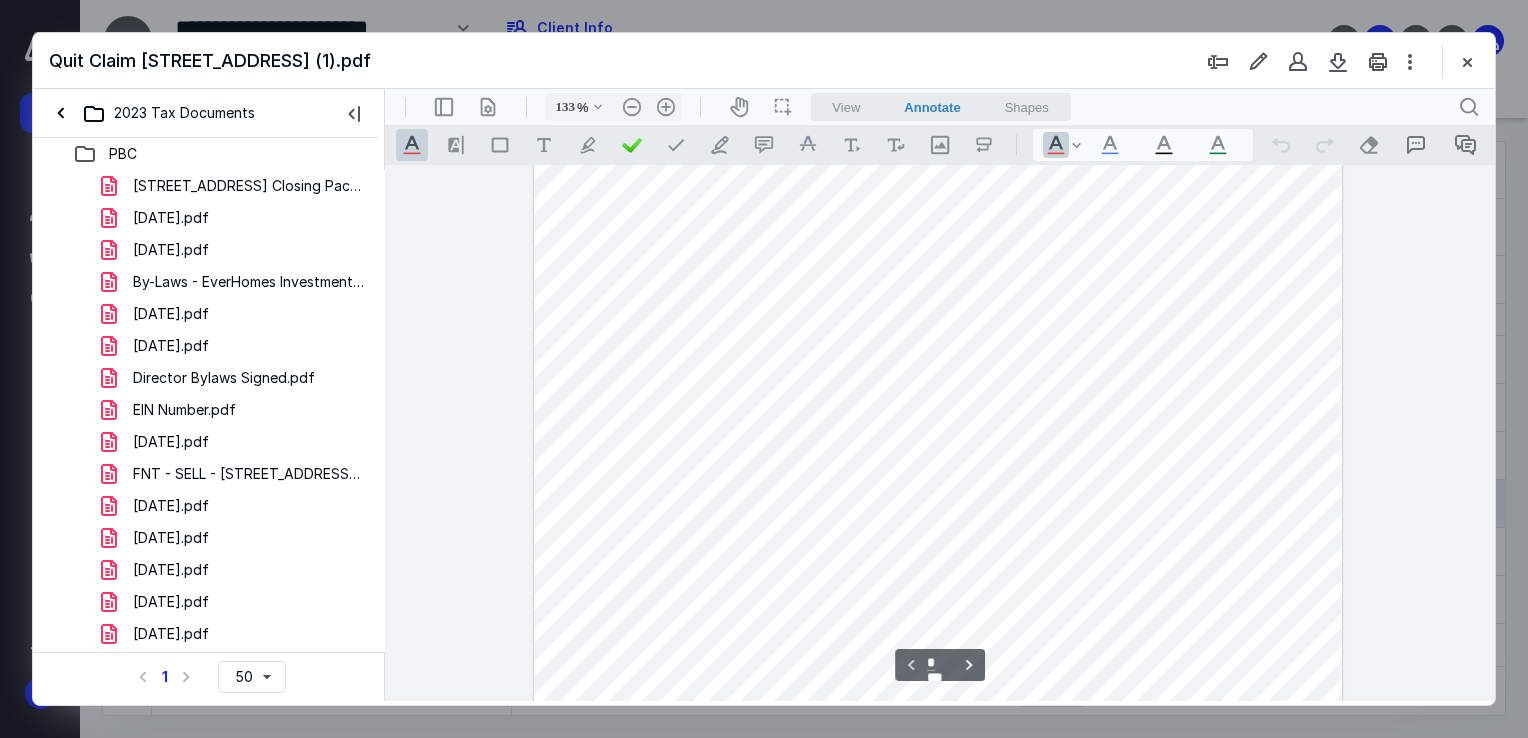 scroll, scrollTop: 0, scrollLeft: 0, axis: both 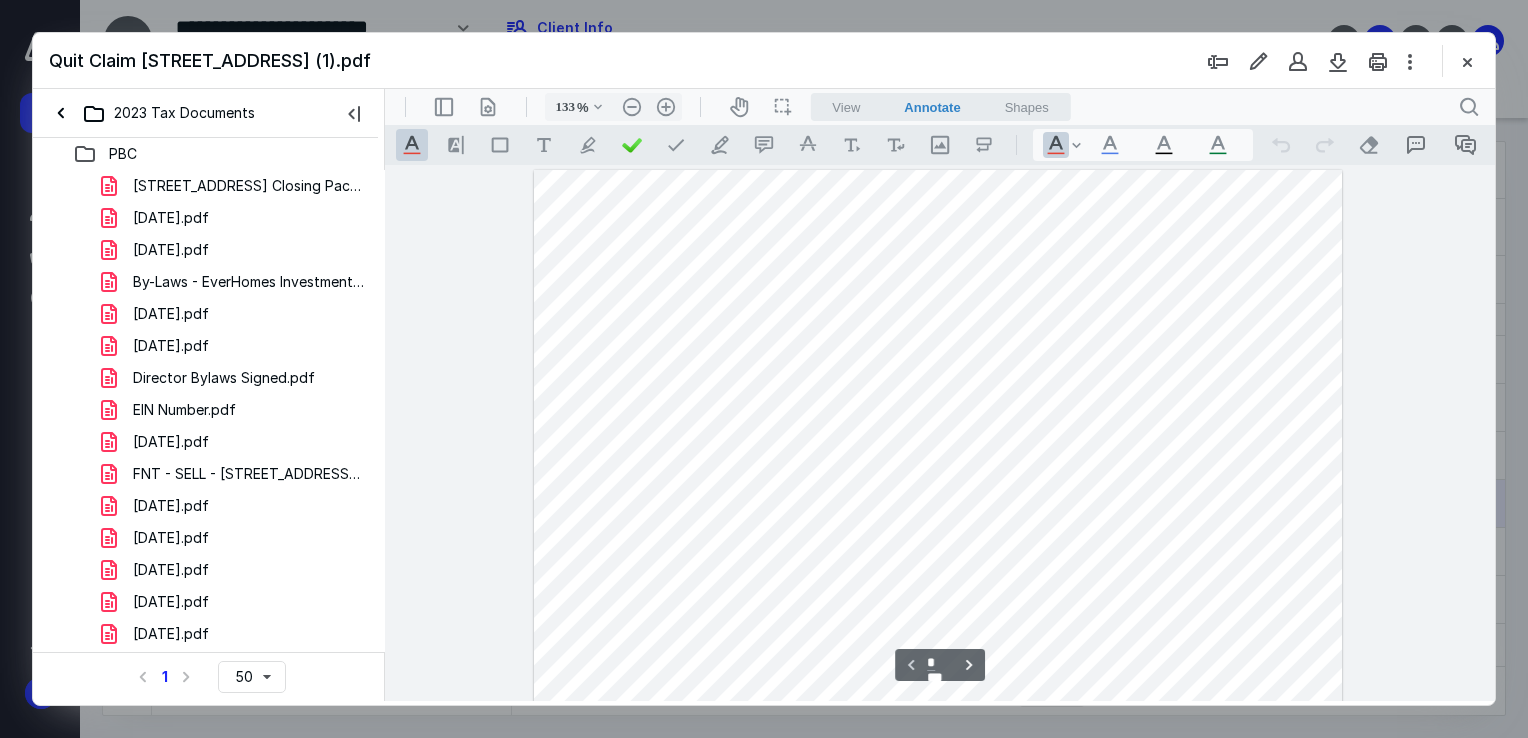 click on "**********" at bounding box center (940, 433) 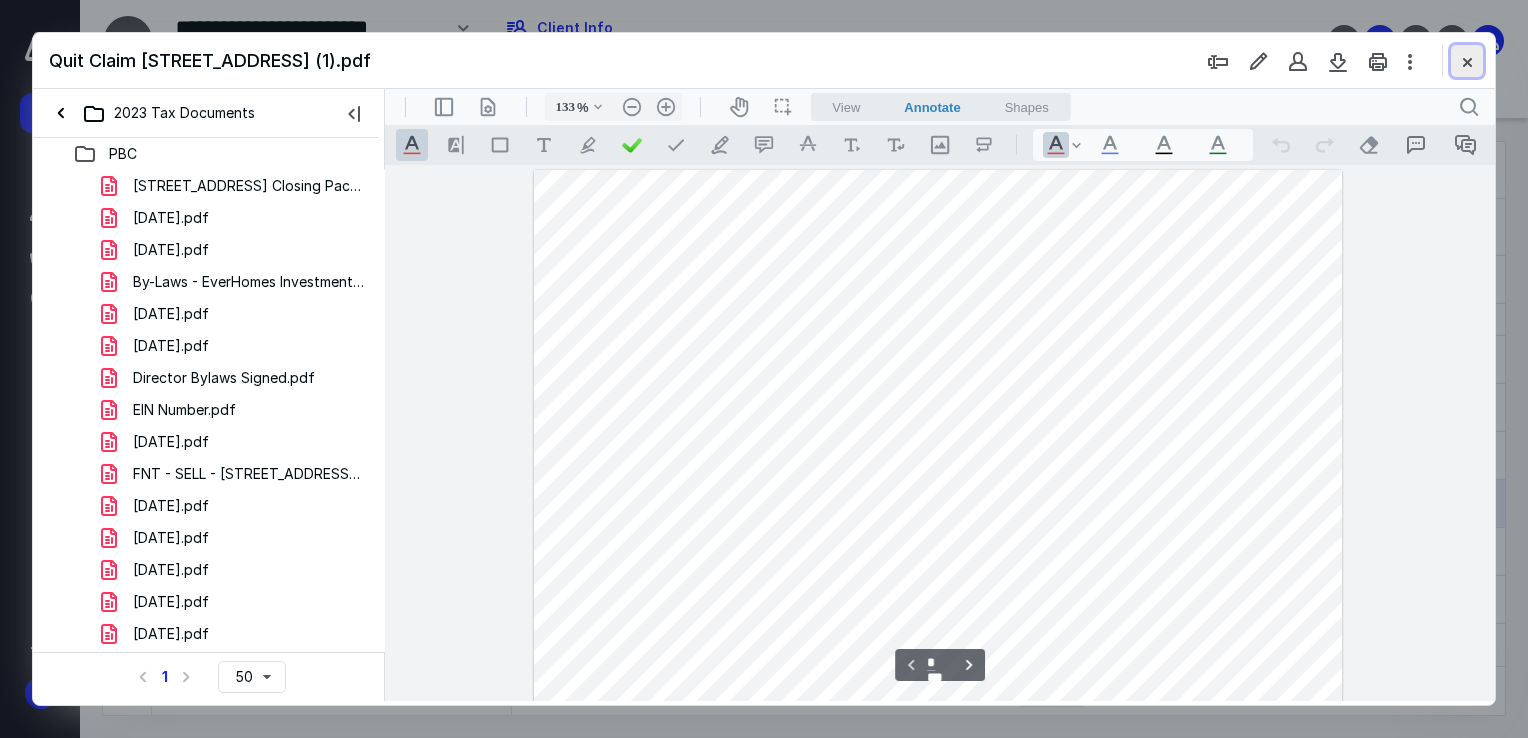 drag, startPoint x: 1467, startPoint y: 73, endPoint x: 1451, endPoint y: 95, distance: 27.202942 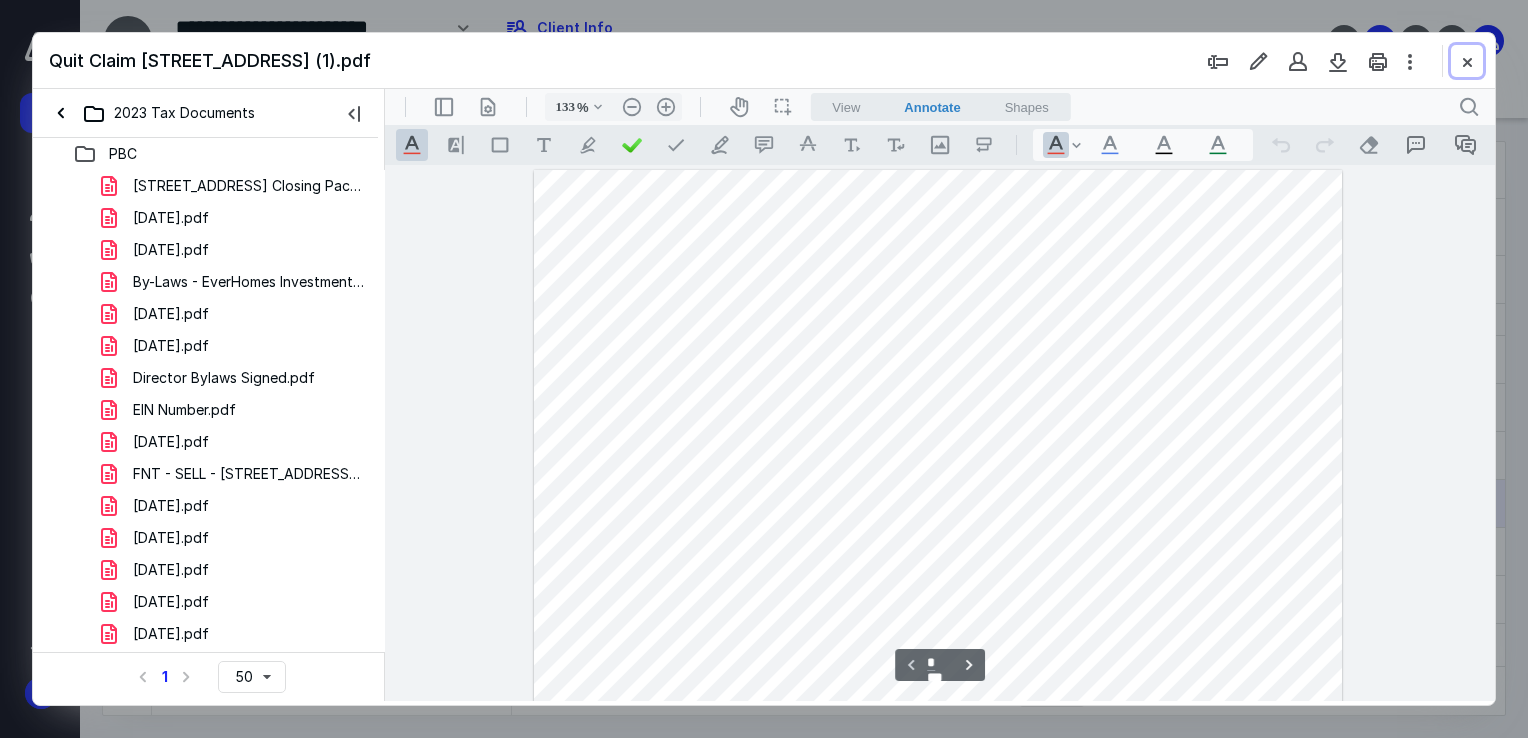 click at bounding box center (1467, 61) 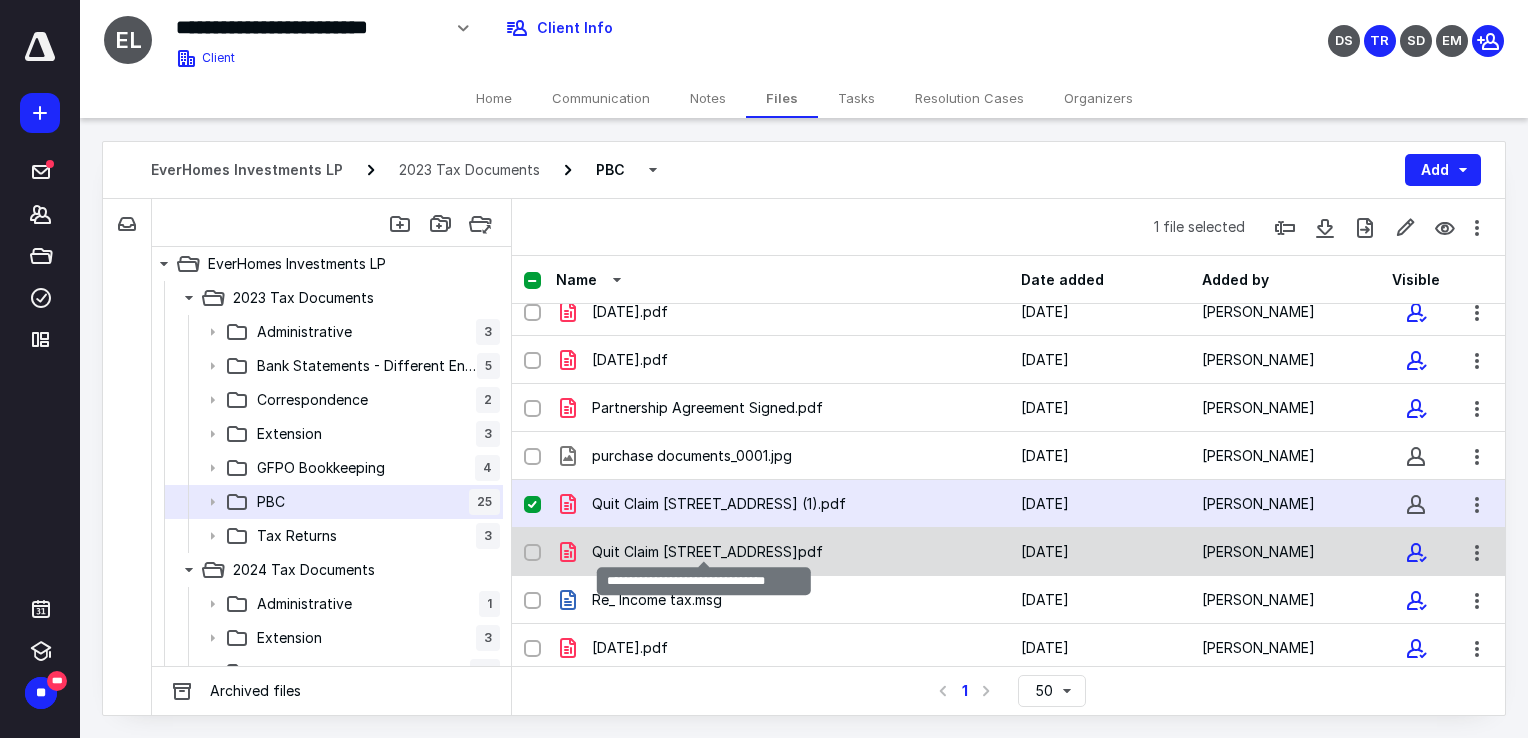click on "Quit Claim [STREET_ADDRESS]pdf" at bounding box center [707, 552] 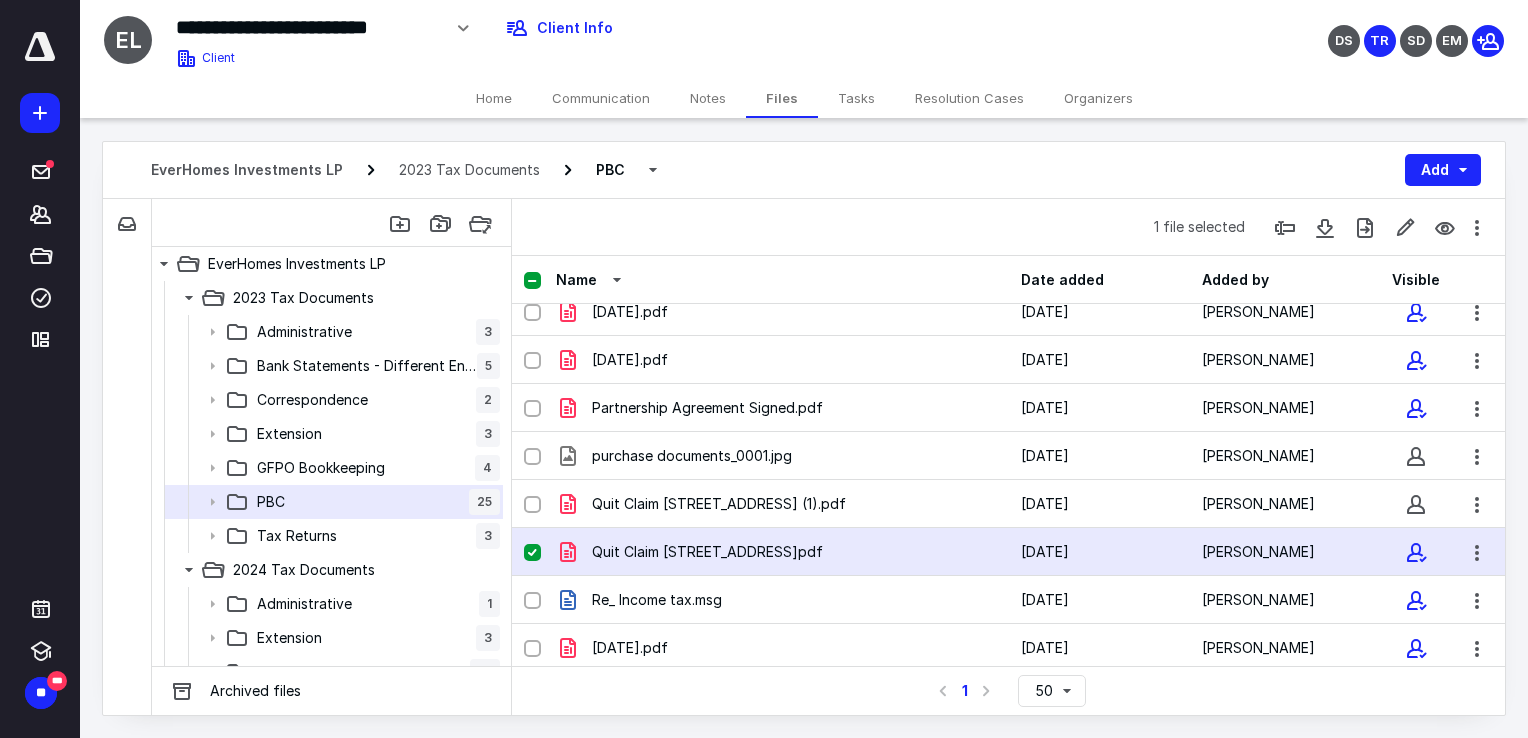 click 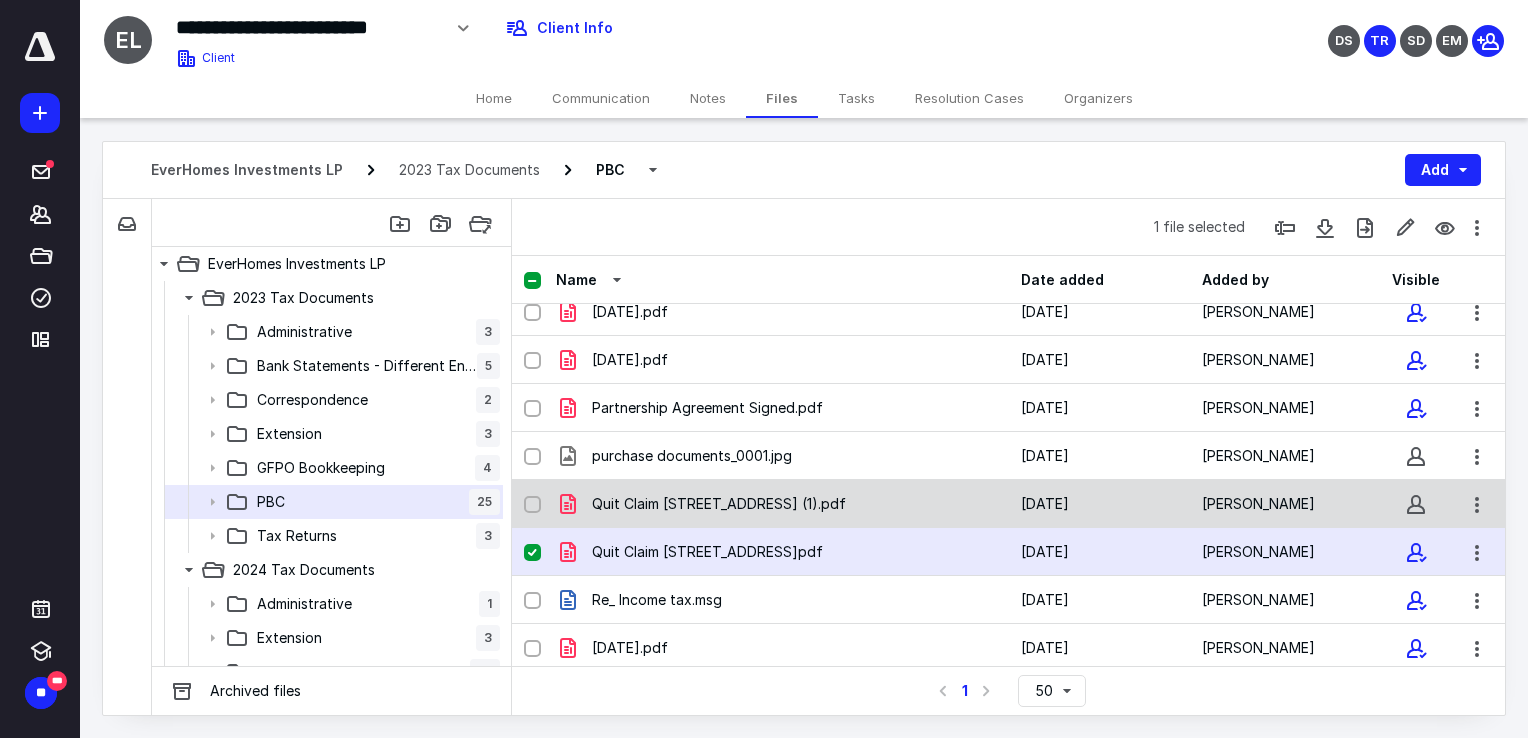 checkbox on "false" 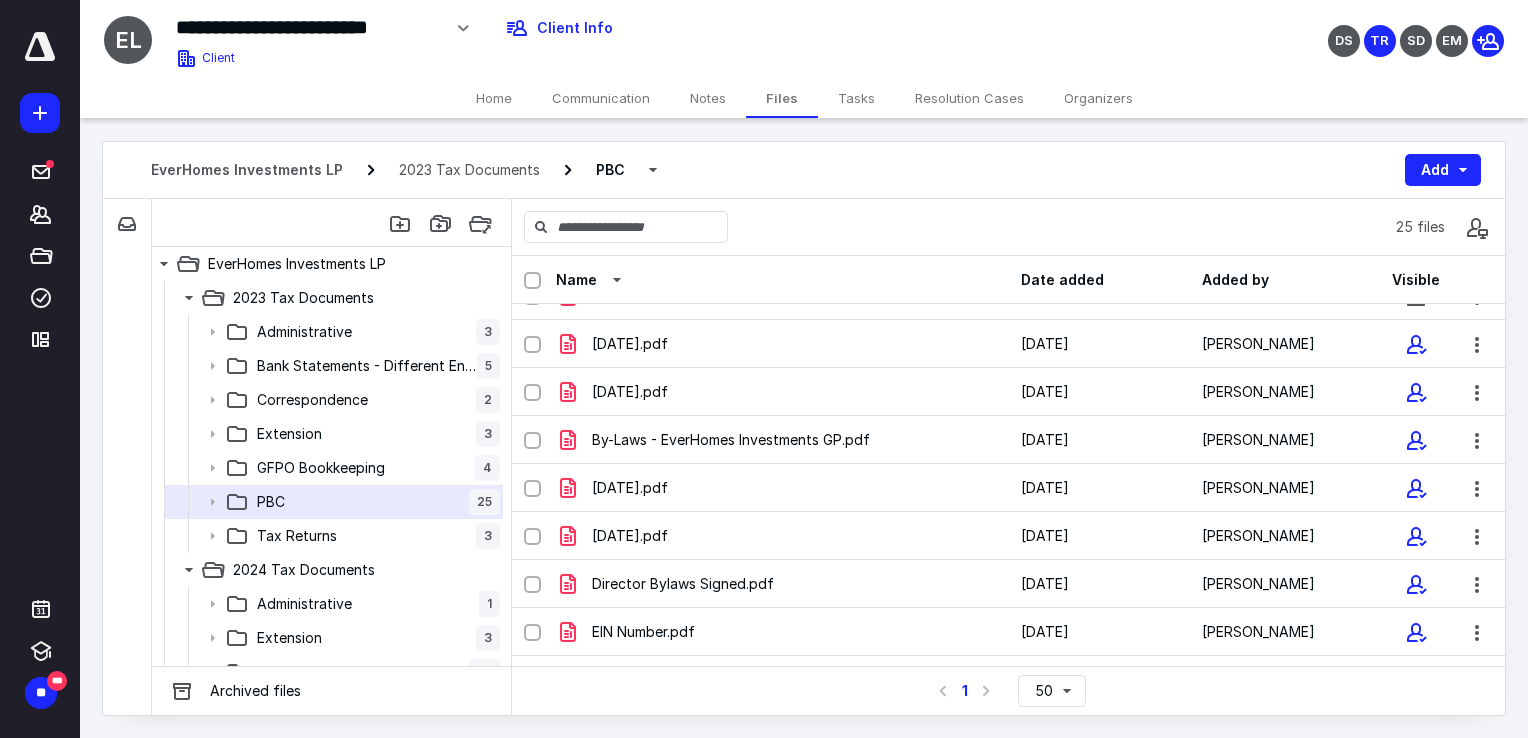 scroll, scrollTop: 0, scrollLeft: 0, axis: both 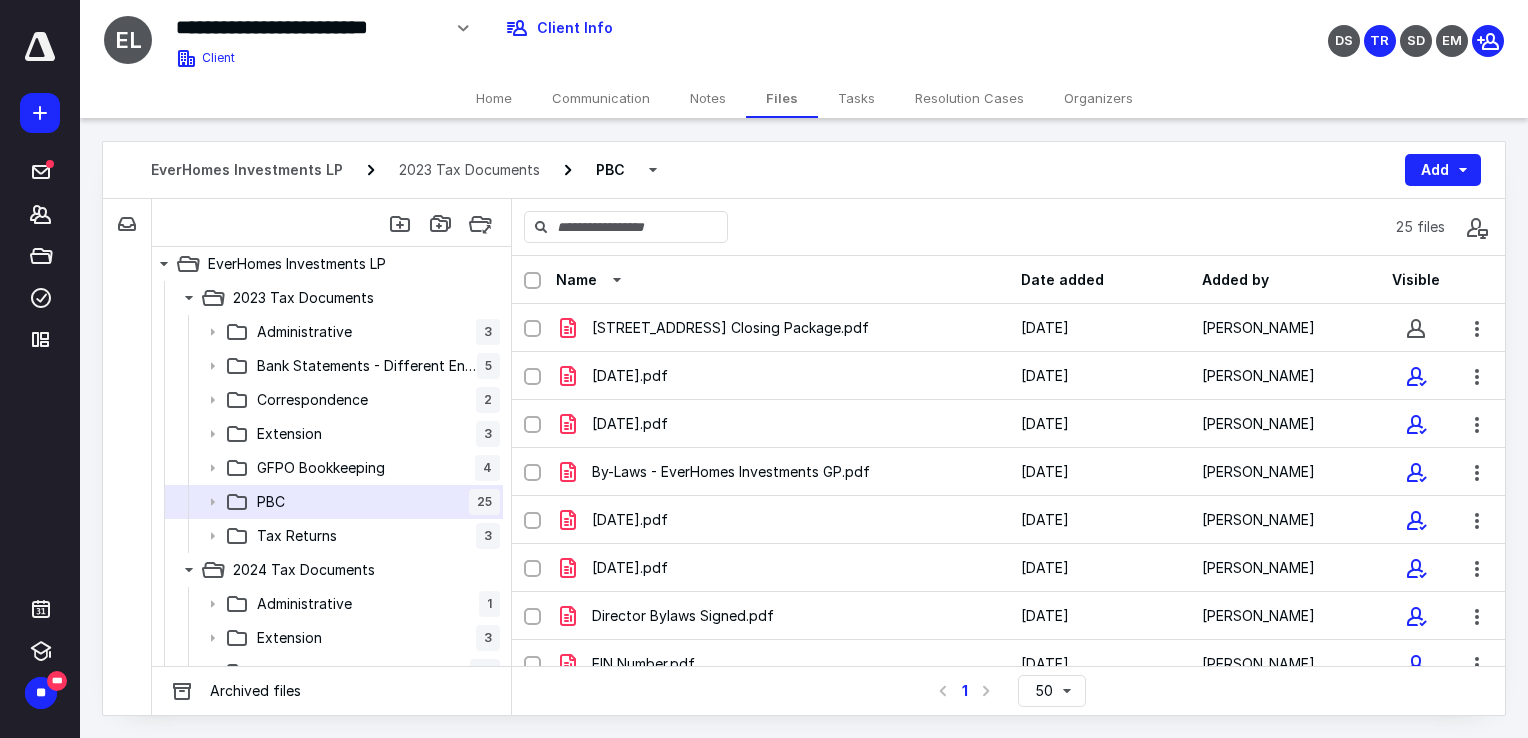 click on "Communication" at bounding box center [601, 98] 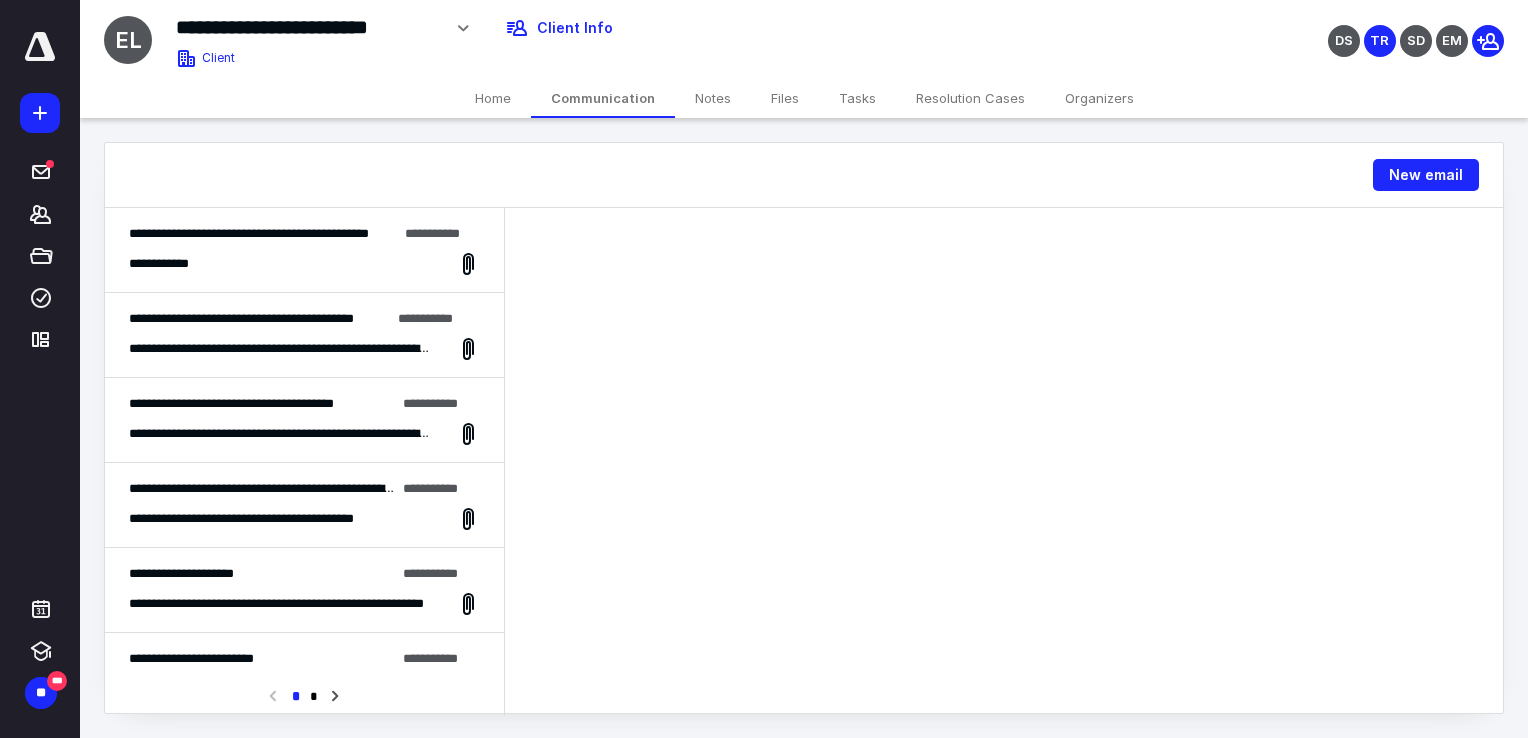 click on "**********" at bounding box center (304, 250) 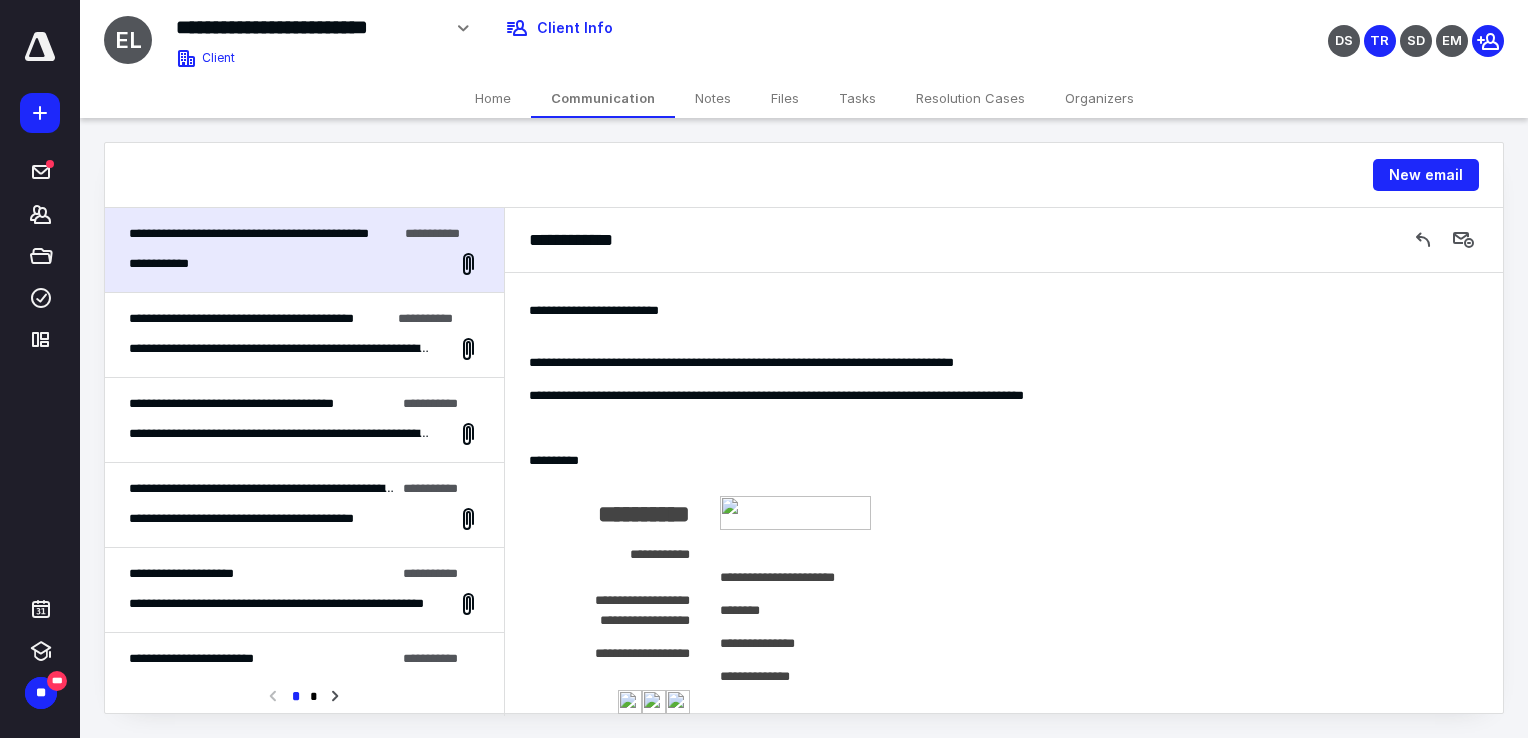 scroll, scrollTop: 0, scrollLeft: 0, axis: both 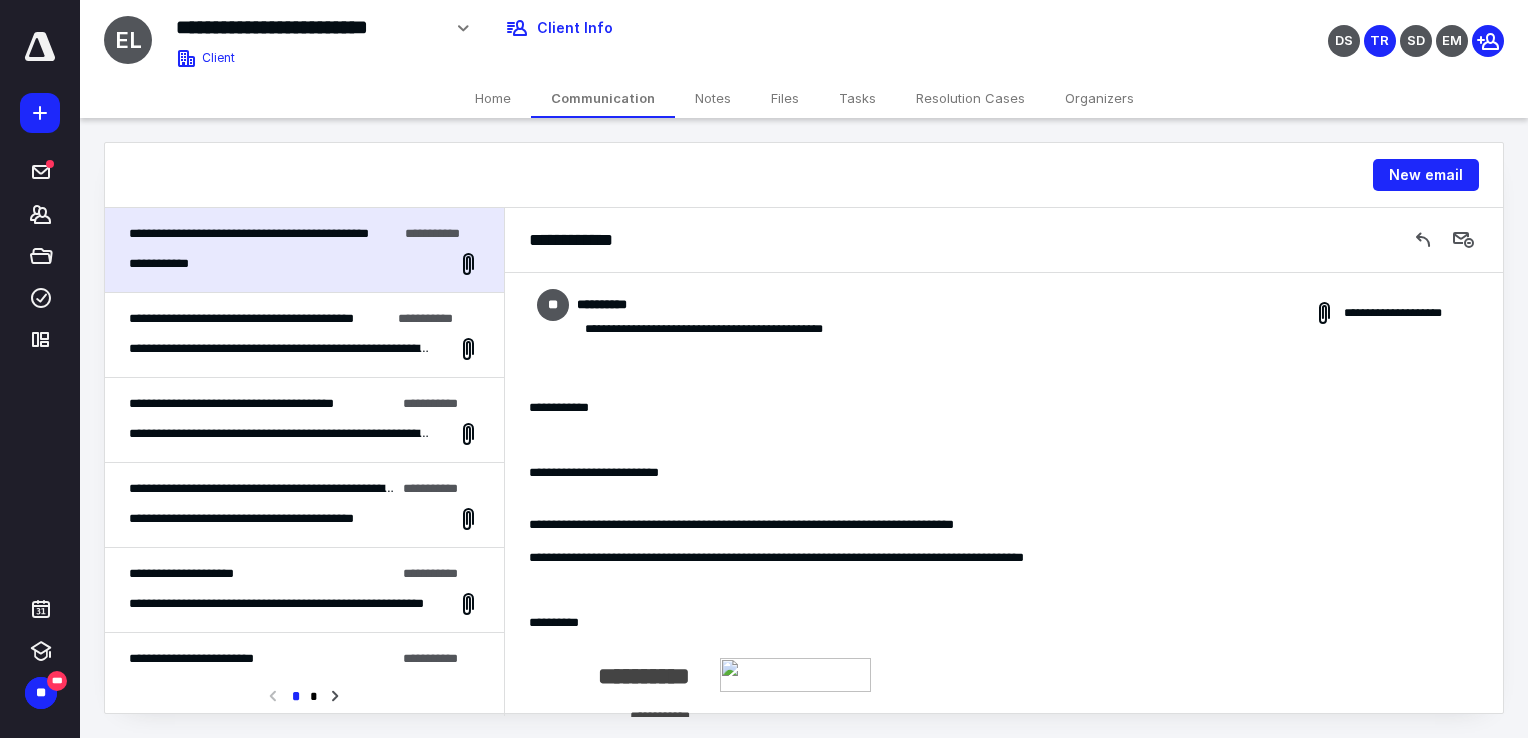 click on "**********" at bounding box center (697, 305) 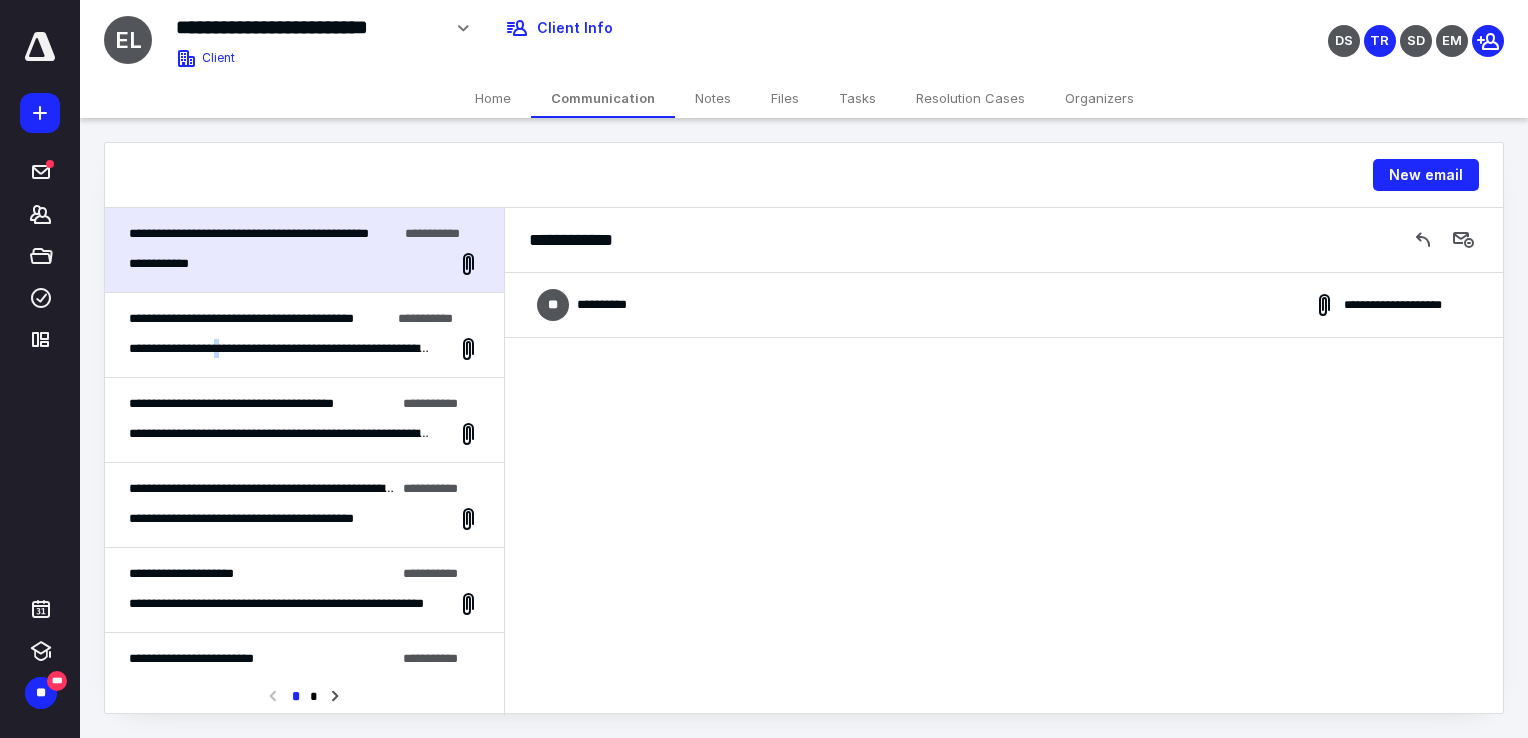 click on "**********" at bounding box center [304, 349] 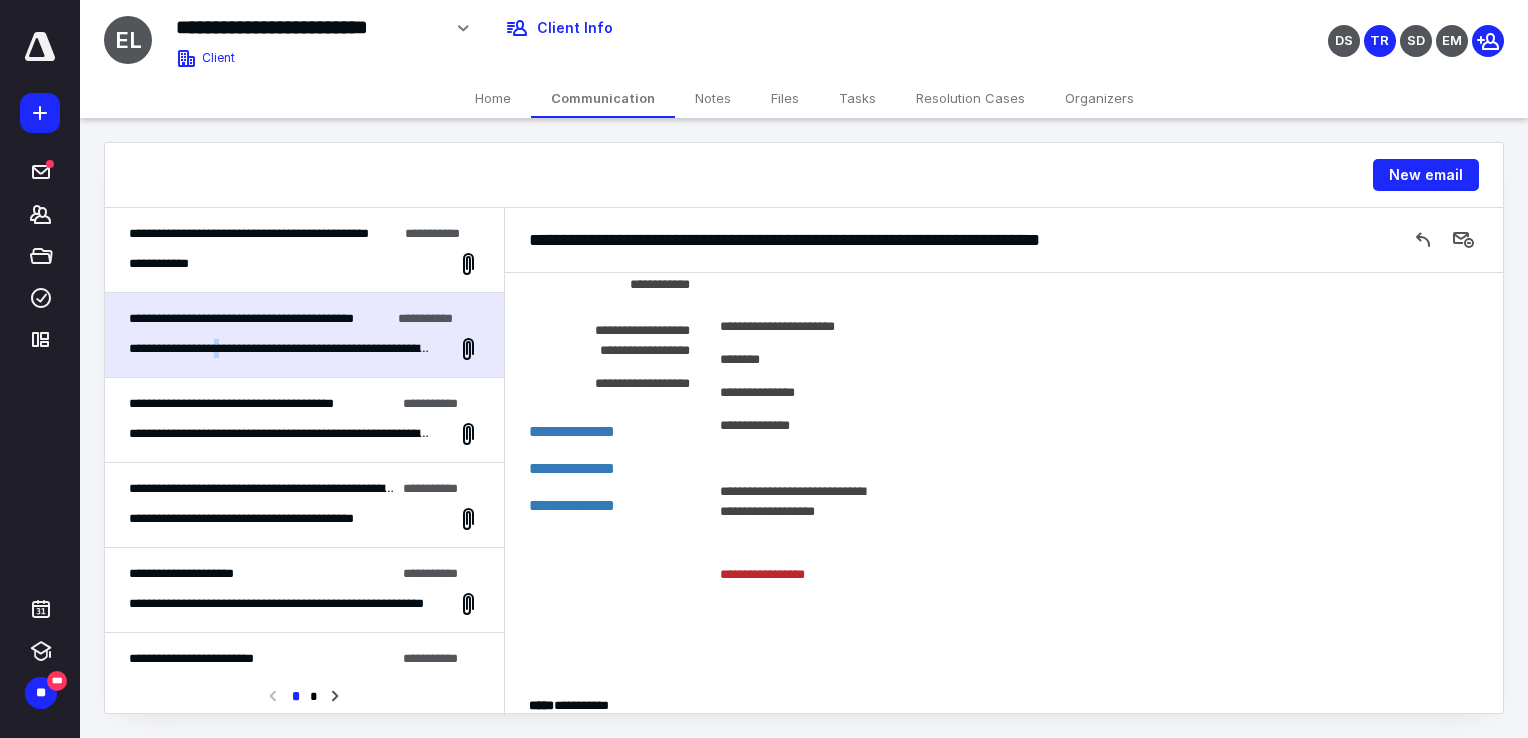scroll, scrollTop: 4067, scrollLeft: 0, axis: vertical 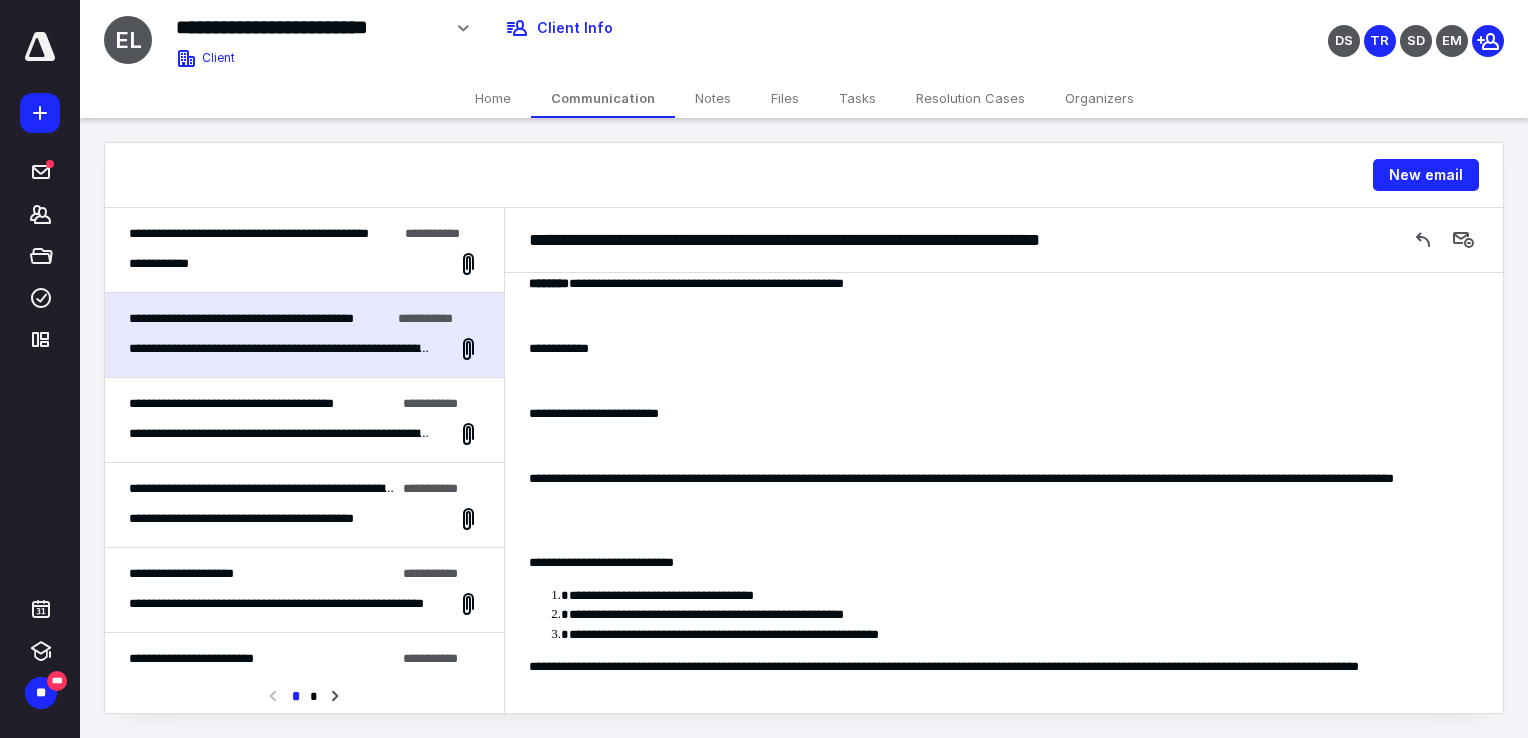 click on "**********" at bounding box center (304, 264) 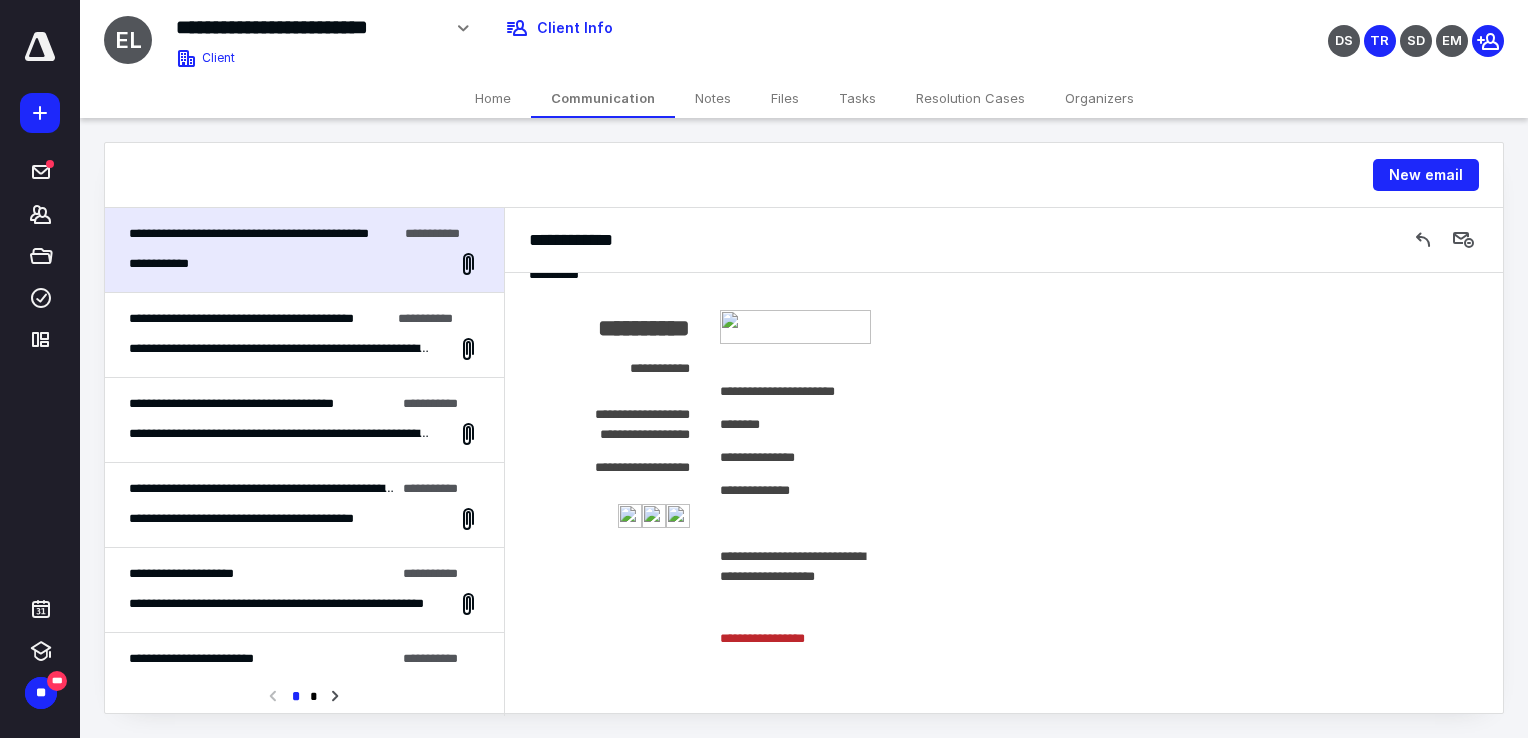 scroll, scrollTop: 0, scrollLeft: 0, axis: both 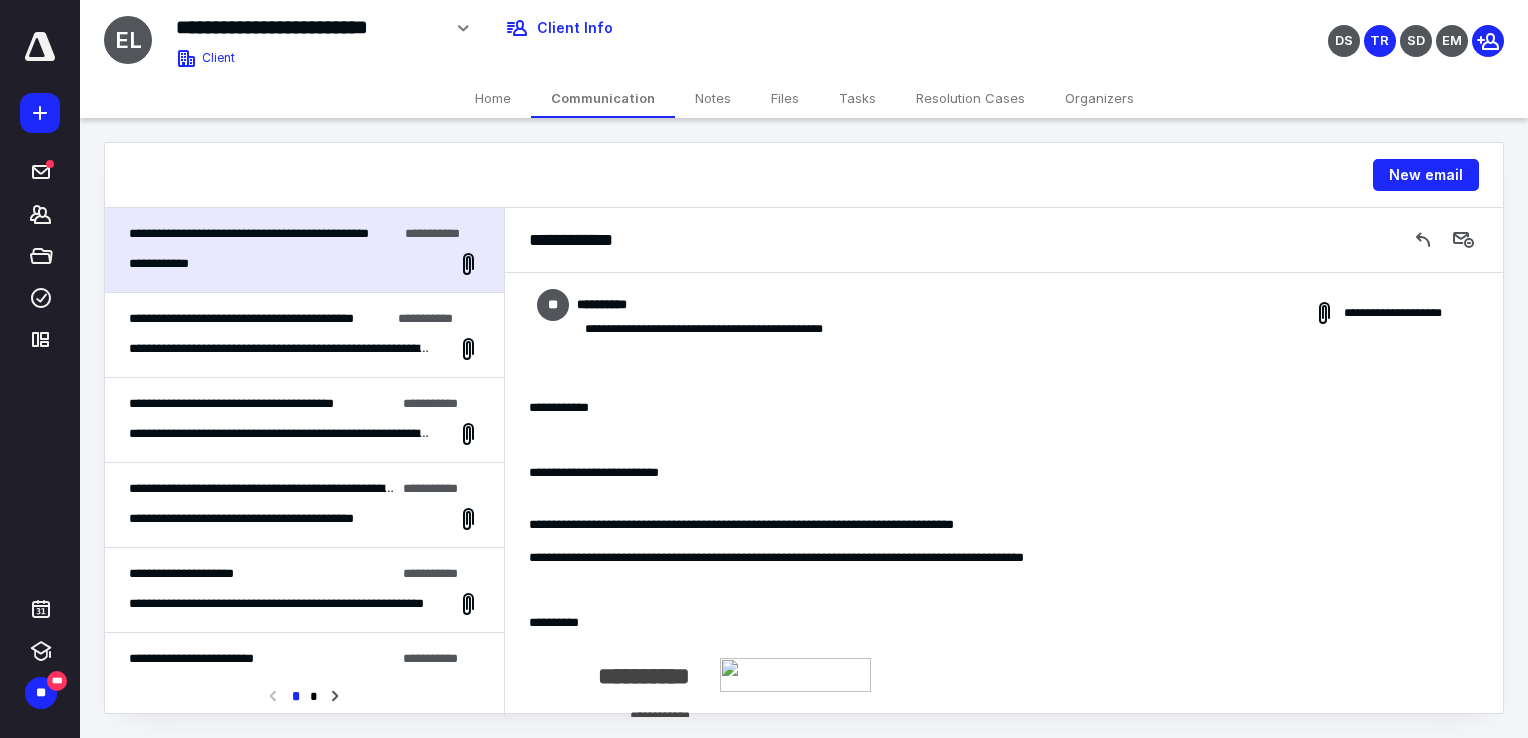 click on "**********" at bounding box center (697, 305) 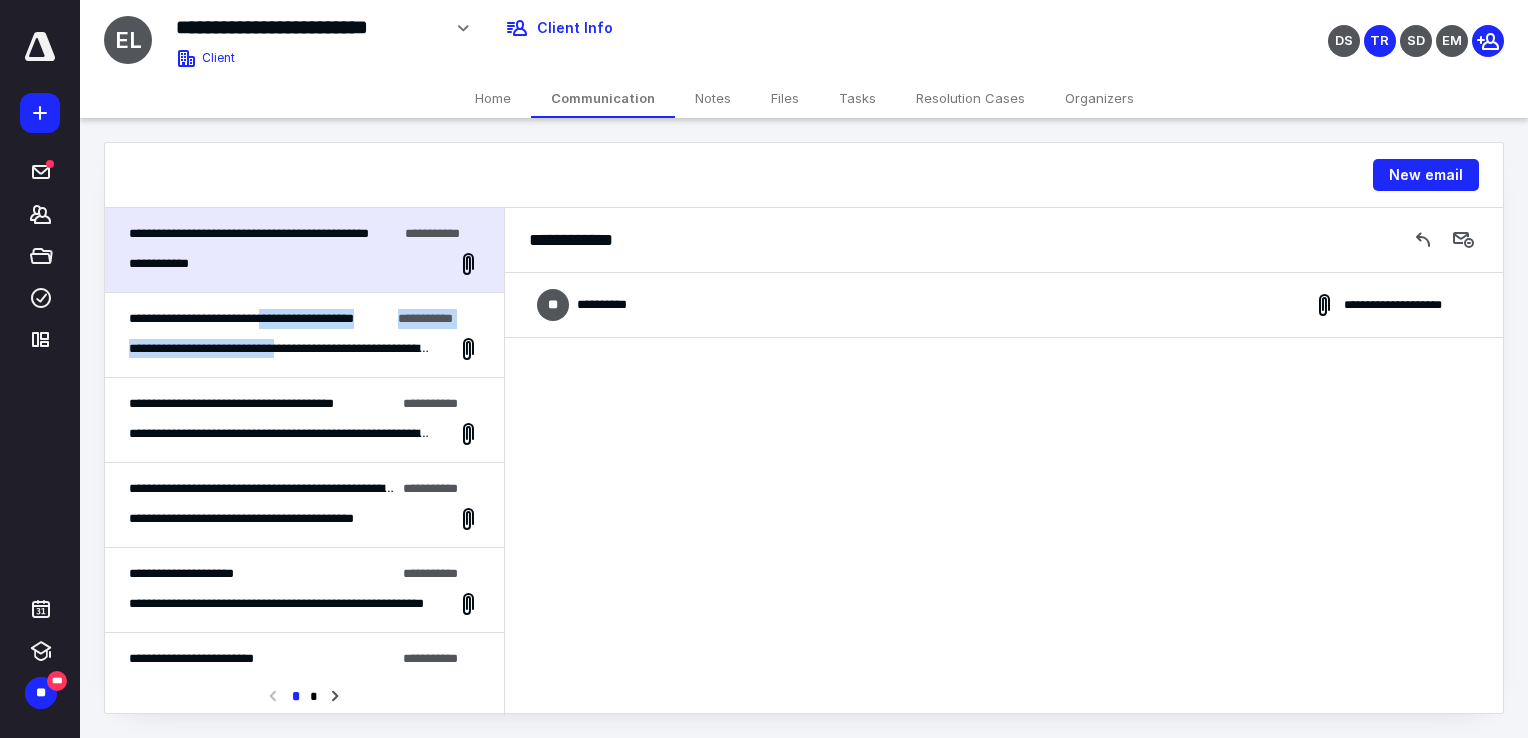 click on "**********" at bounding box center [304, 335] 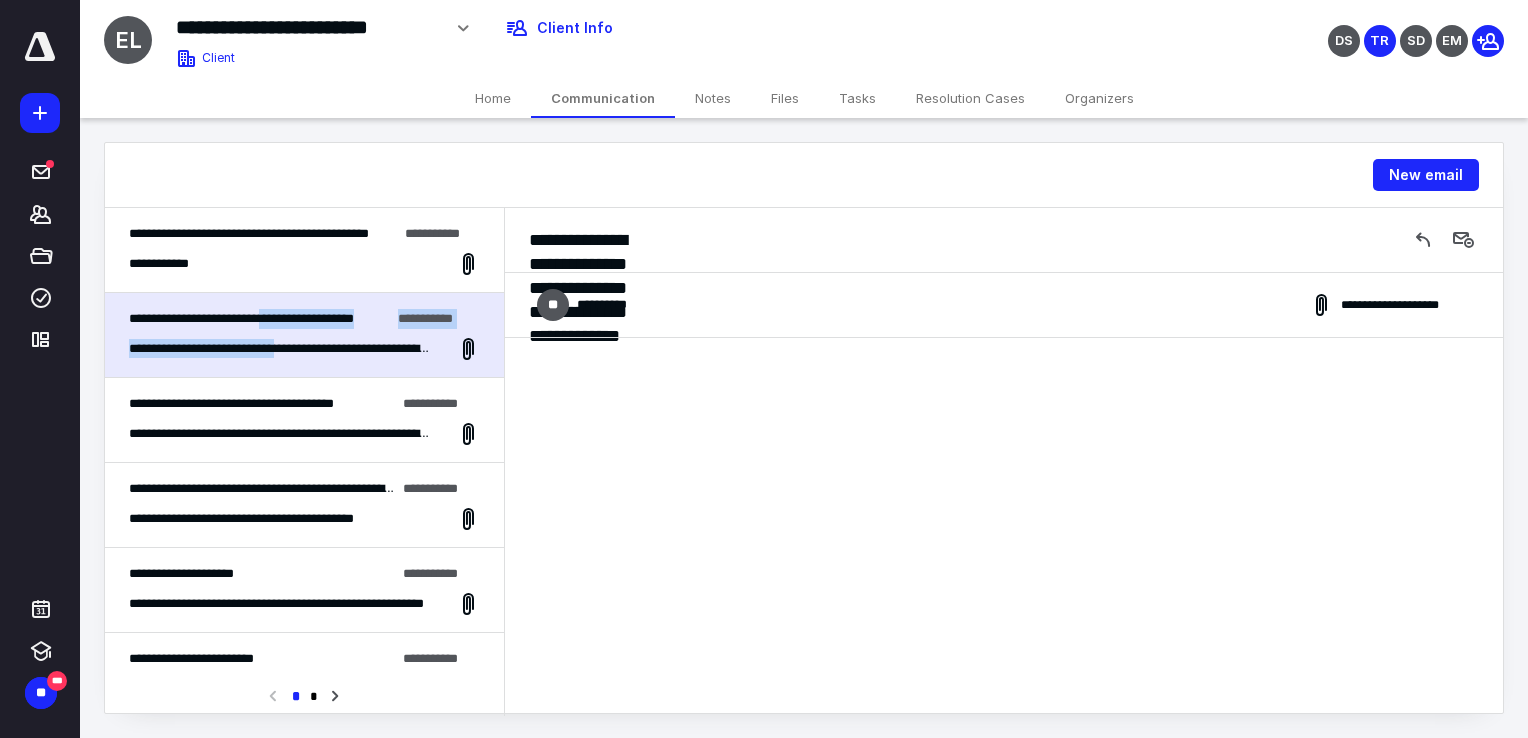 scroll, scrollTop: 4767, scrollLeft: 0, axis: vertical 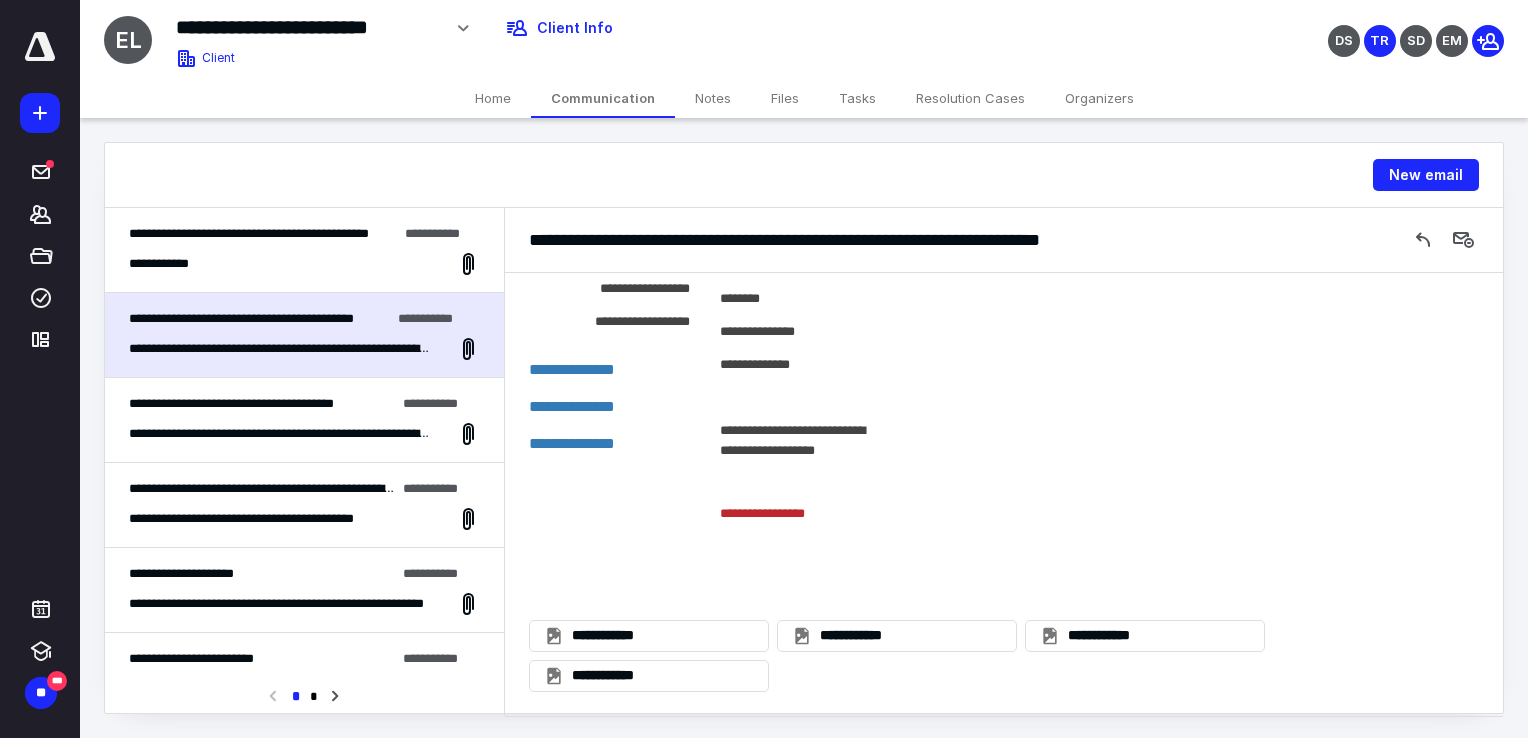 click on "**********" at bounding box center [996, -443] 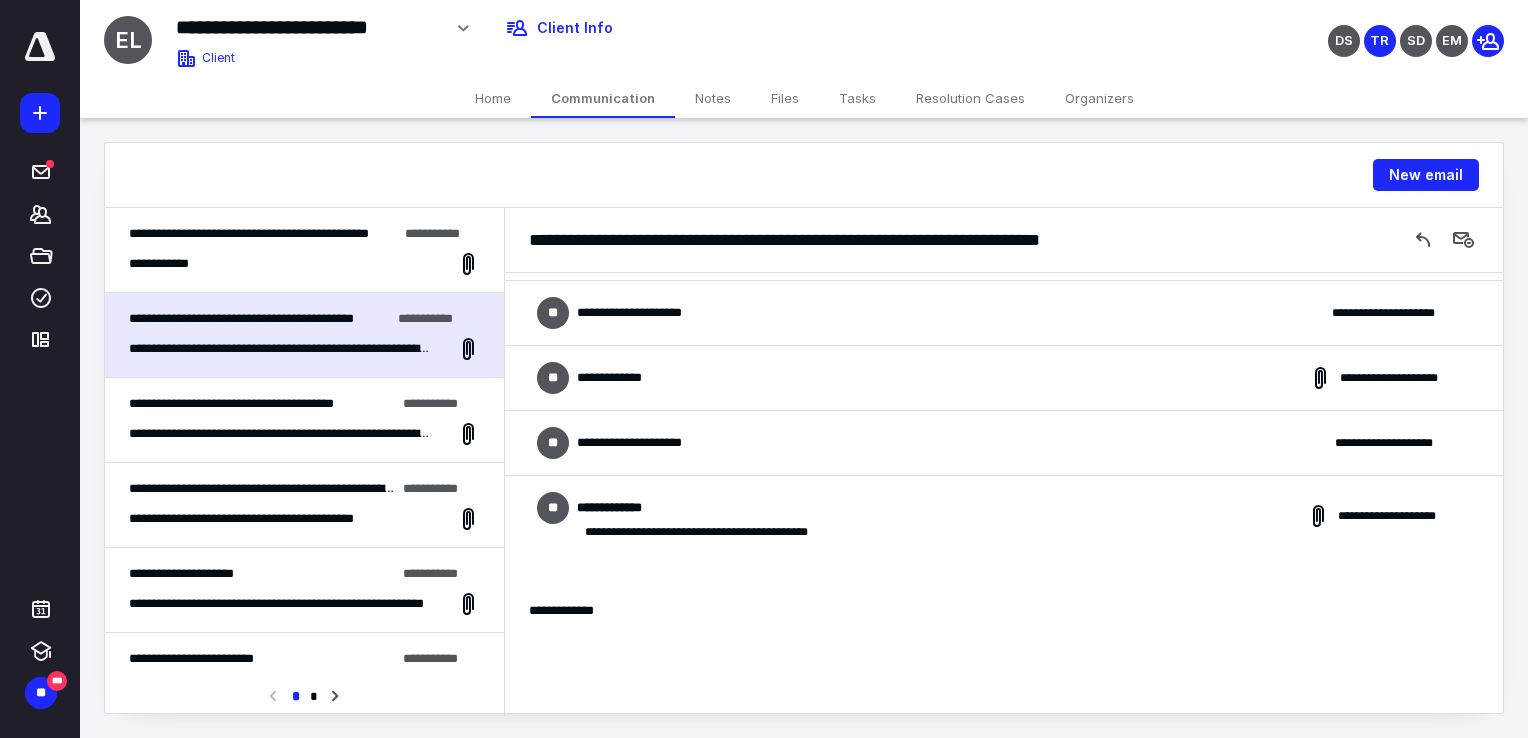 scroll, scrollTop: 300, scrollLeft: 0, axis: vertical 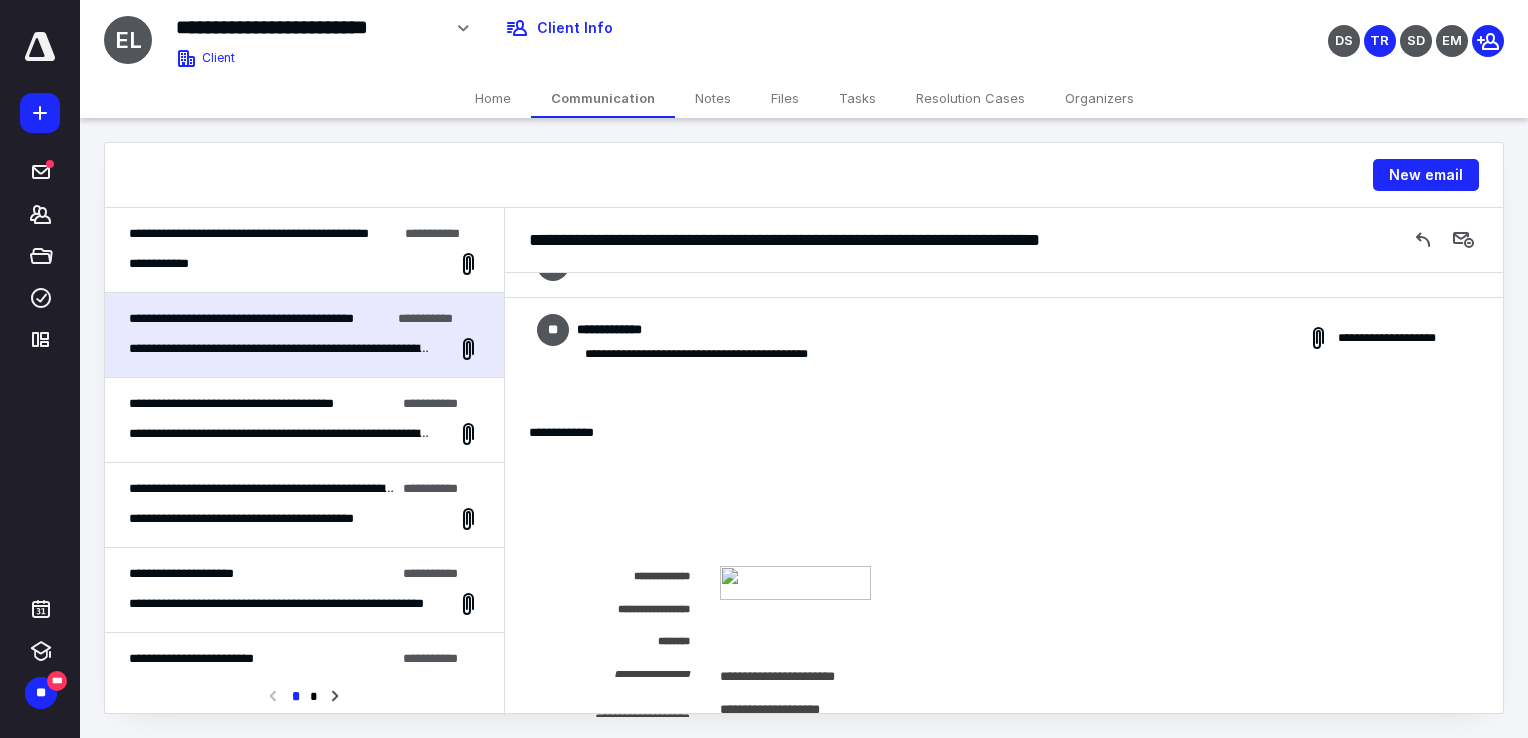 click on "**********" at bounding box center (696, 330) 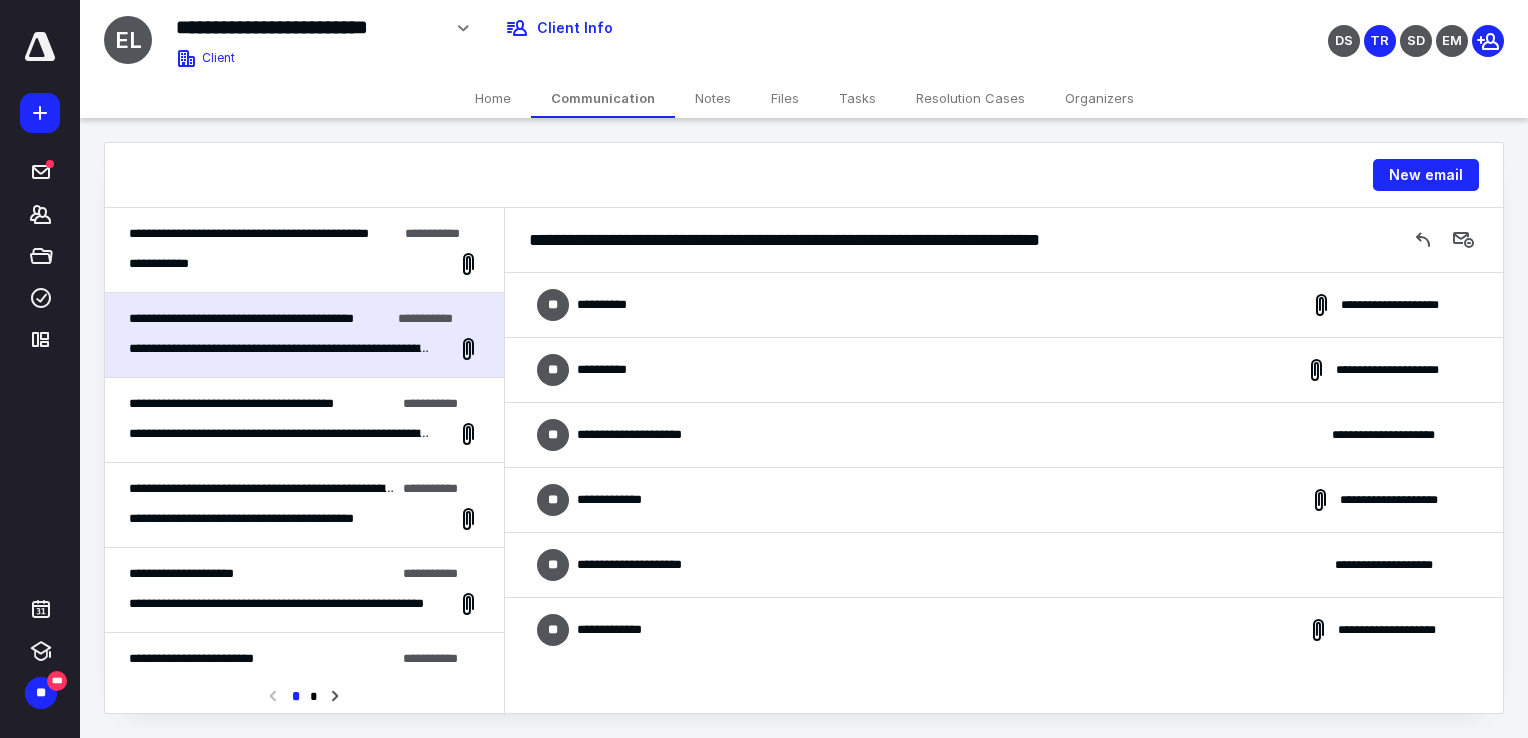 drag, startPoint x: 676, startPoint y: 300, endPoint x: 676, endPoint y: 314, distance: 14 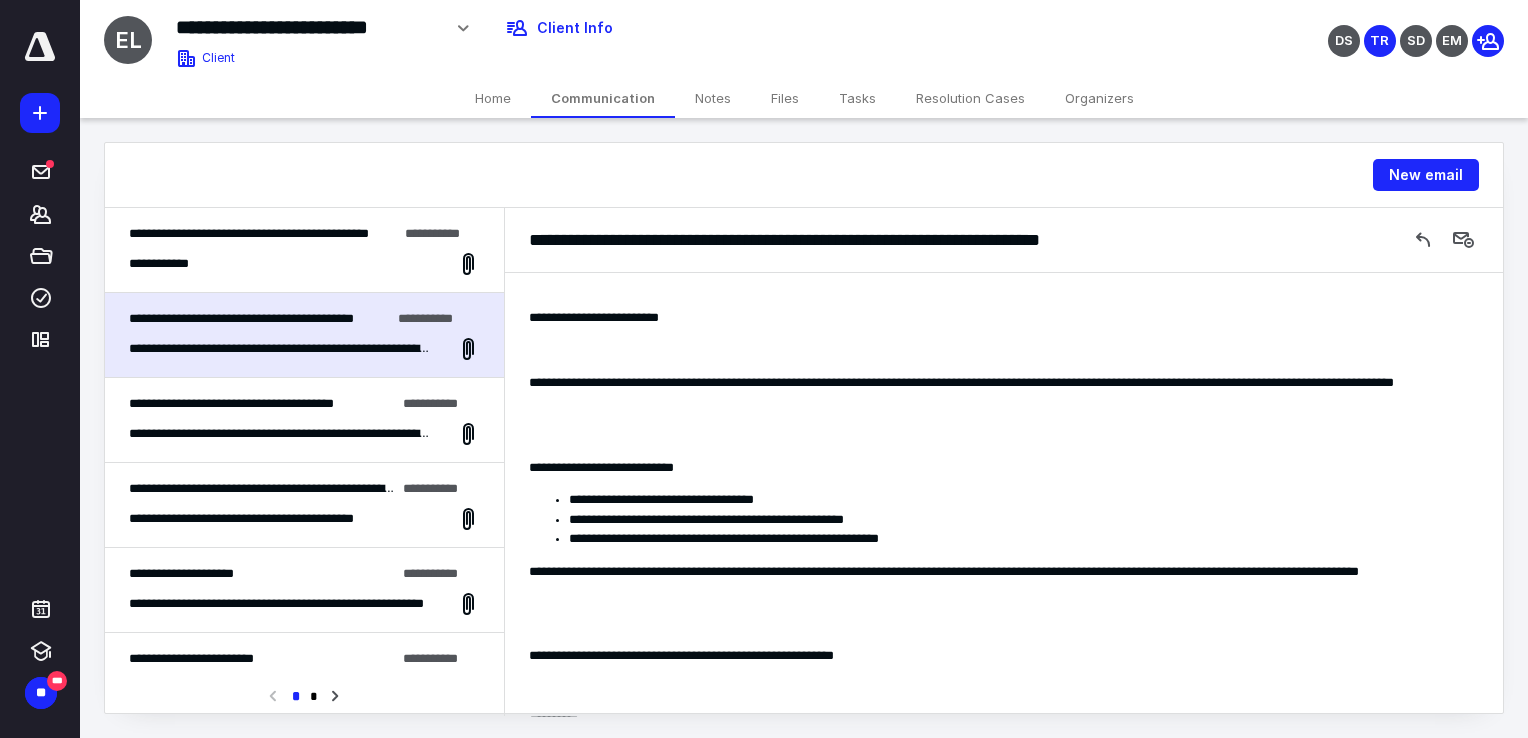 scroll, scrollTop: 200, scrollLeft: 0, axis: vertical 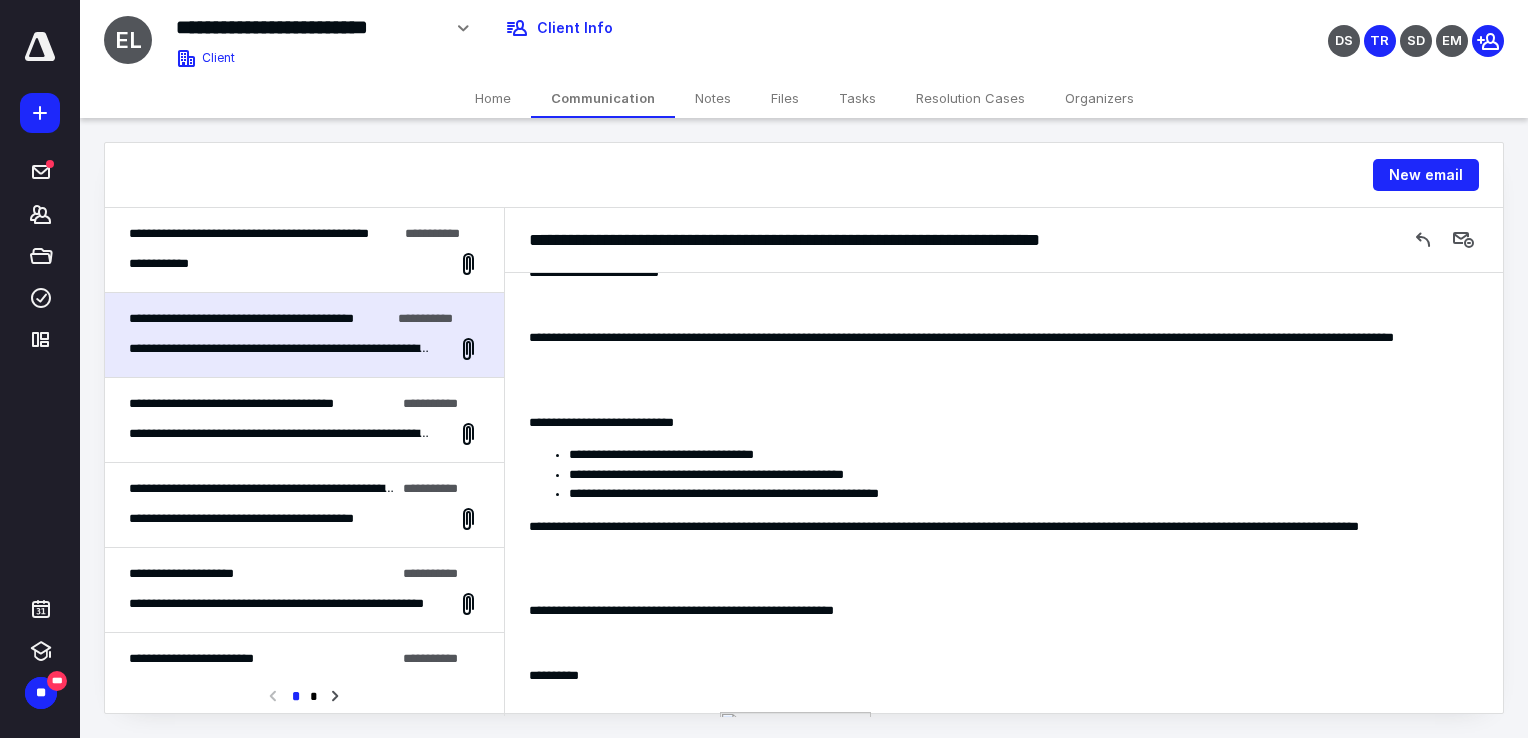 click on "**********" at bounding box center (231, 403) 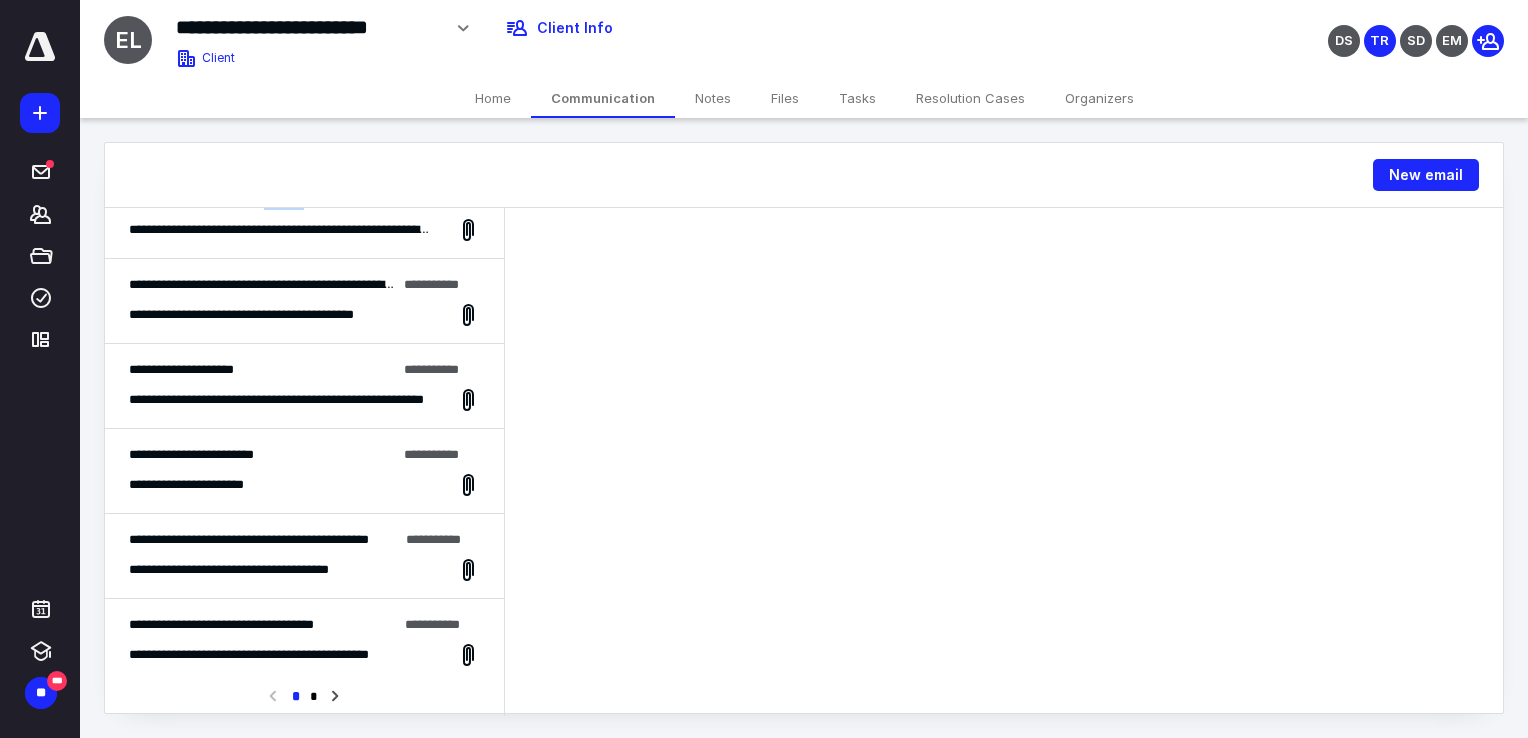scroll, scrollTop: 300, scrollLeft: 0, axis: vertical 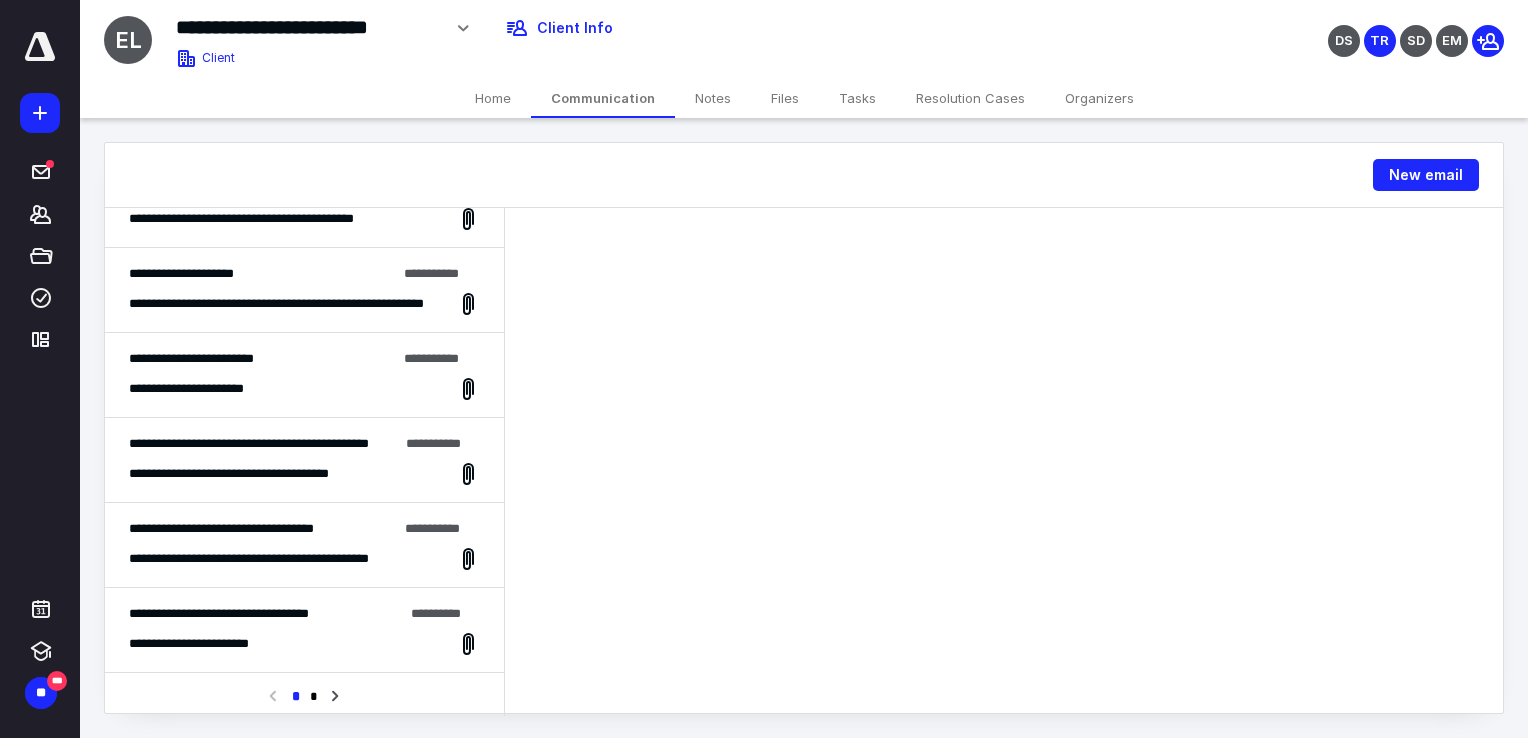 click on "**********" at bounding box center (262, 359) 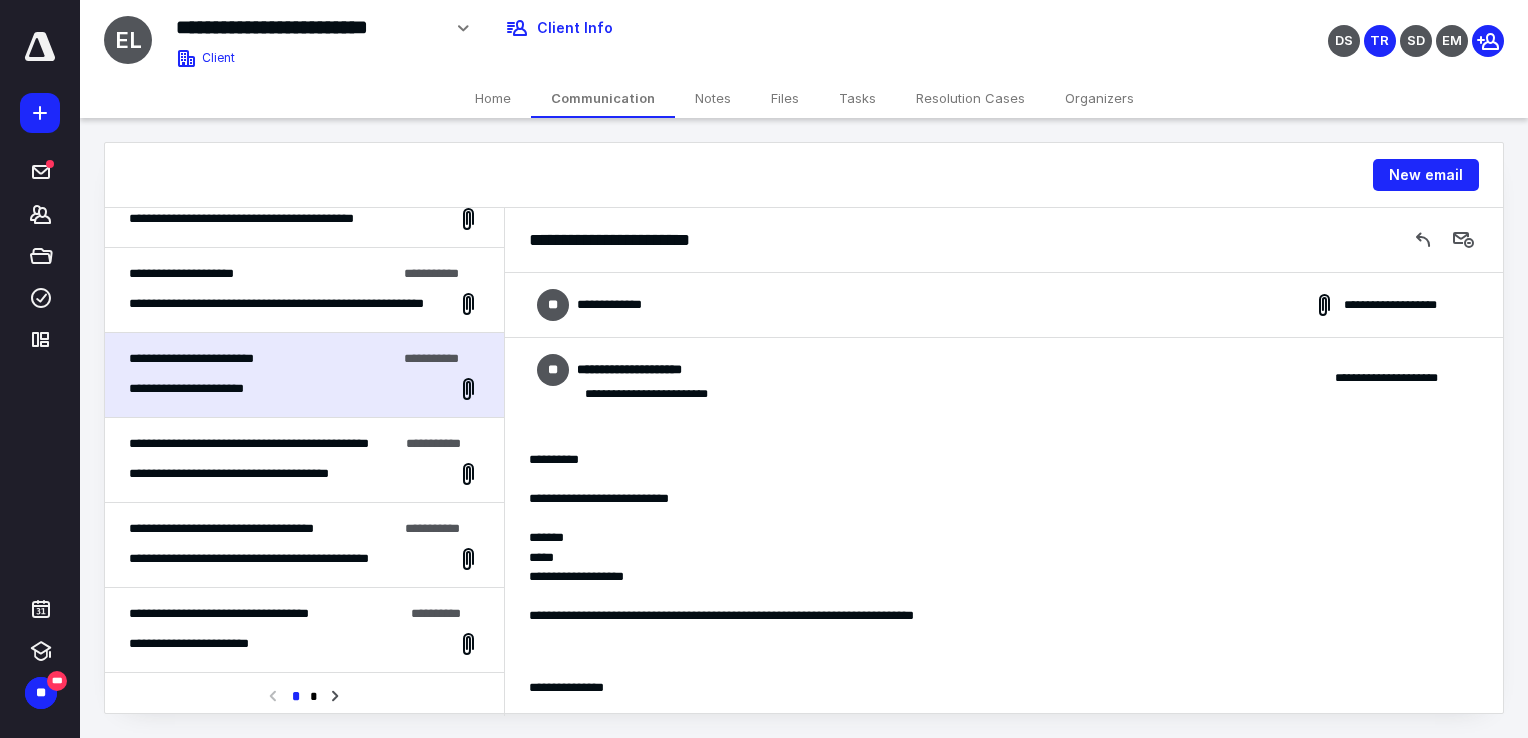 click on "**********" at bounding box center (262, 274) 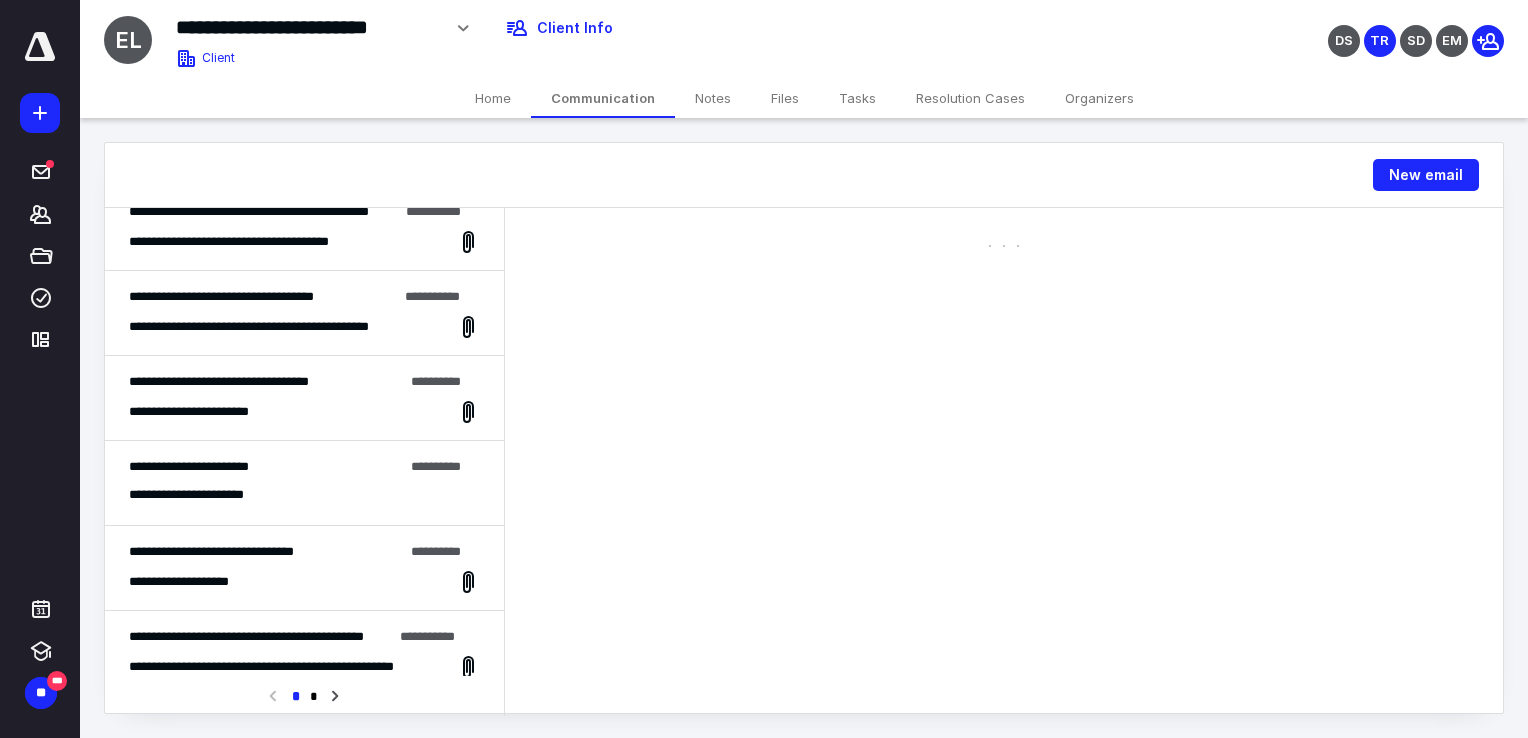 scroll, scrollTop: 800, scrollLeft: 0, axis: vertical 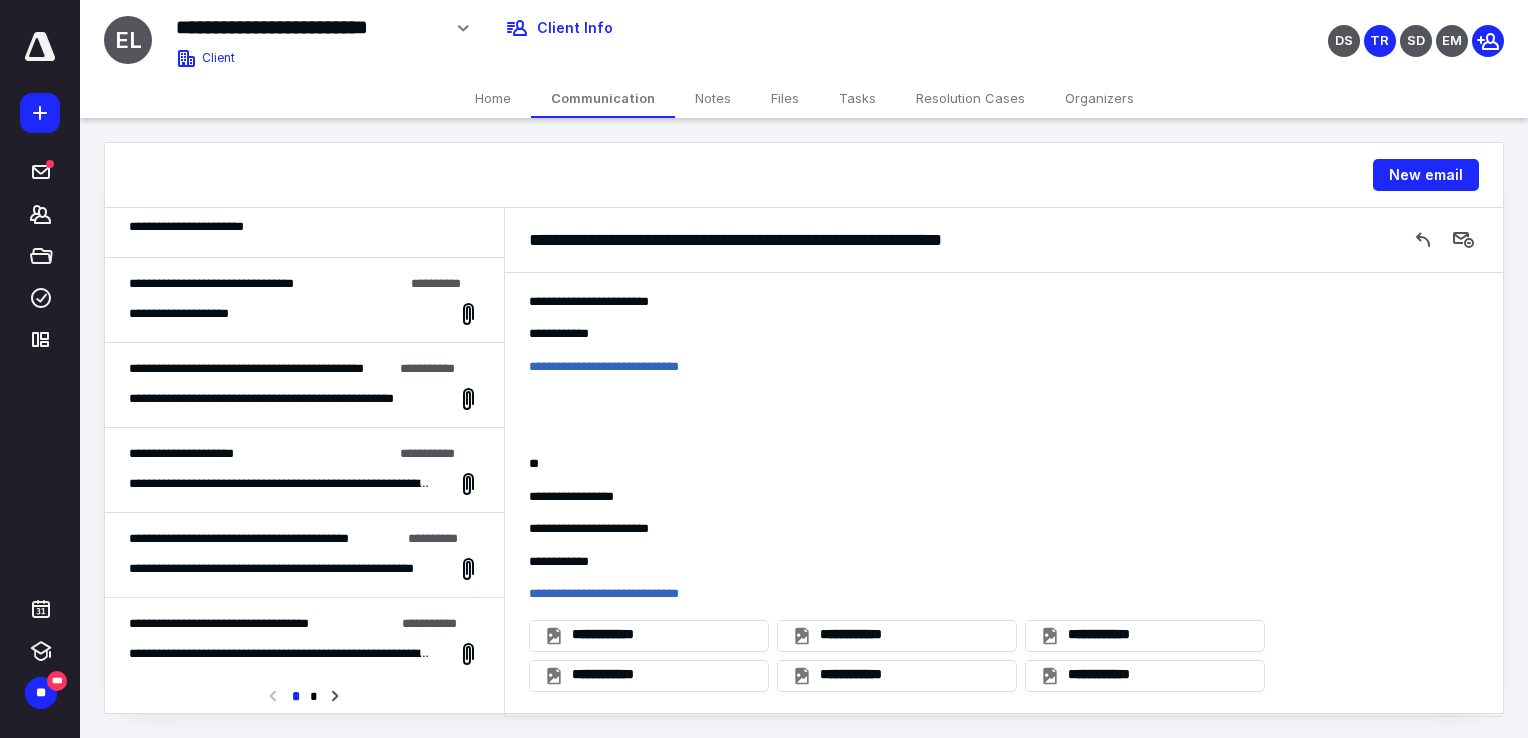 click on "**********" at bounding box center [304, 470] 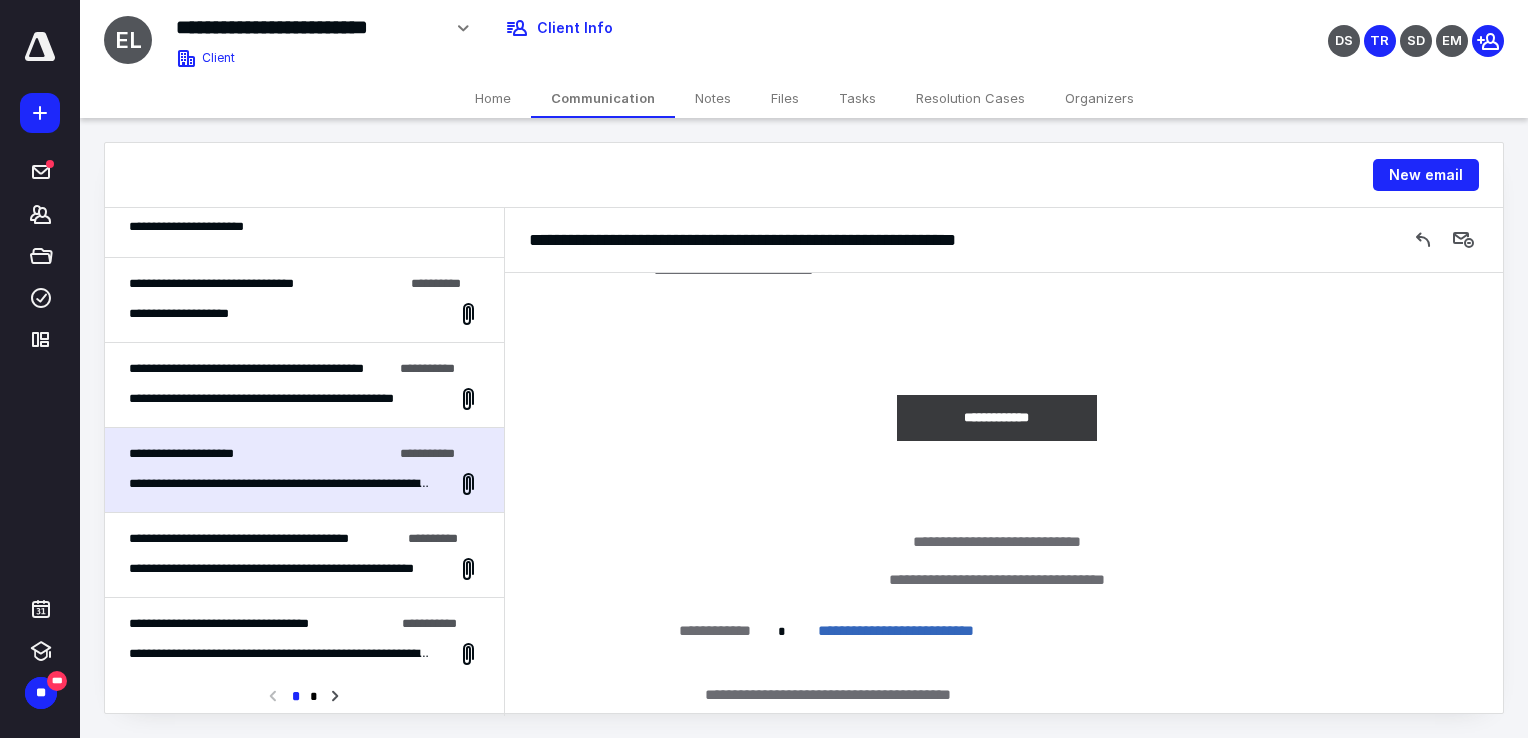 scroll, scrollTop: 5304, scrollLeft: 0, axis: vertical 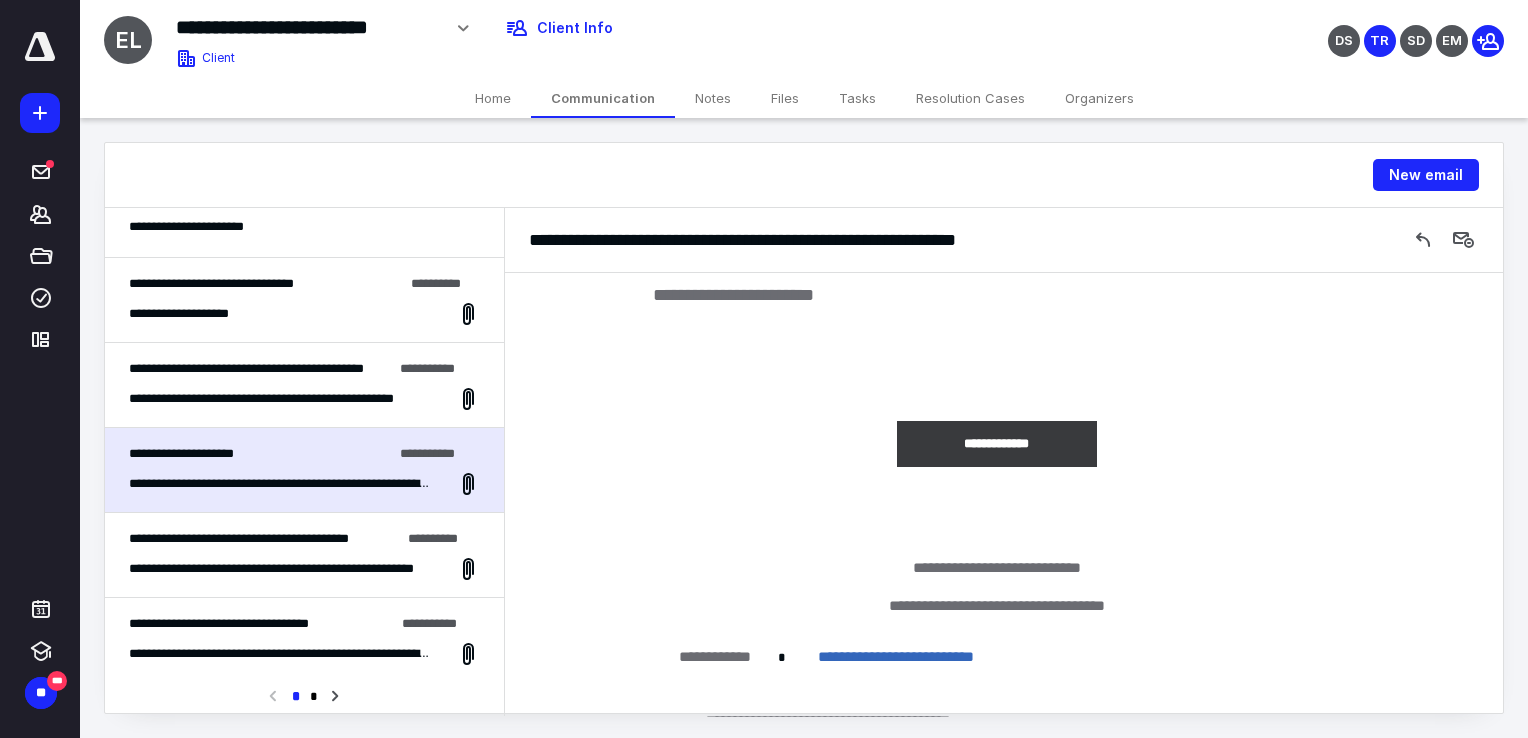 click on "**********" at bounding box center [304, 555] 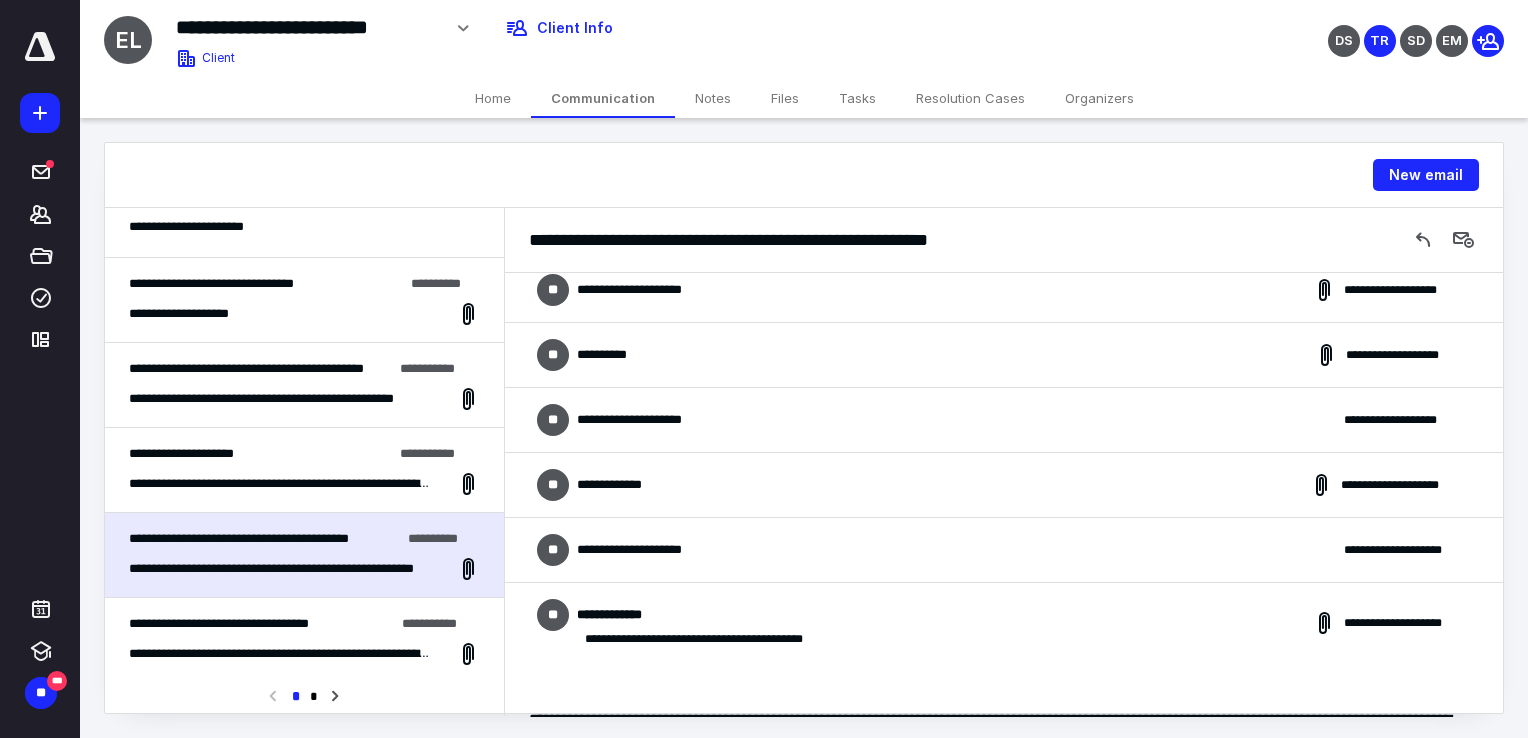 scroll, scrollTop: 0, scrollLeft: 0, axis: both 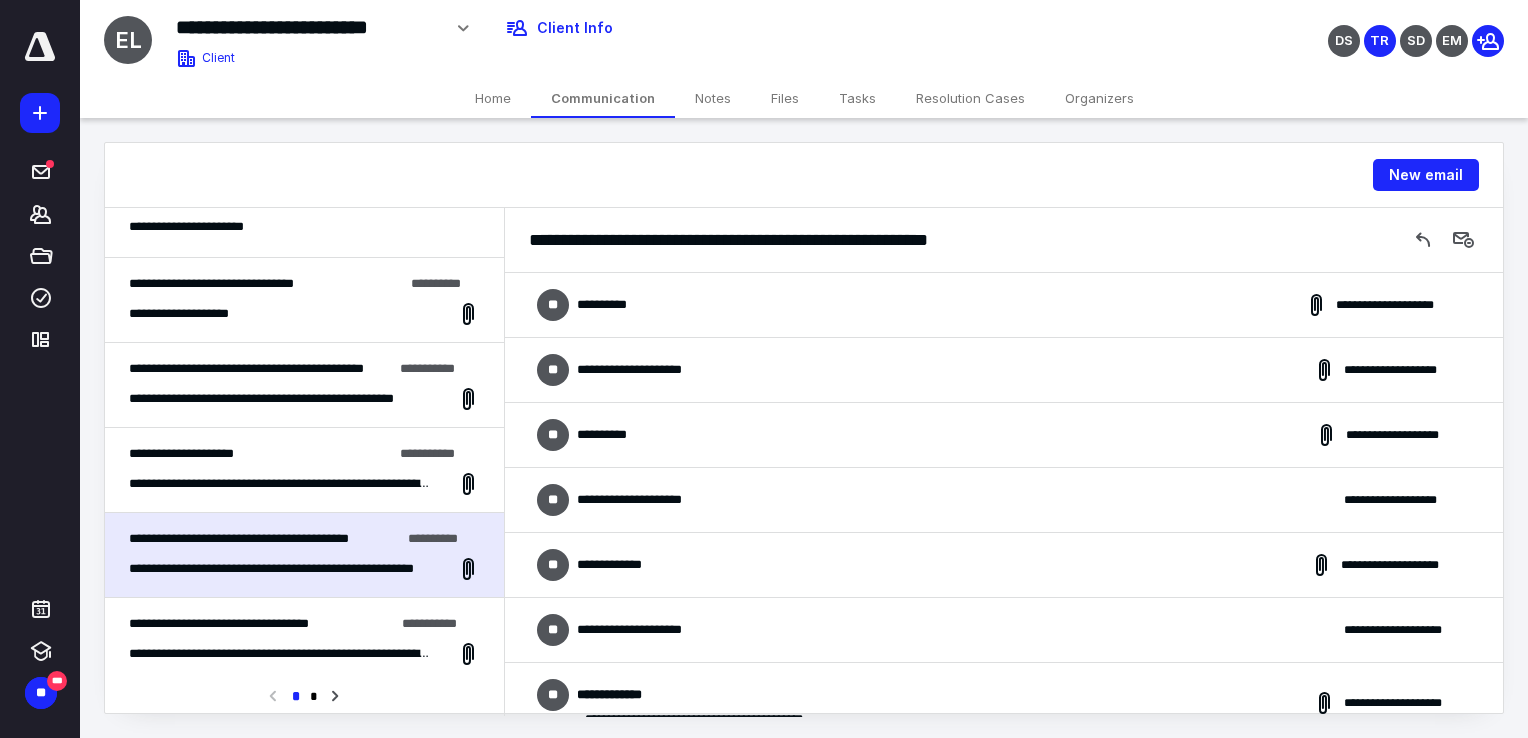 click on "Files" at bounding box center (785, 98) 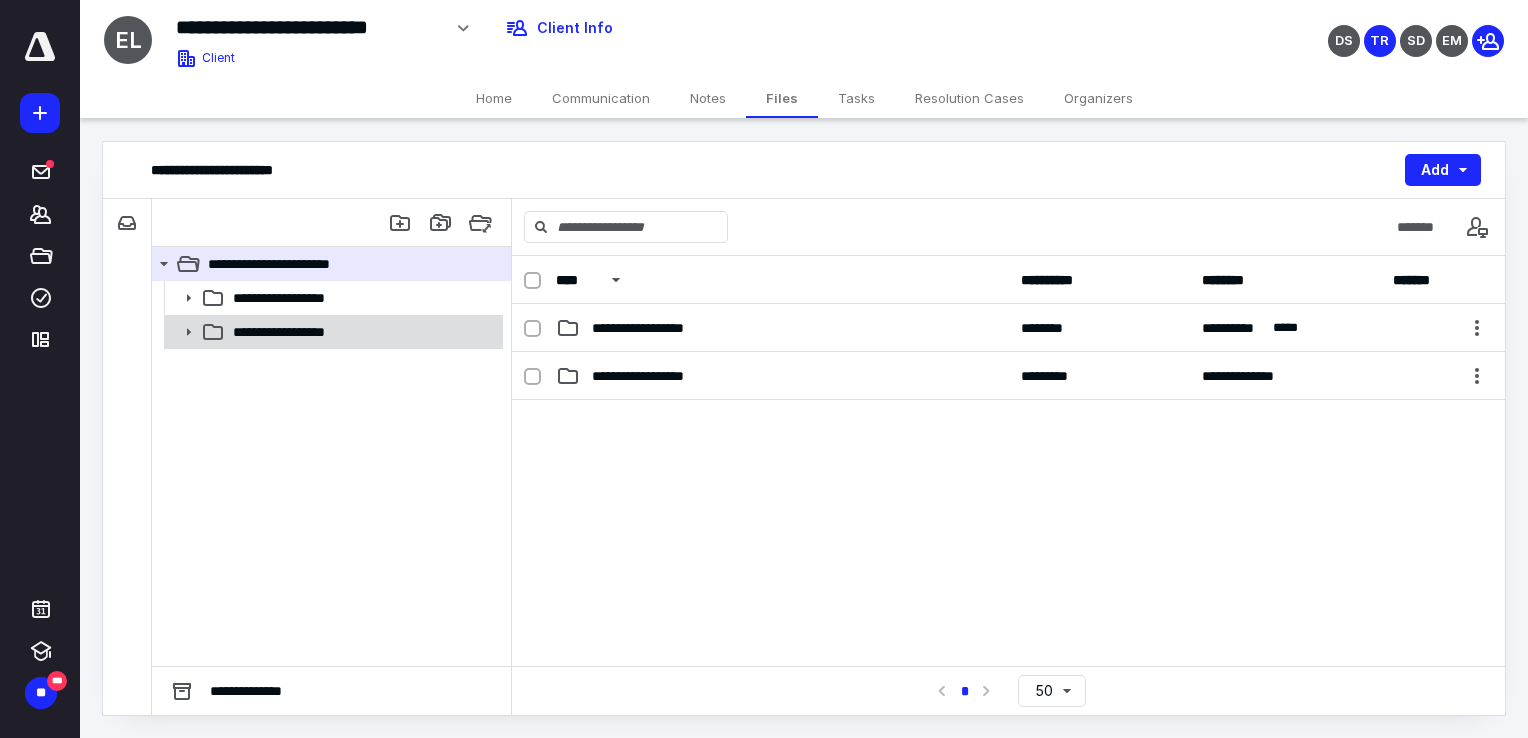 click at bounding box center [182, 332] 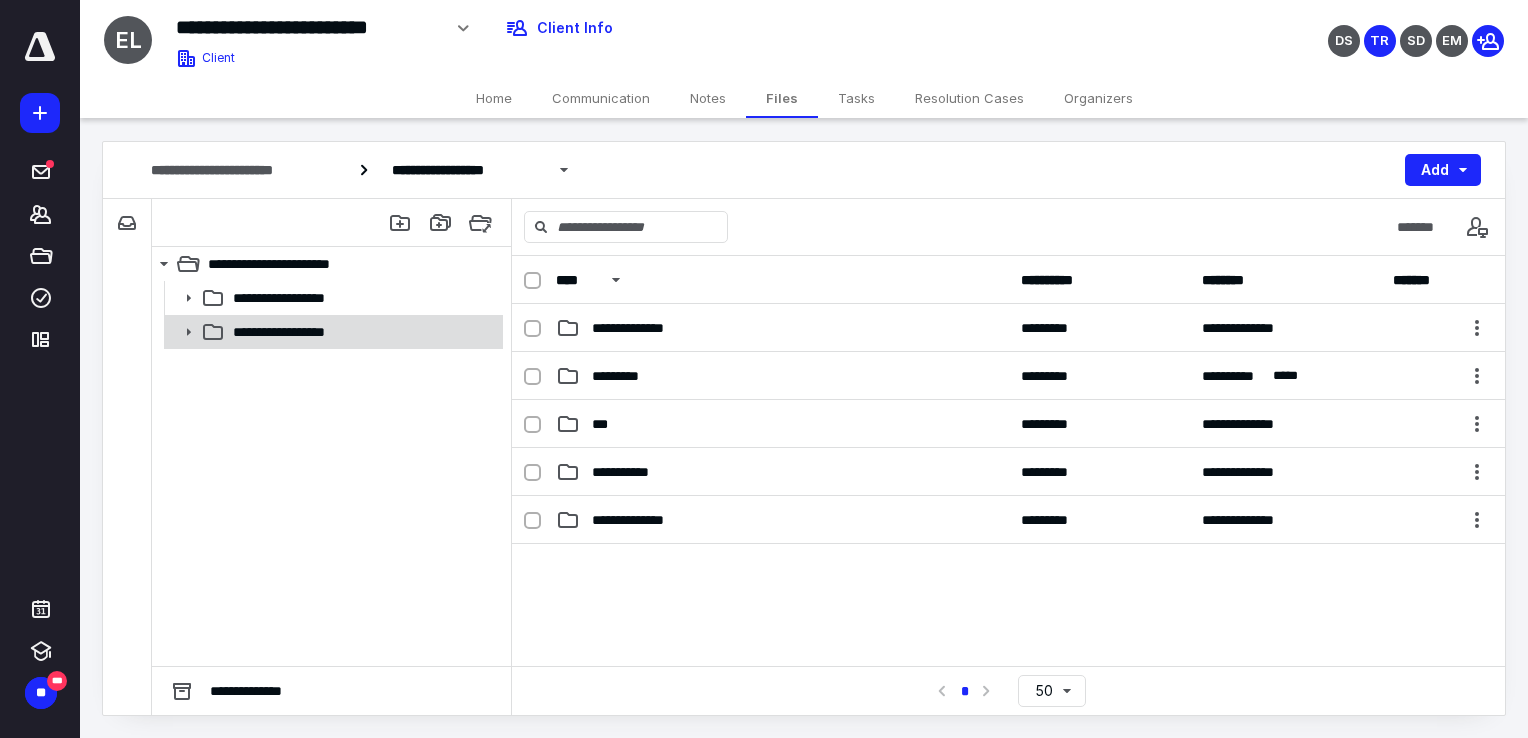 click 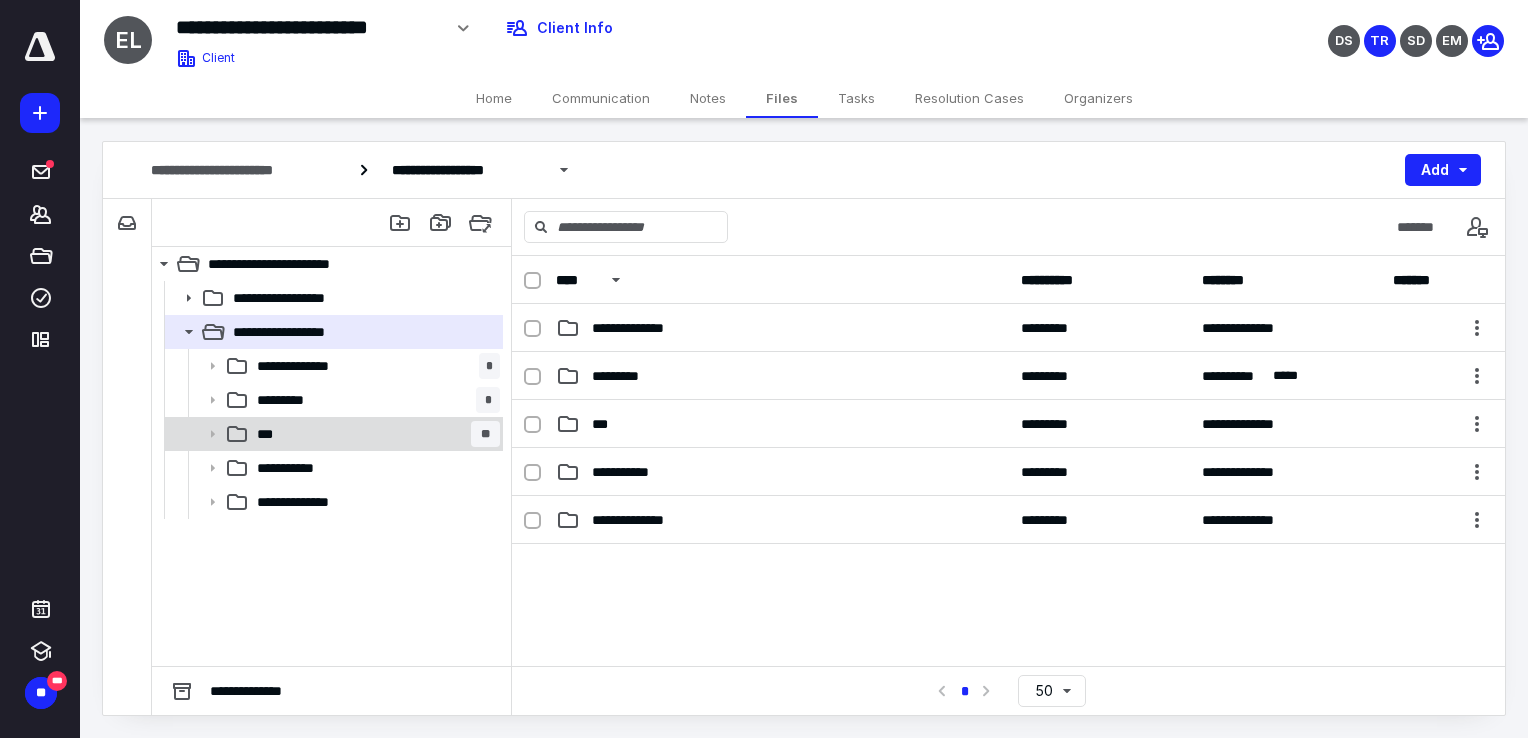 drag, startPoint x: 383, startPoint y: 447, endPoint x: 416, endPoint y: 439, distance: 33.955853 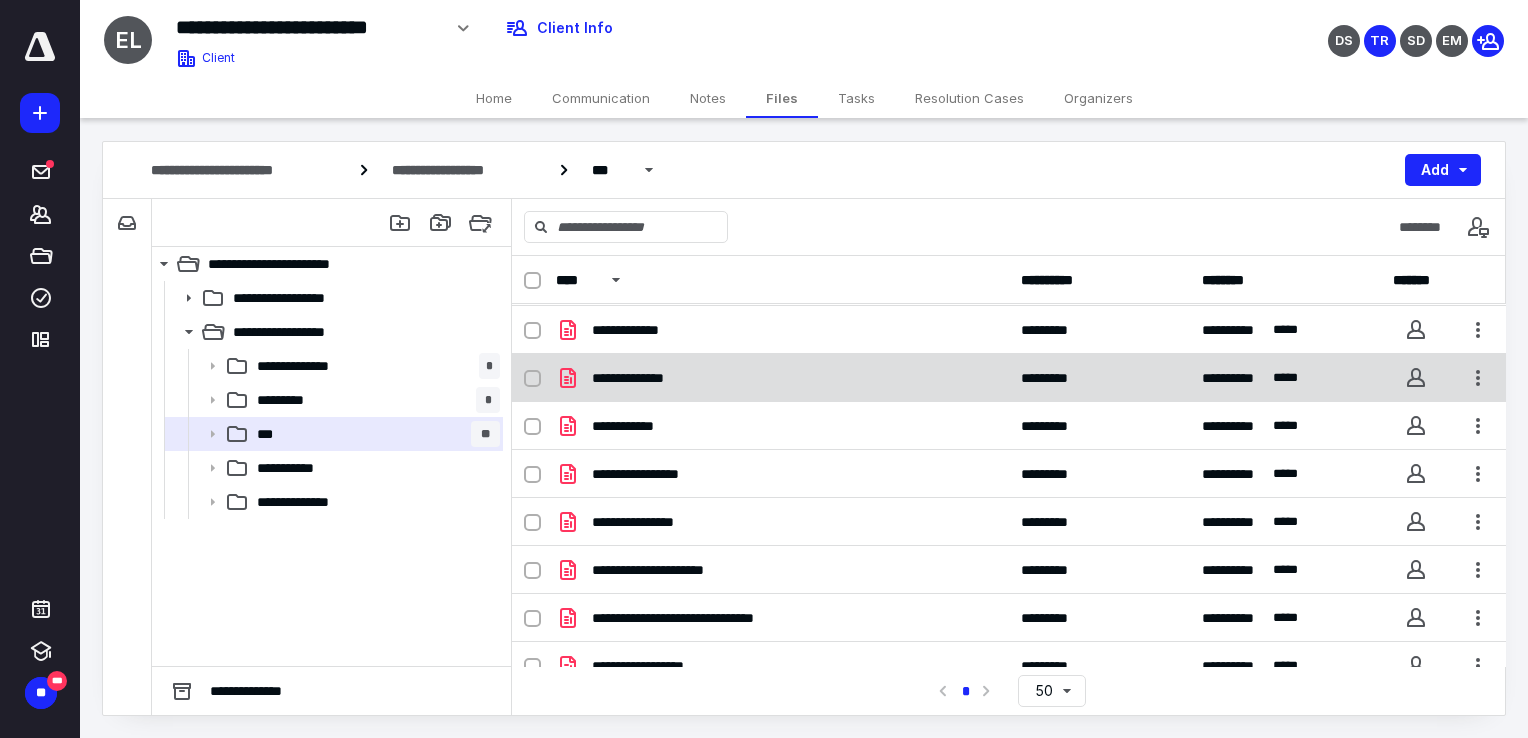 scroll, scrollTop: 306, scrollLeft: 0, axis: vertical 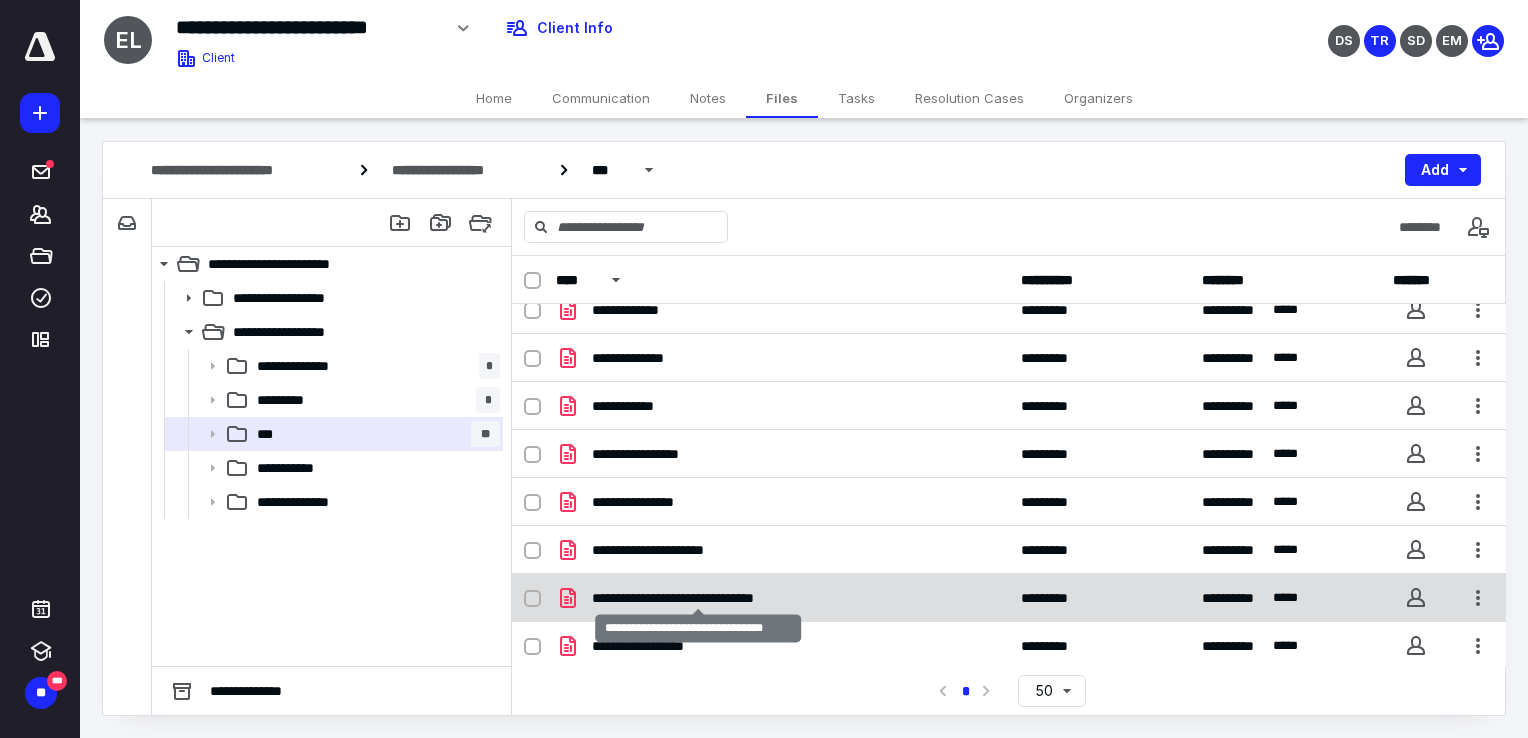click on "**********" at bounding box center [699, 598] 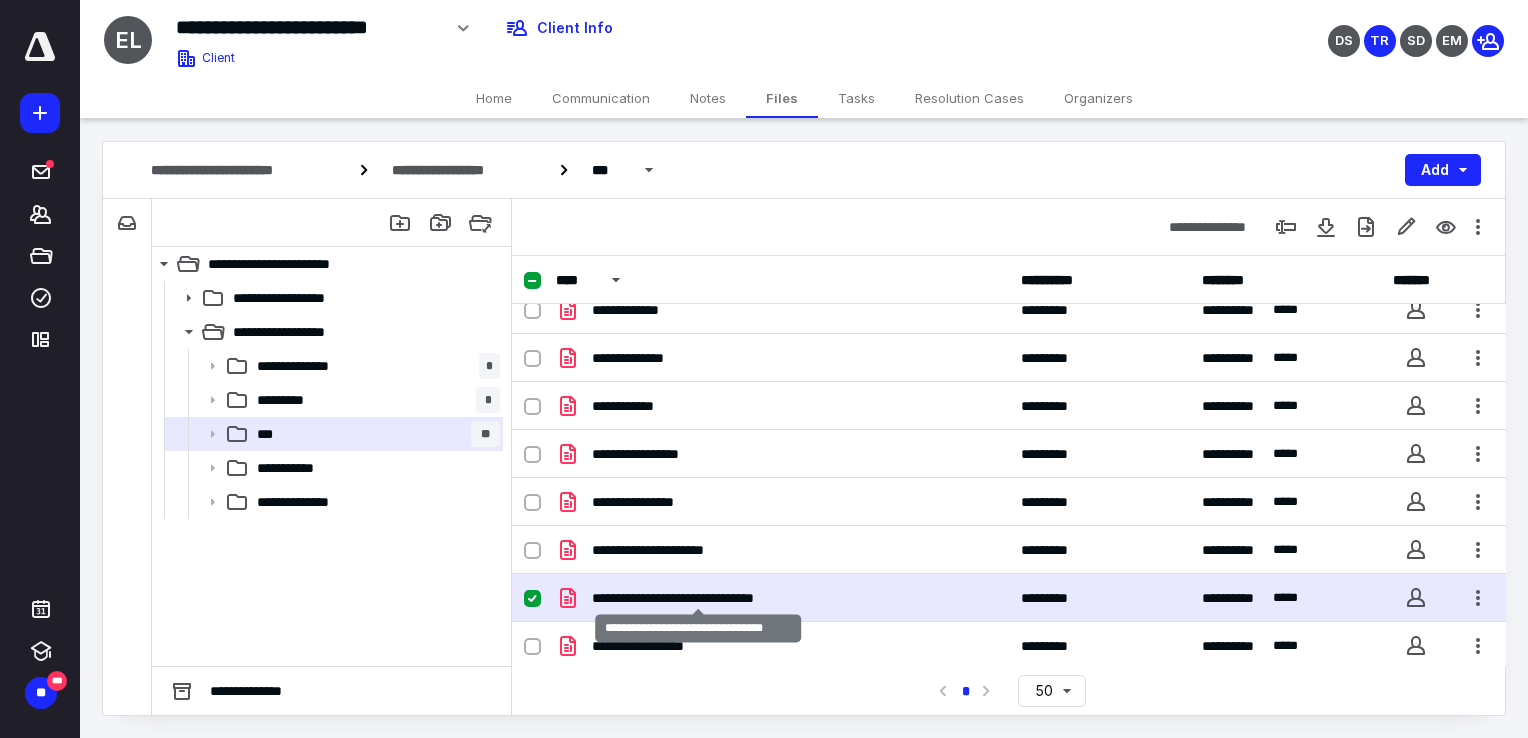 click on "**********" at bounding box center [699, 598] 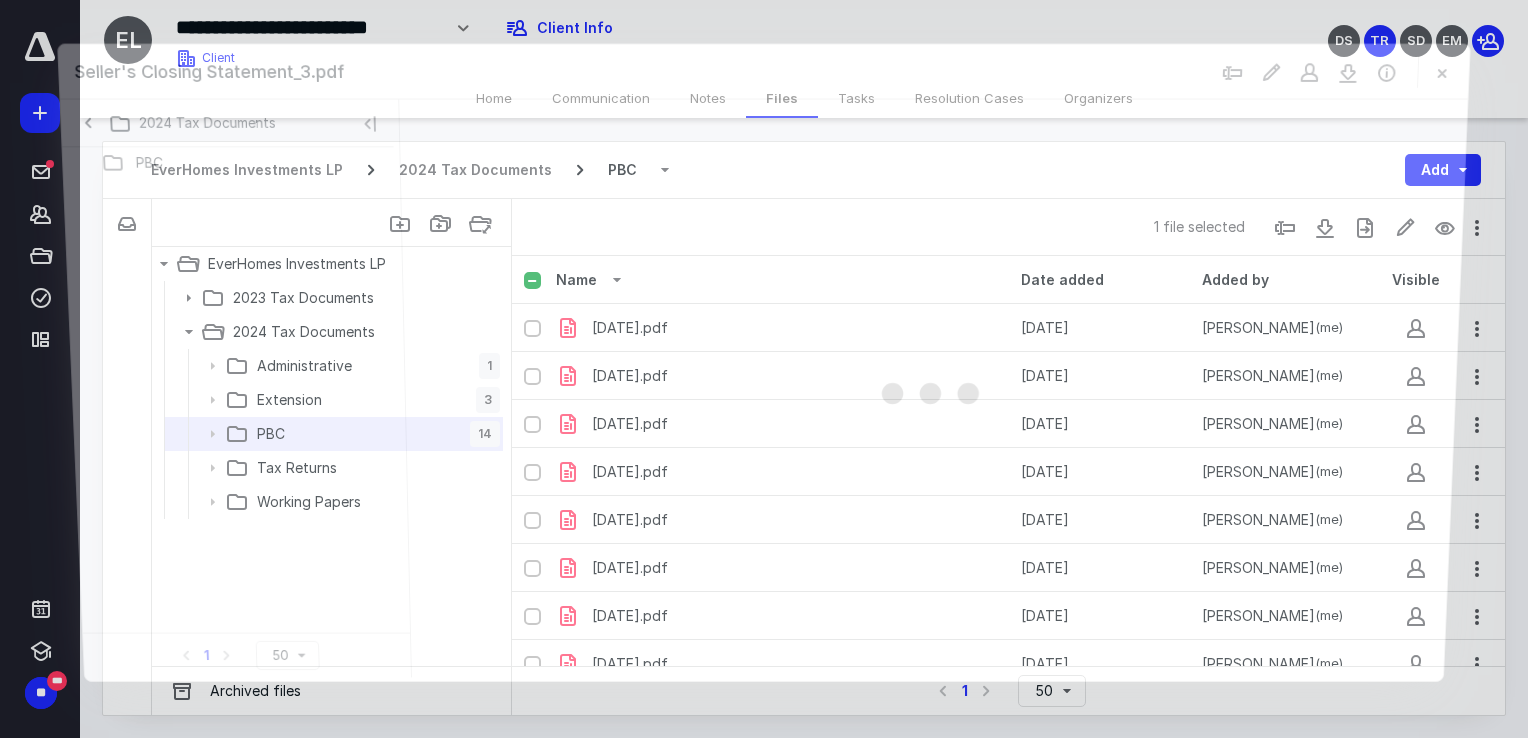 scroll, scrollTop: 306, scrollLeft: 0, axis: vertical 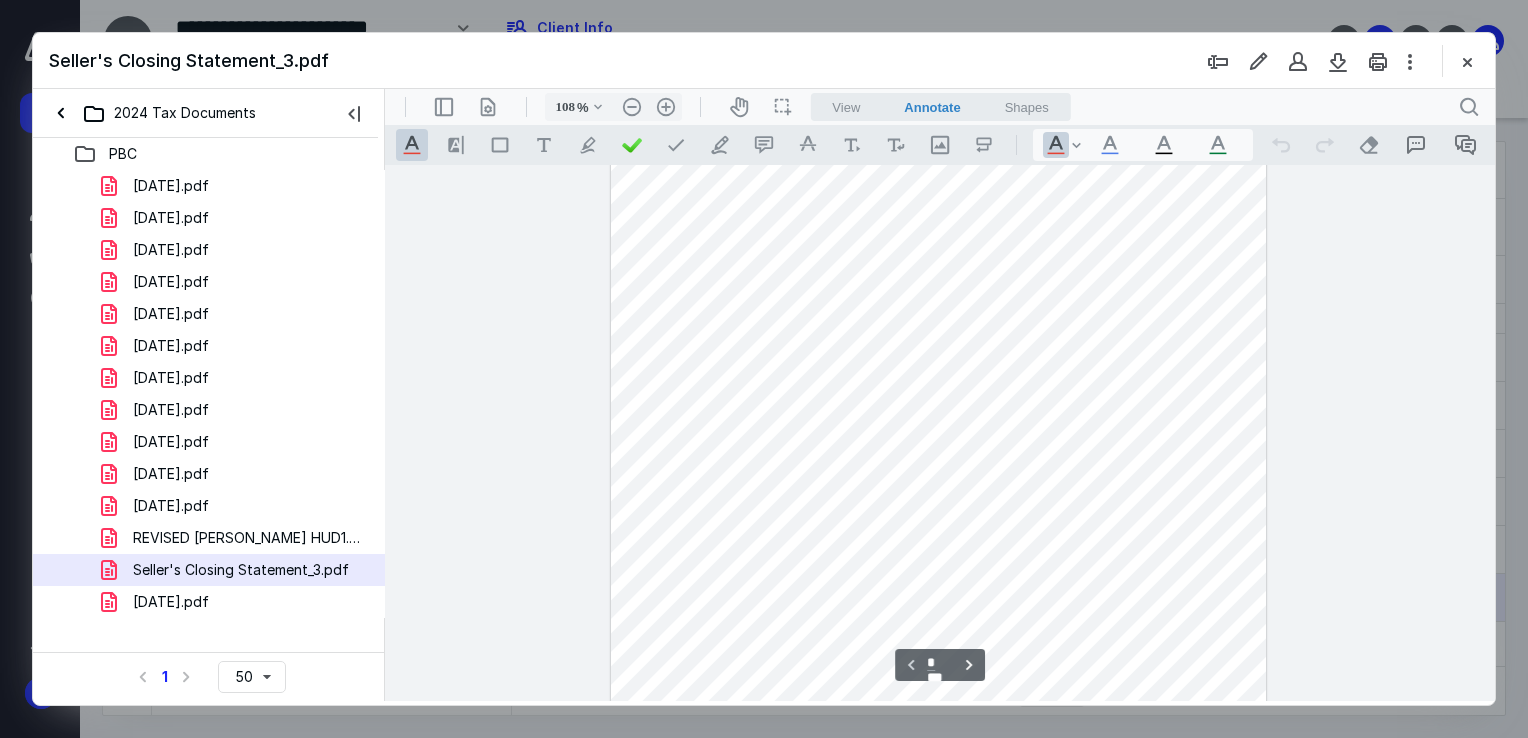 type on "133" 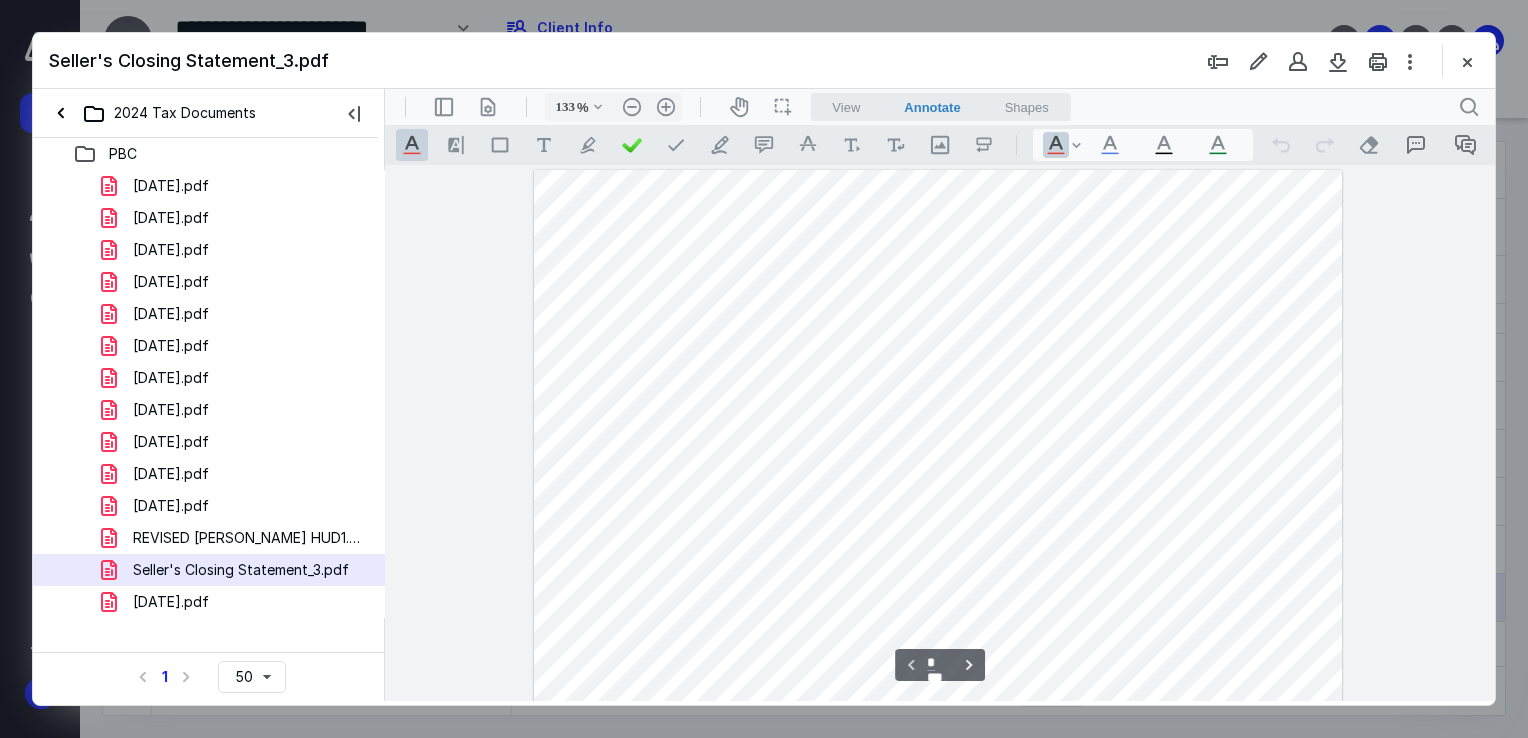 scroll, scrollTop: 0, scrollLeft: 0, axis: both 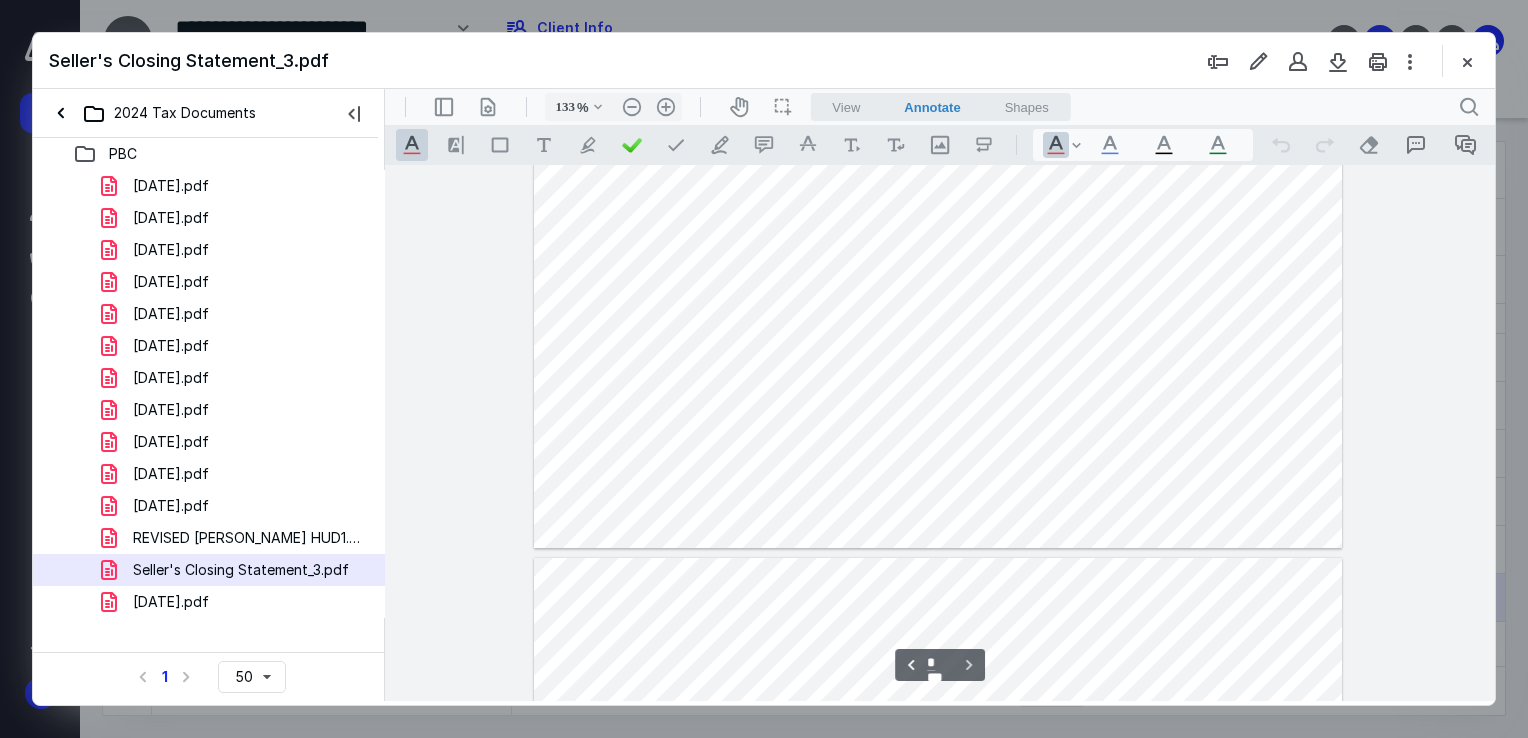 type on "*" 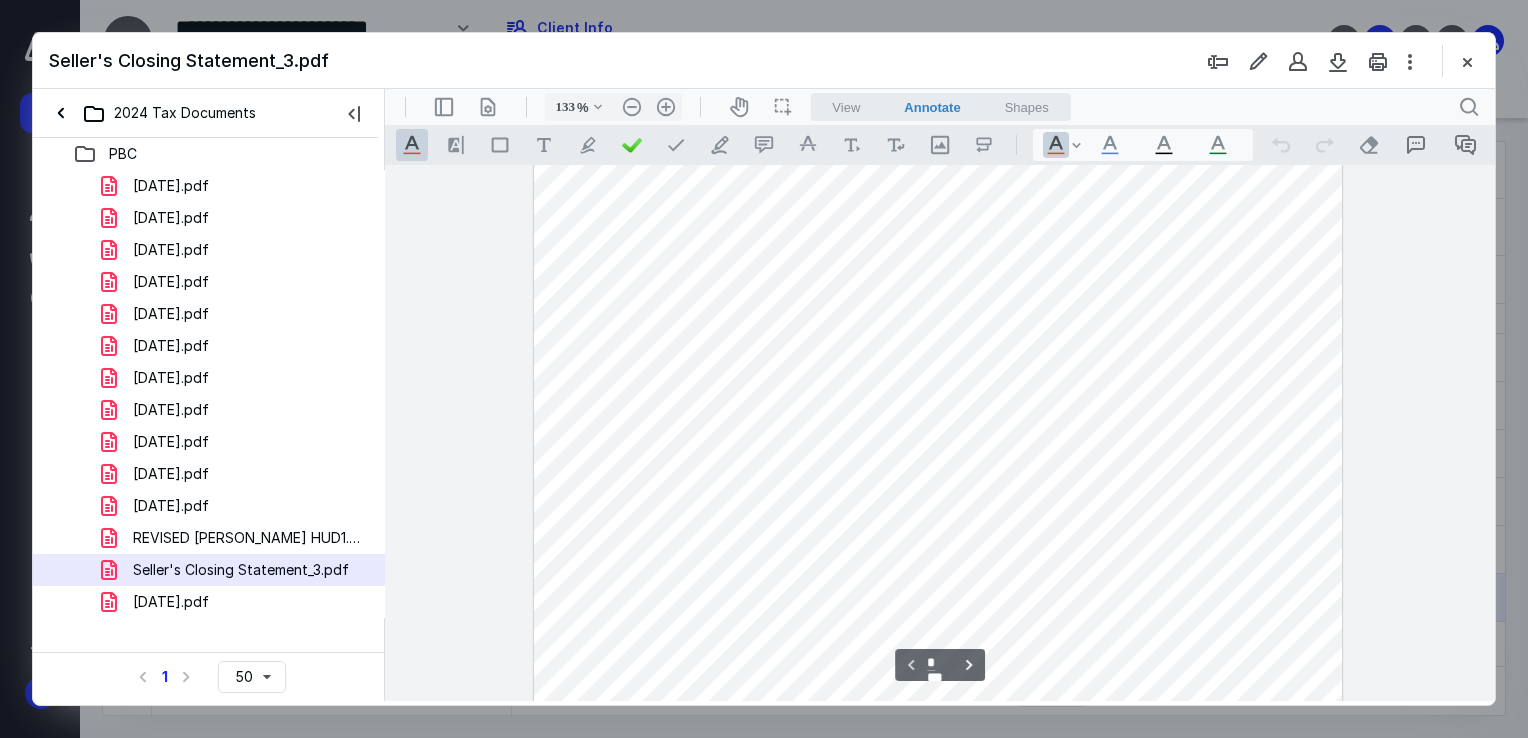 scroll, scrollTop: 75, scrollLeft: 0, axis: vertical 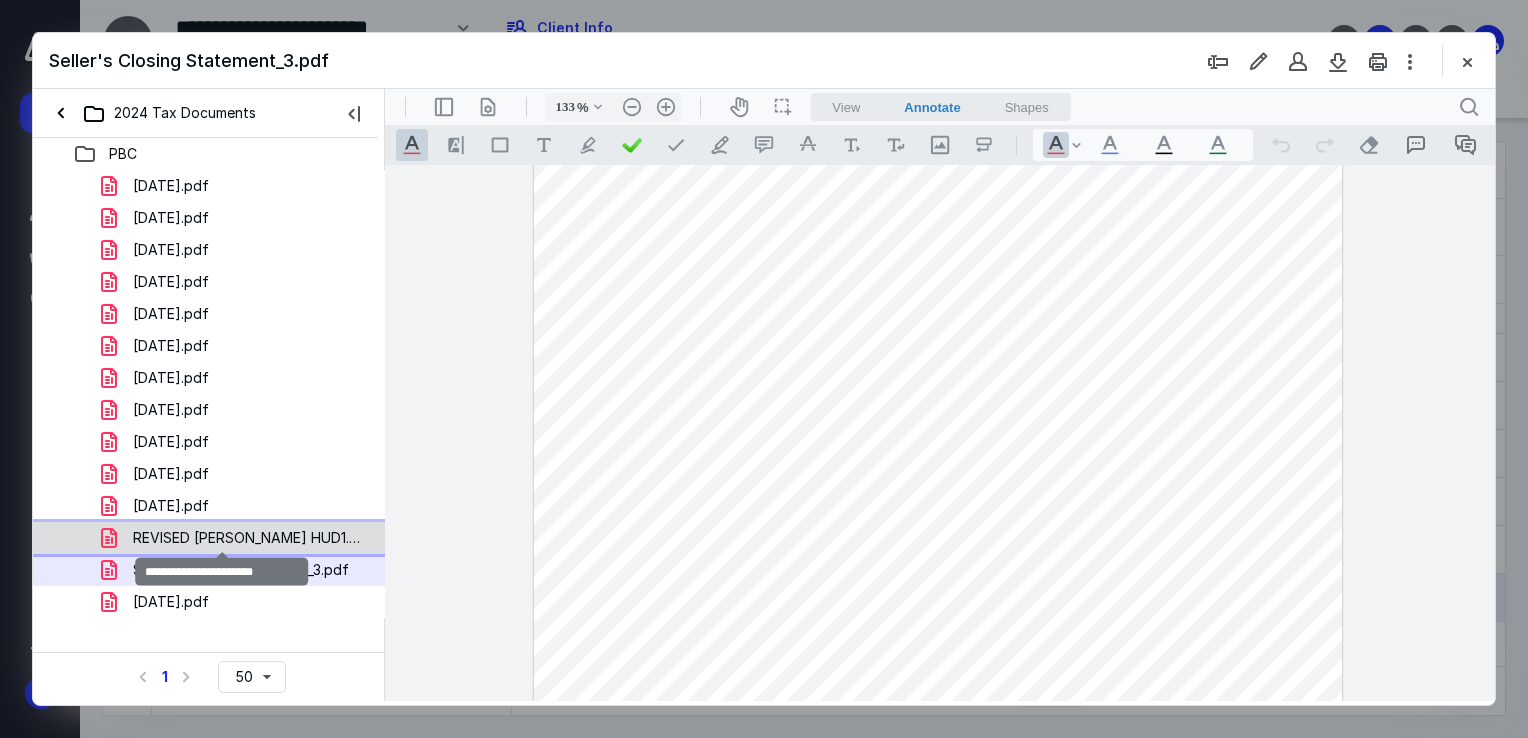 click on "REVISED [PERSON_NAME] HUD1.pdf" at bounding box center (249, 538) 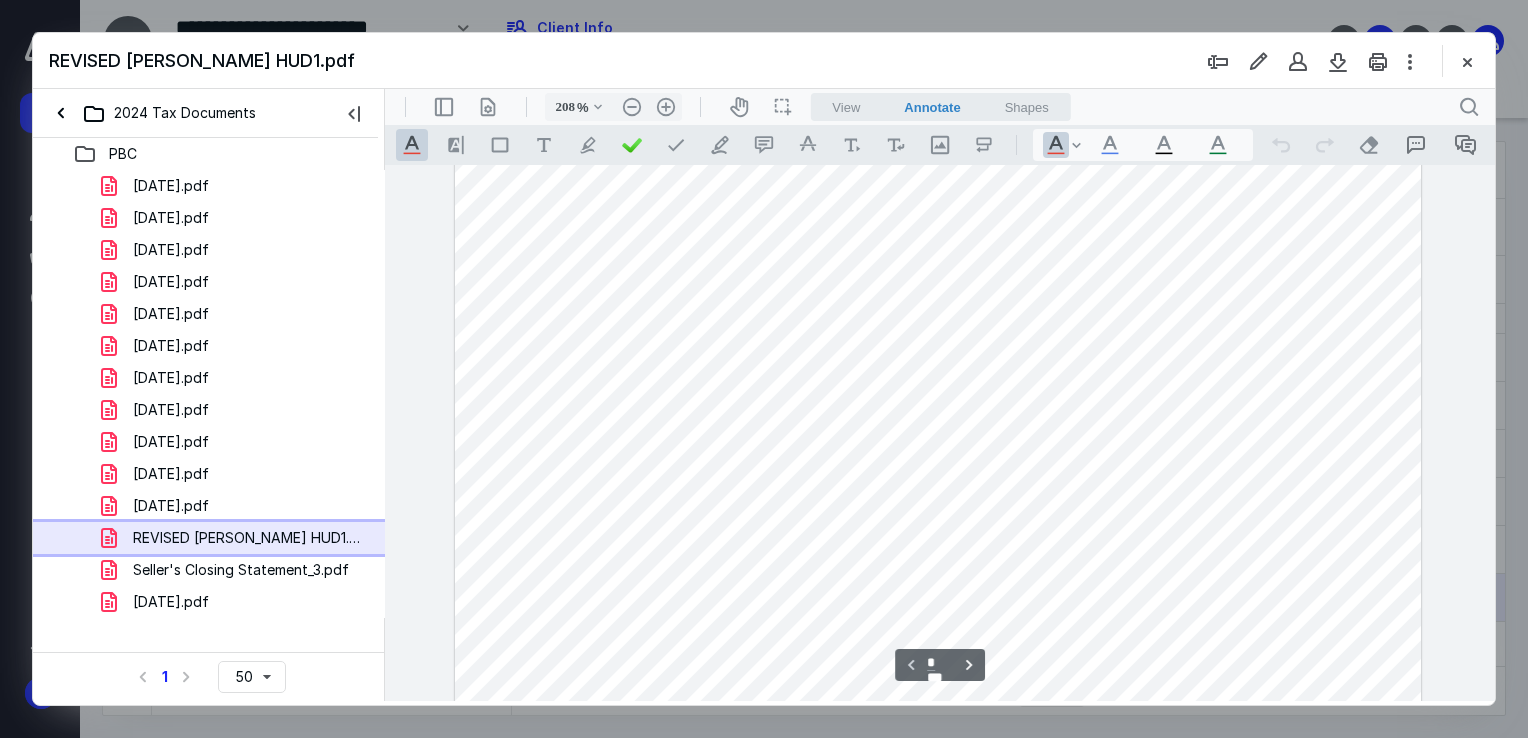 scroll, scrollTop: 200, scrollLeft: 147, axis: both 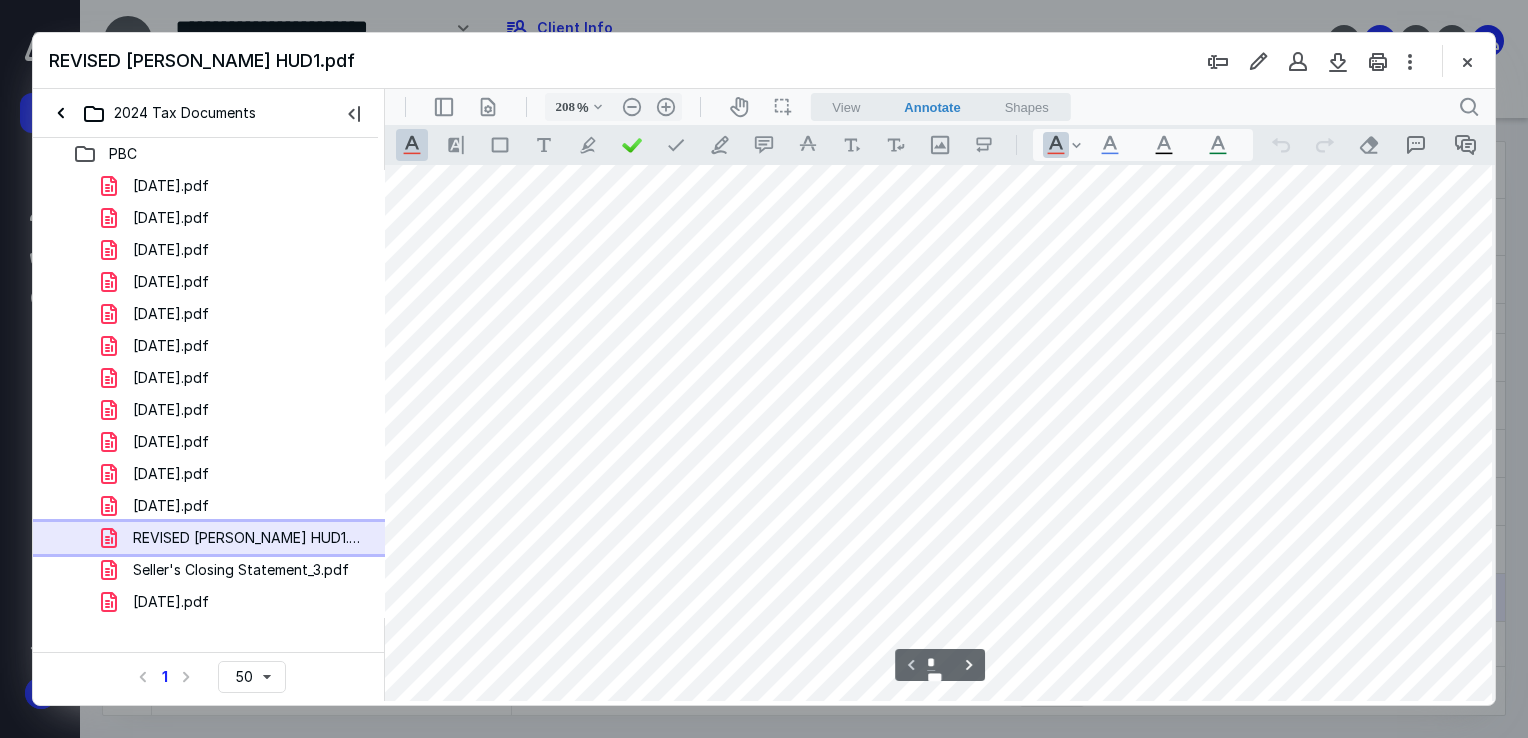 type on "158" 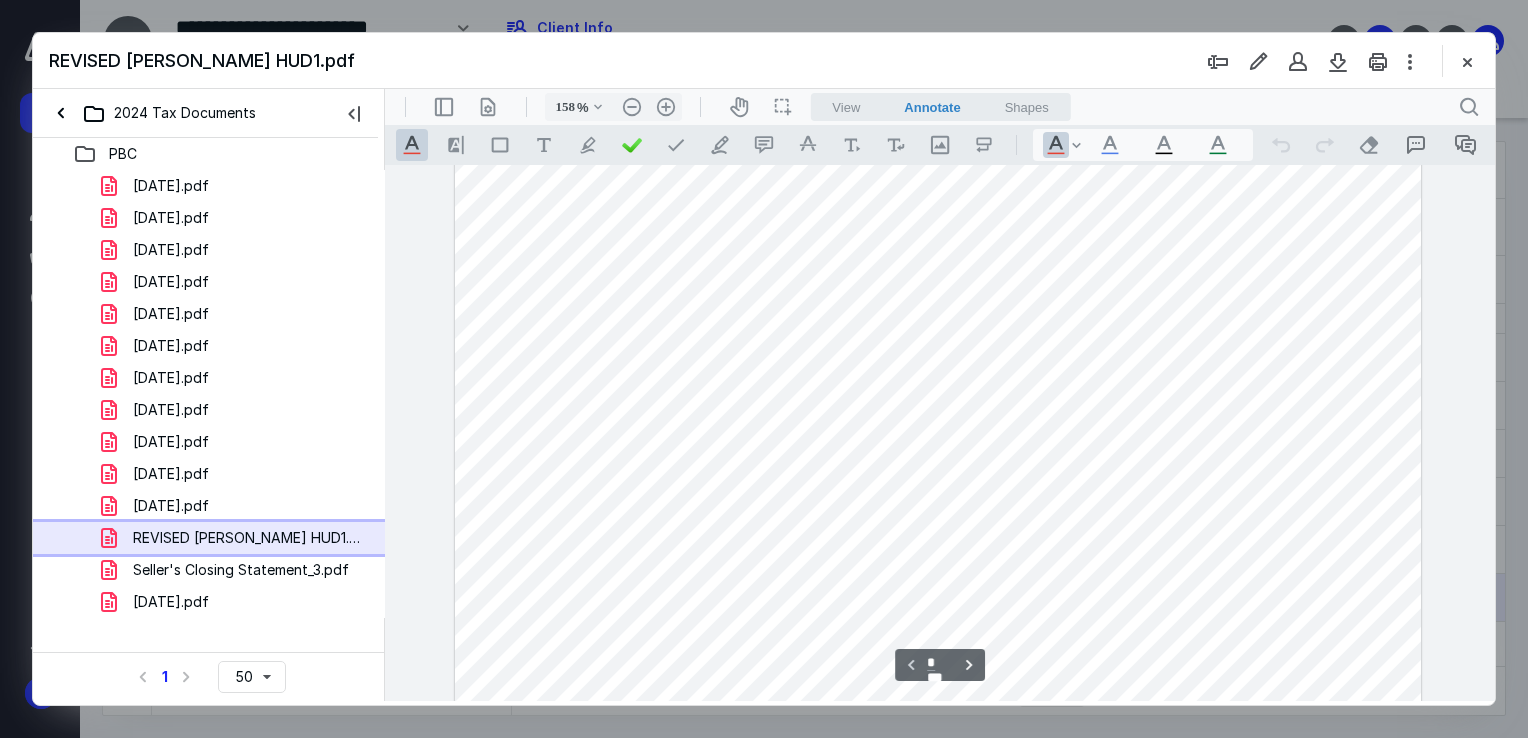 scroll, scrollTop: 0, scrollLeft: 0, axis: both 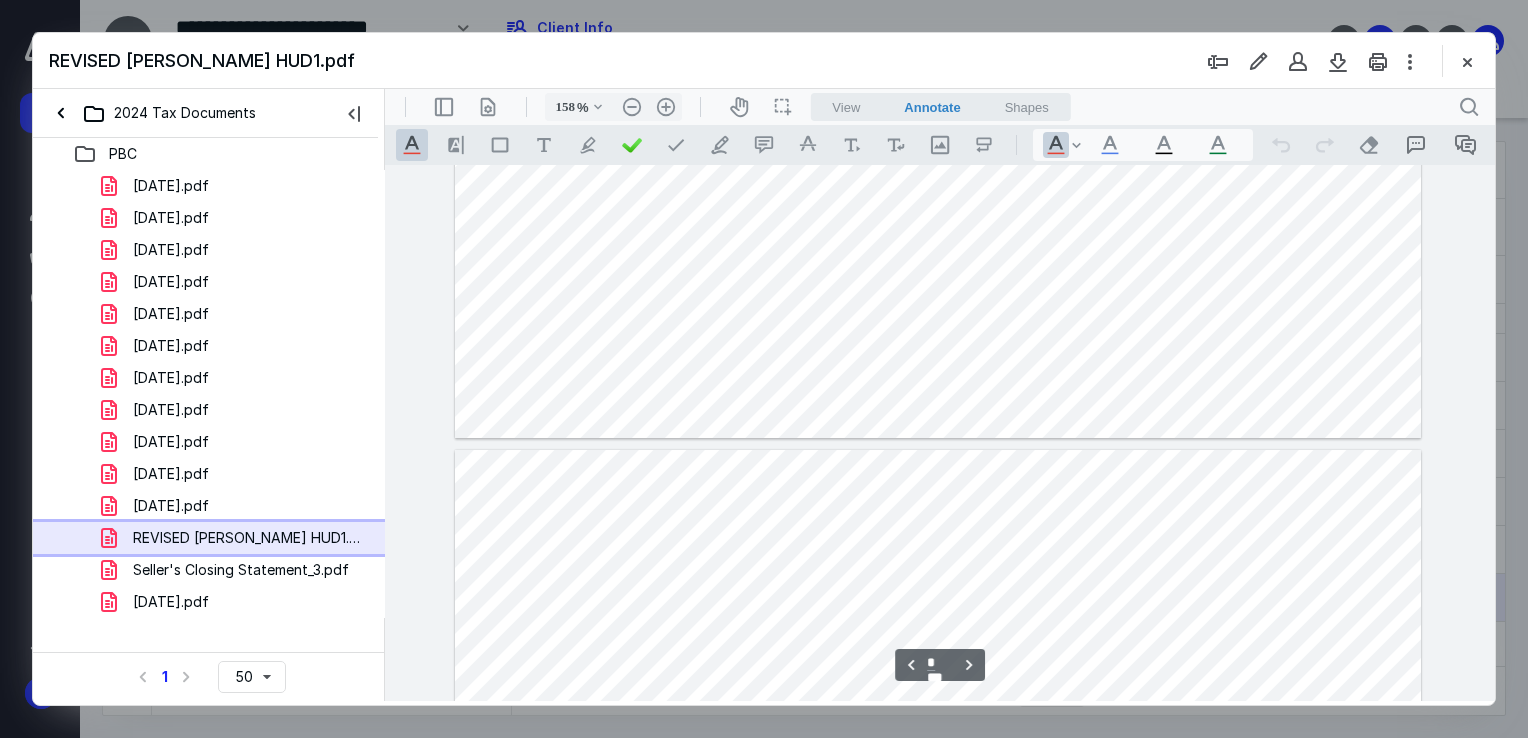 type on "*" 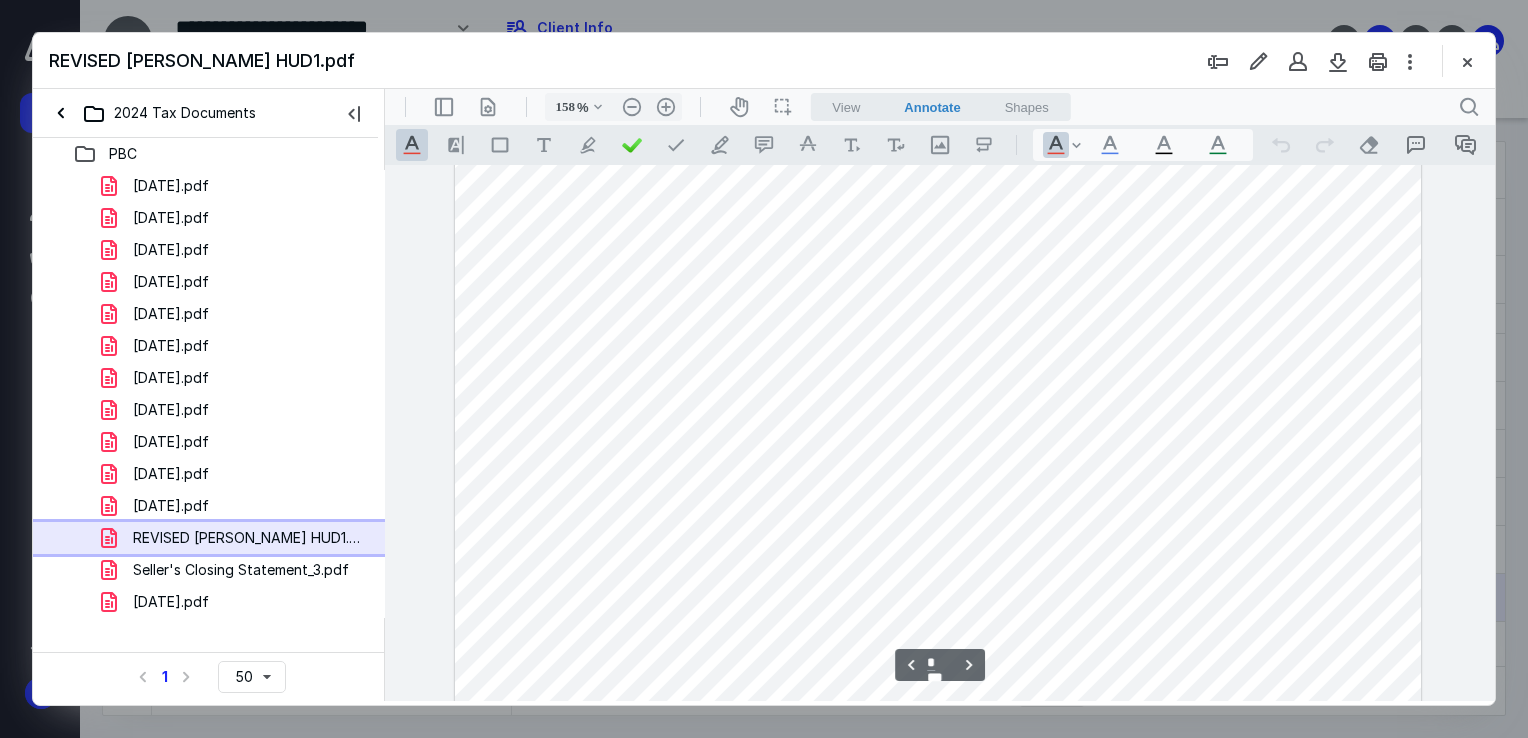 scroll, scrollTop: 4200, scrollLeft: 0, axis: vertical 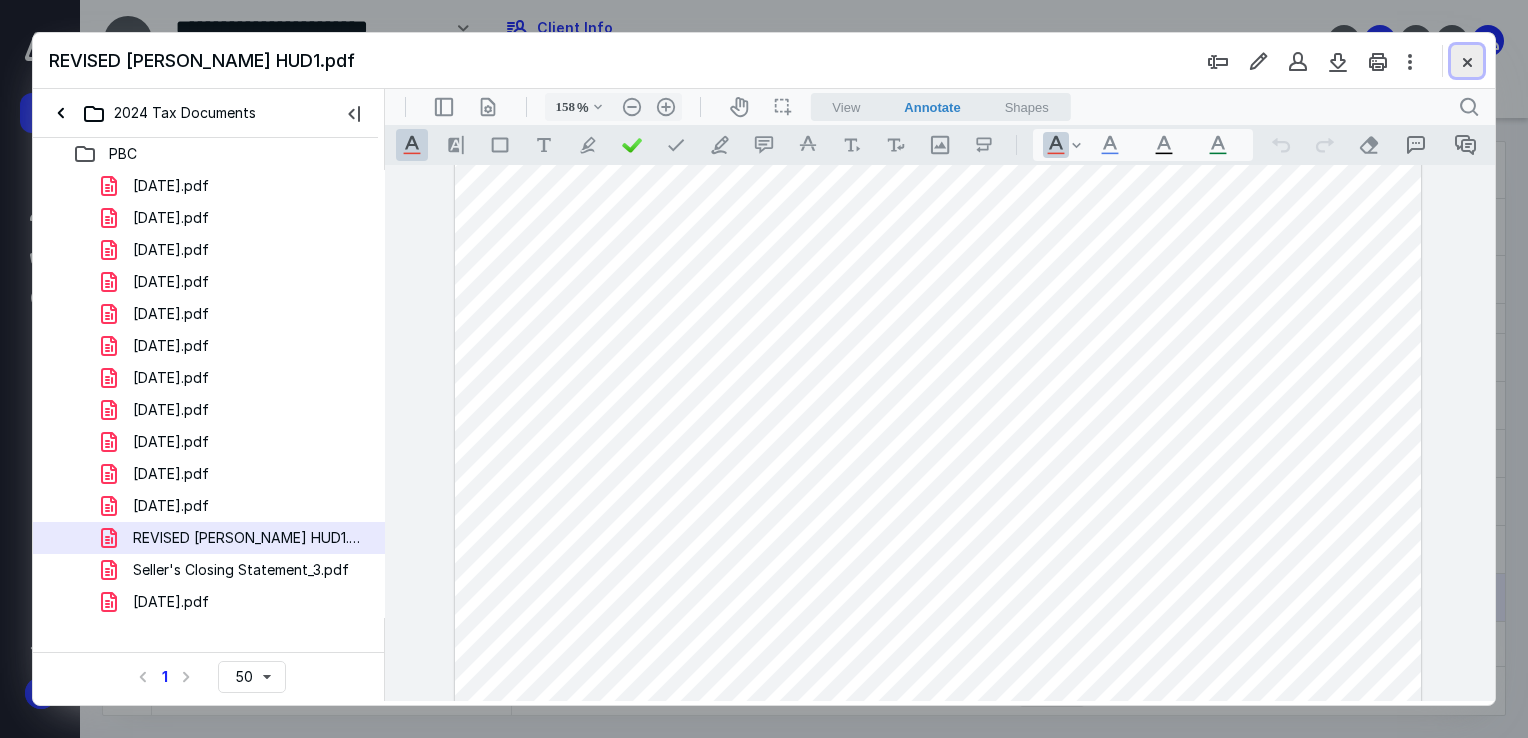 click at bounding box center [1467, 61] 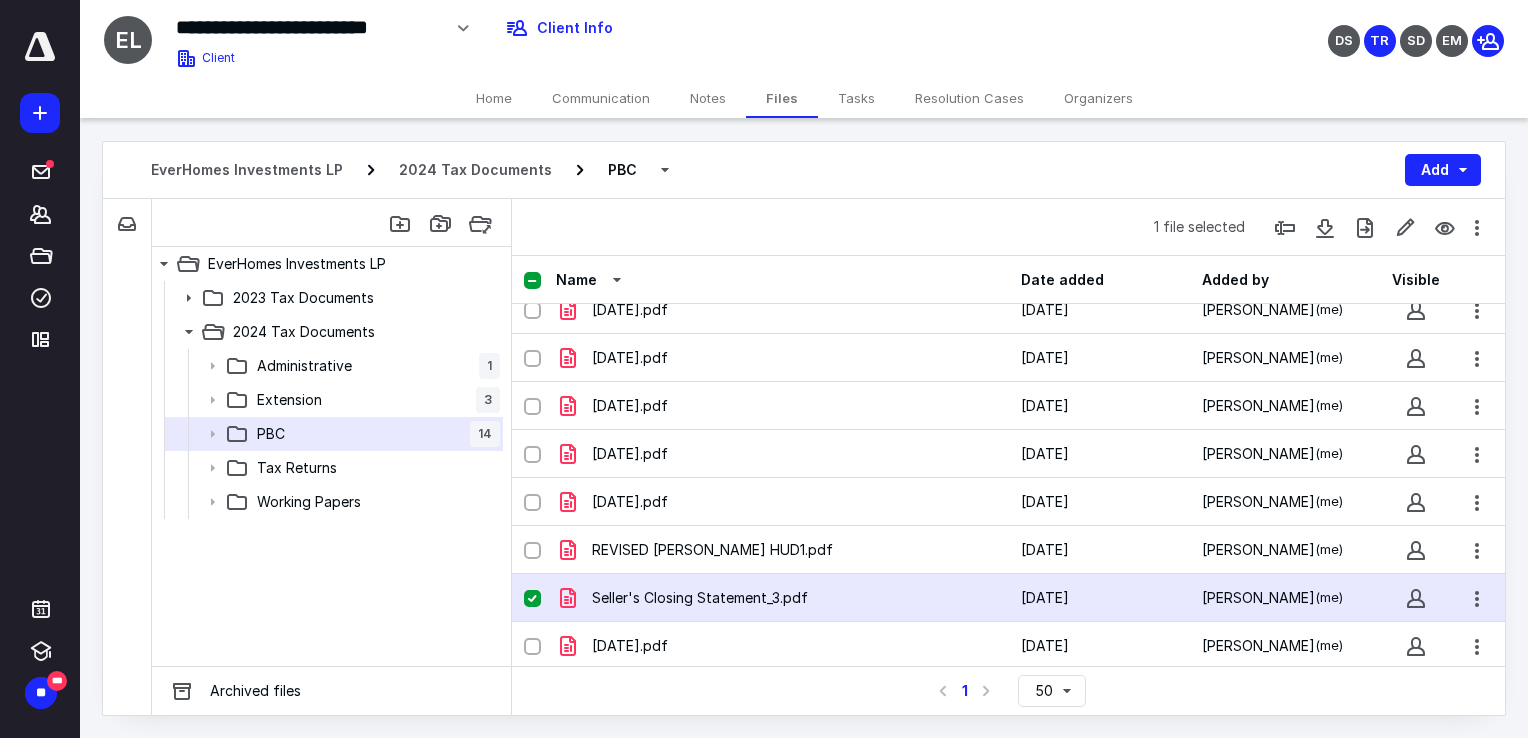 click 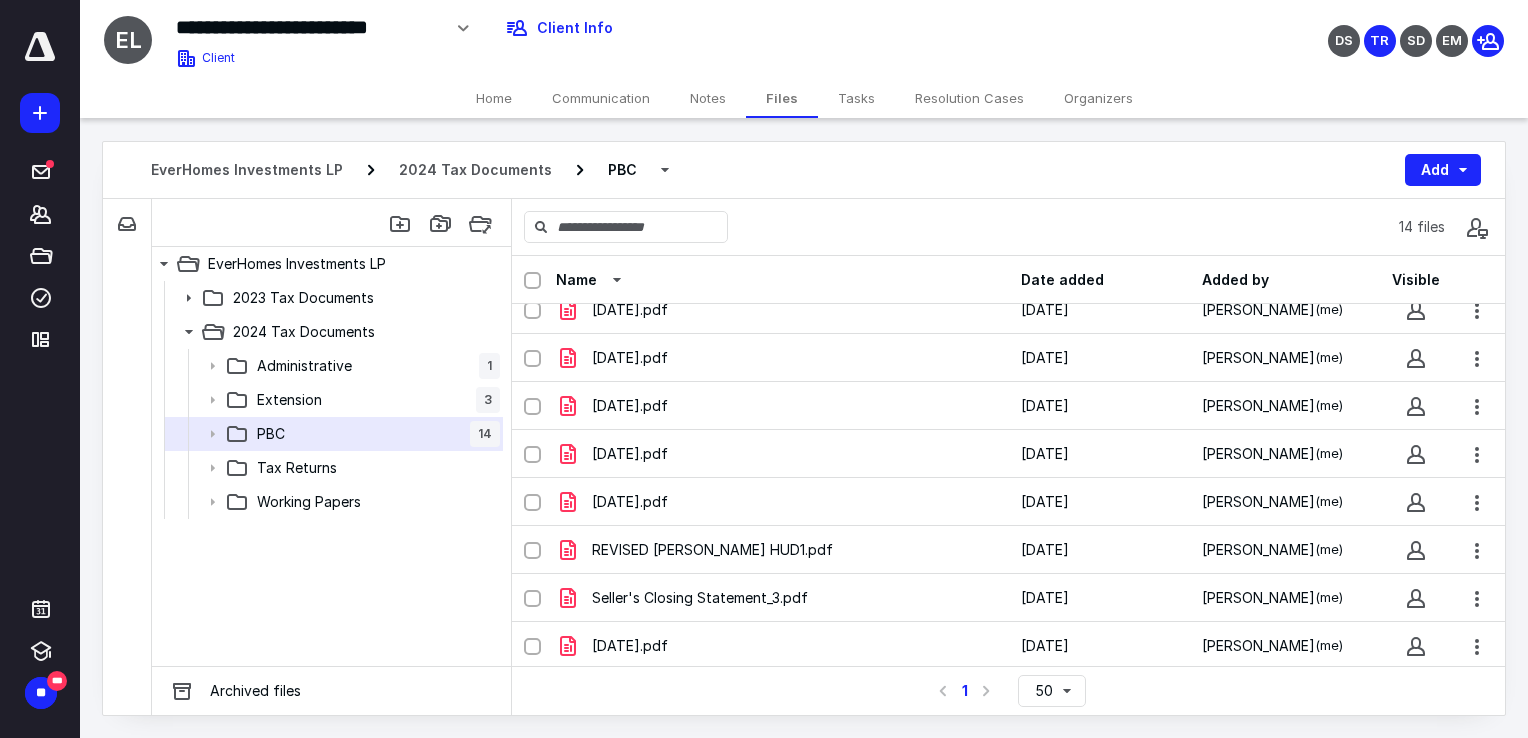 click on "2023 Tax Documents 2024 Tax Documents Administrative 1 Extension 3 PBC 14 Tax Returns Working Papers" at bounding box center (331, 473) 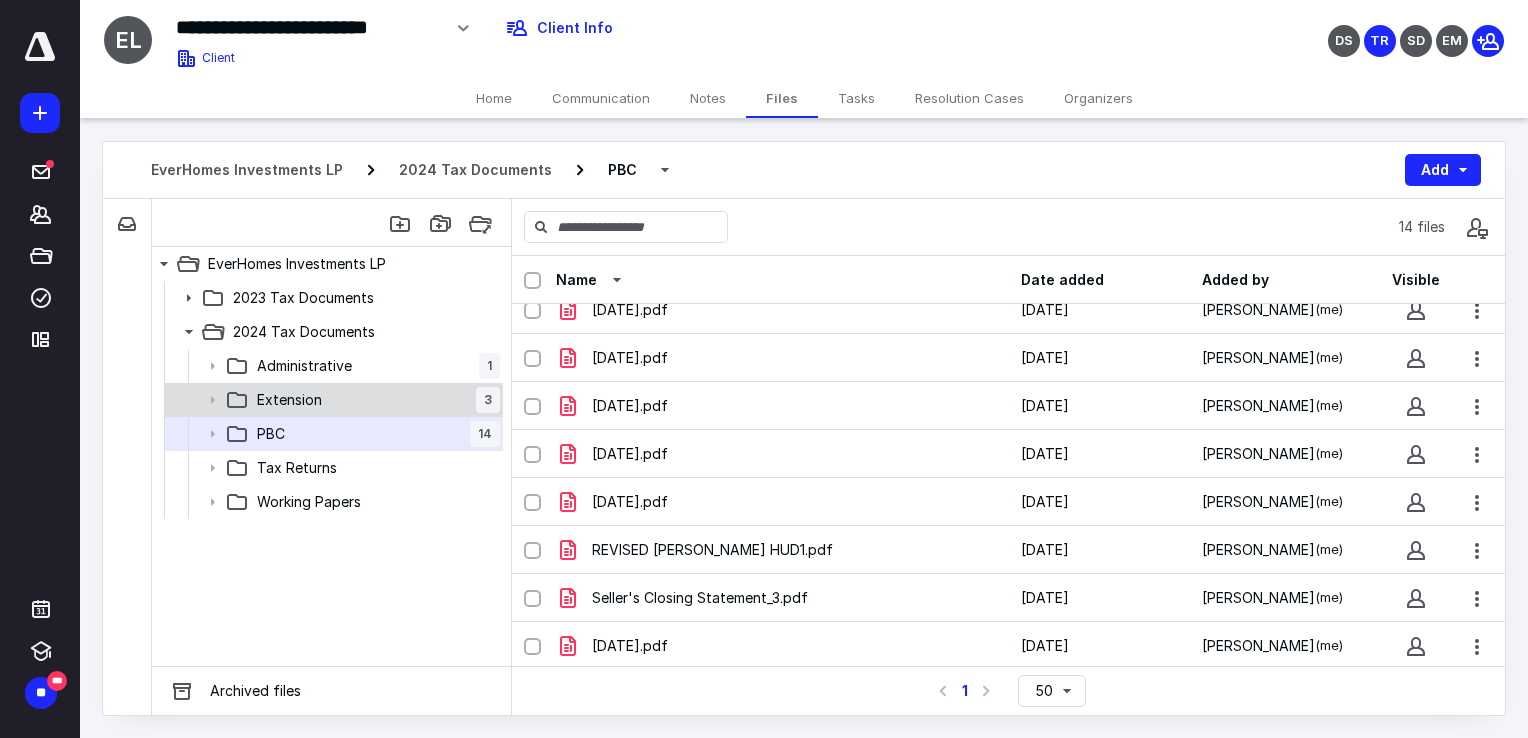 click on "Extension 3" at bounding box center (374, 400) 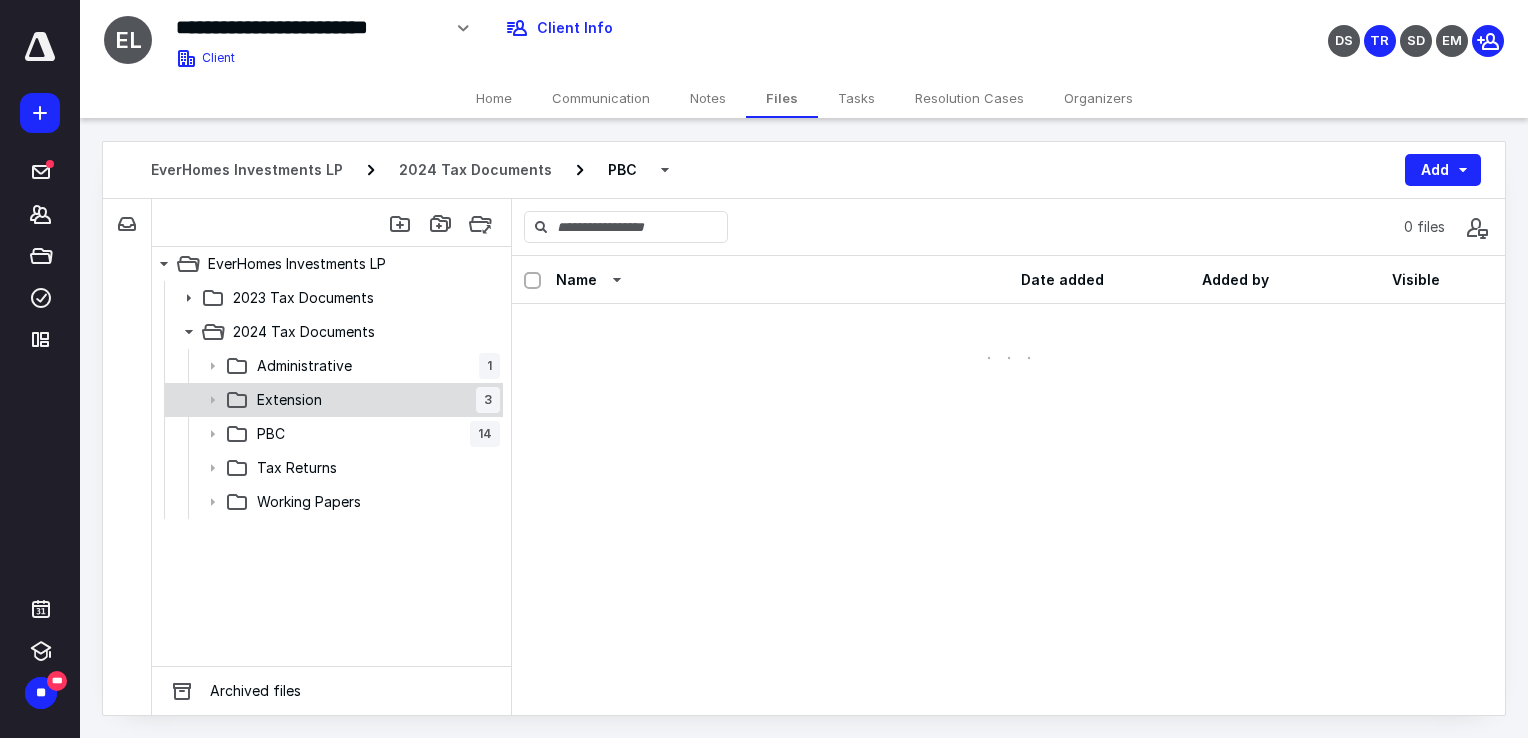 scroll, scrollTop: 0, scrollLeft: 0, axis: both 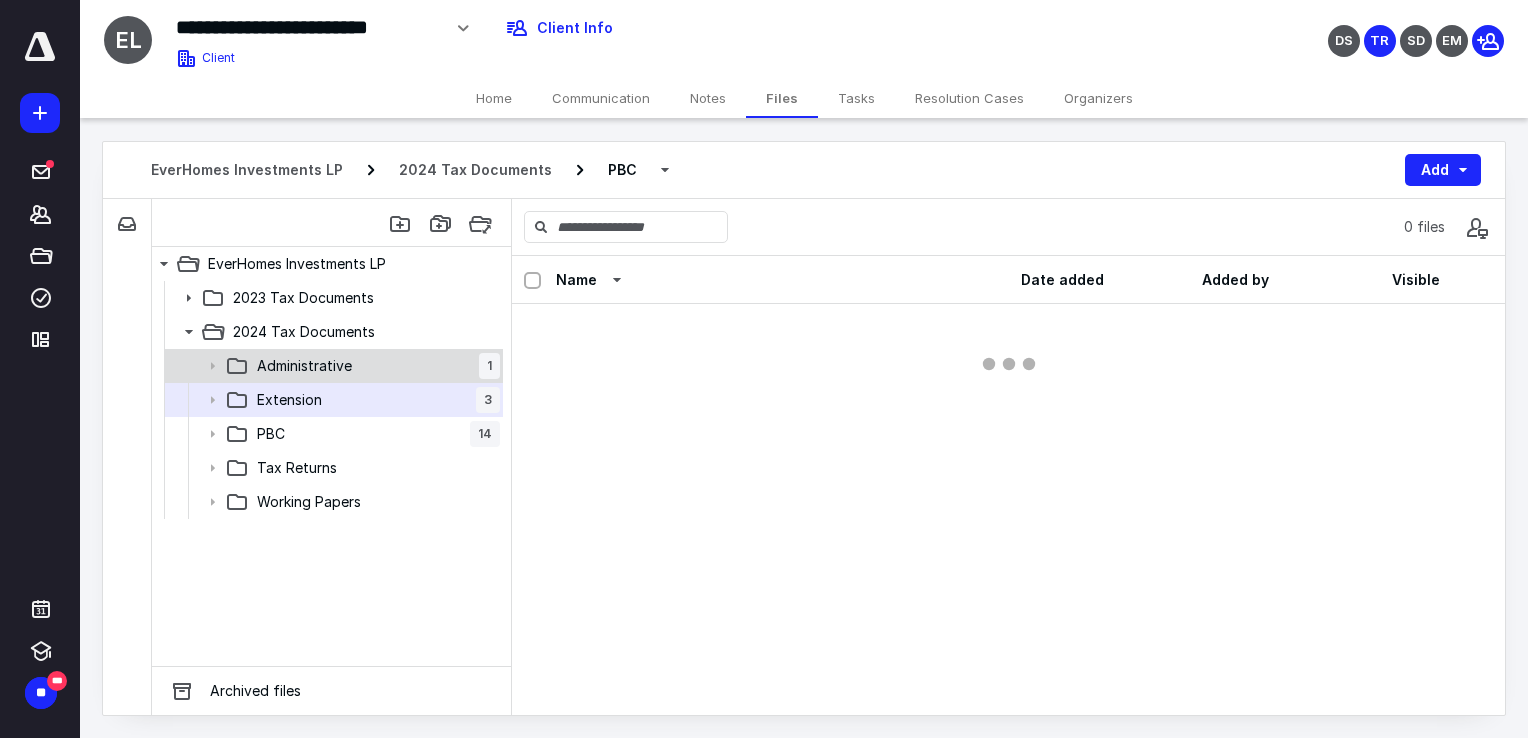click on "Administrative" at bounding box center [304, 366] 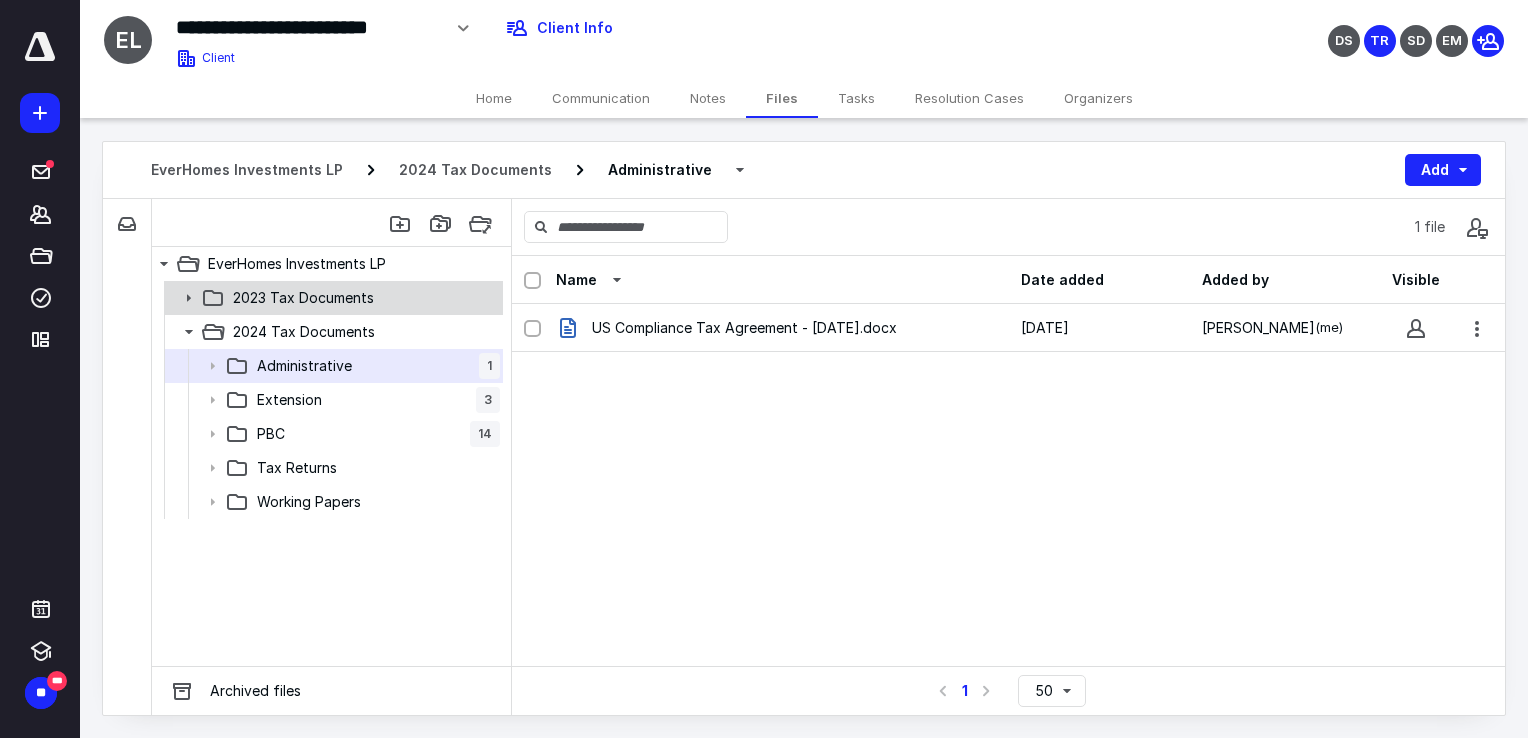 click 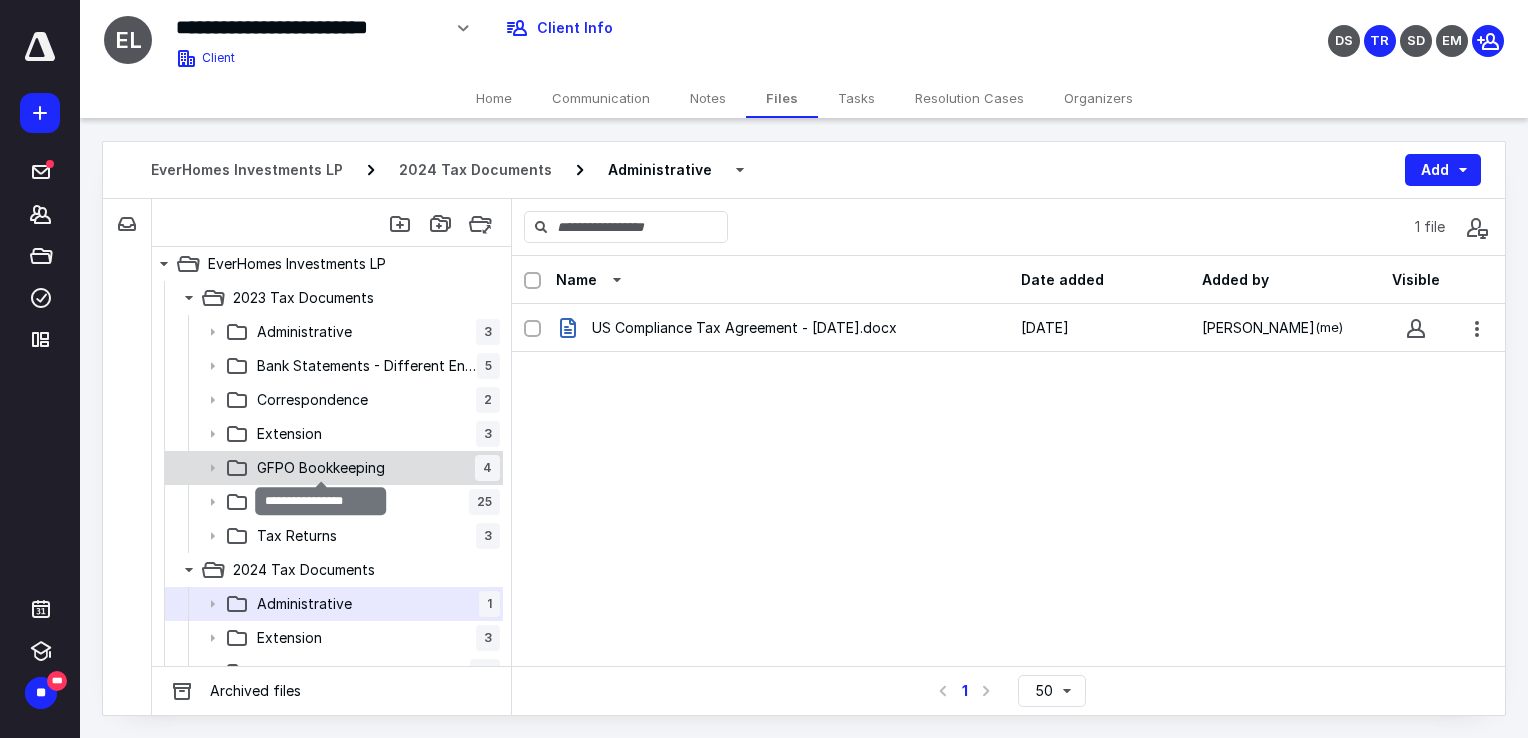 click on "GFPO Bookkeeping" at bounding box center (321, 468) 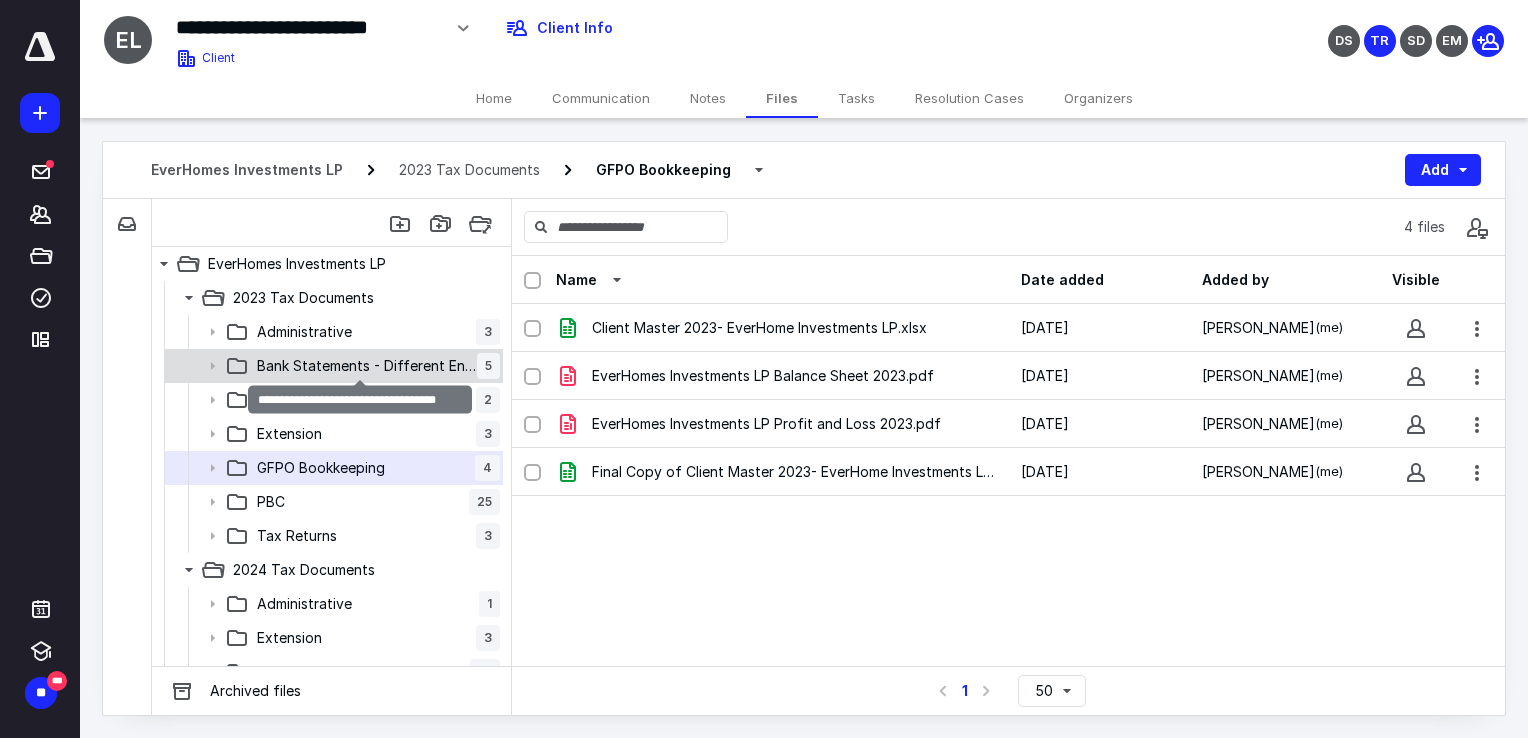 click on "Bank Statements - Different Entities" at bounding box center [367, 366] 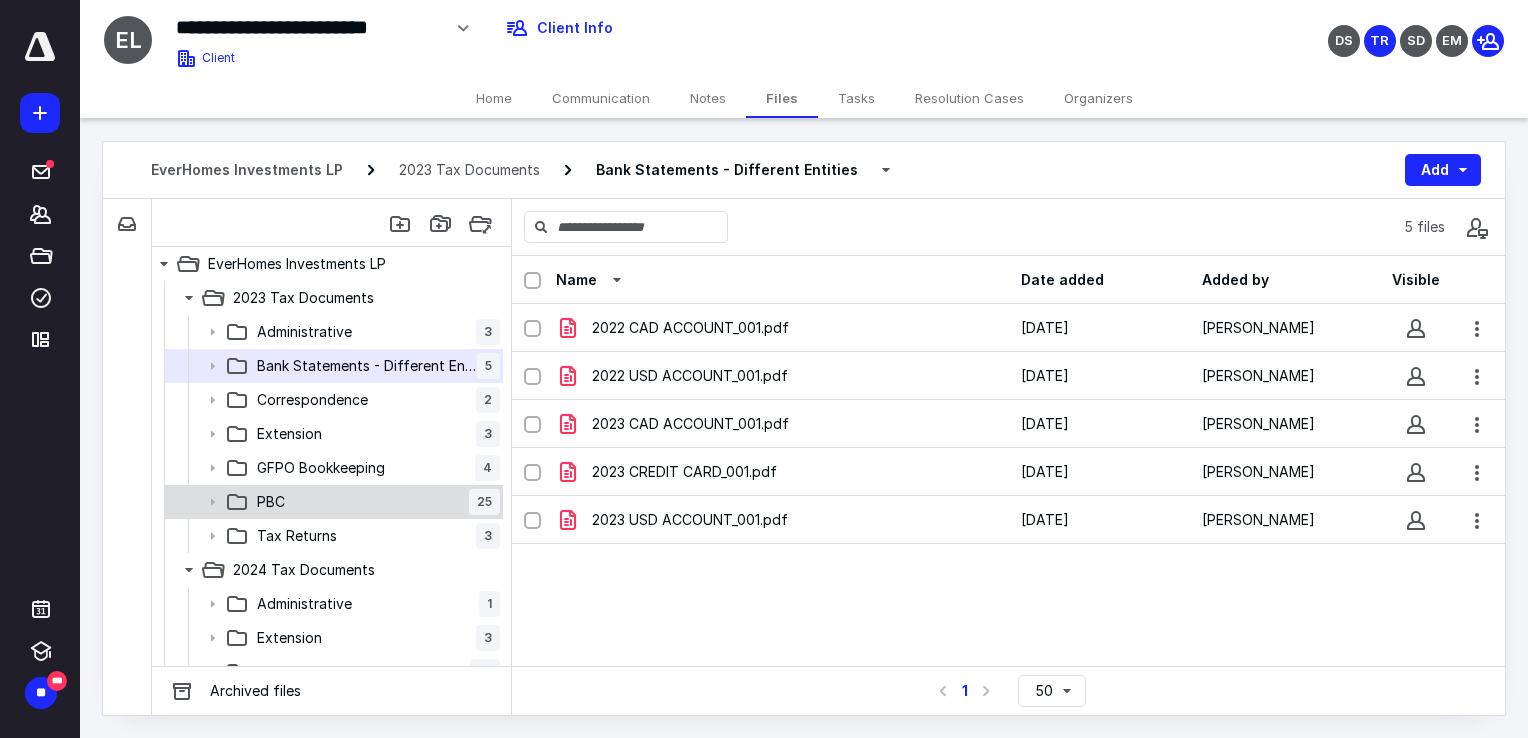 click on "PBC 25" at bounding box center (374, 502) 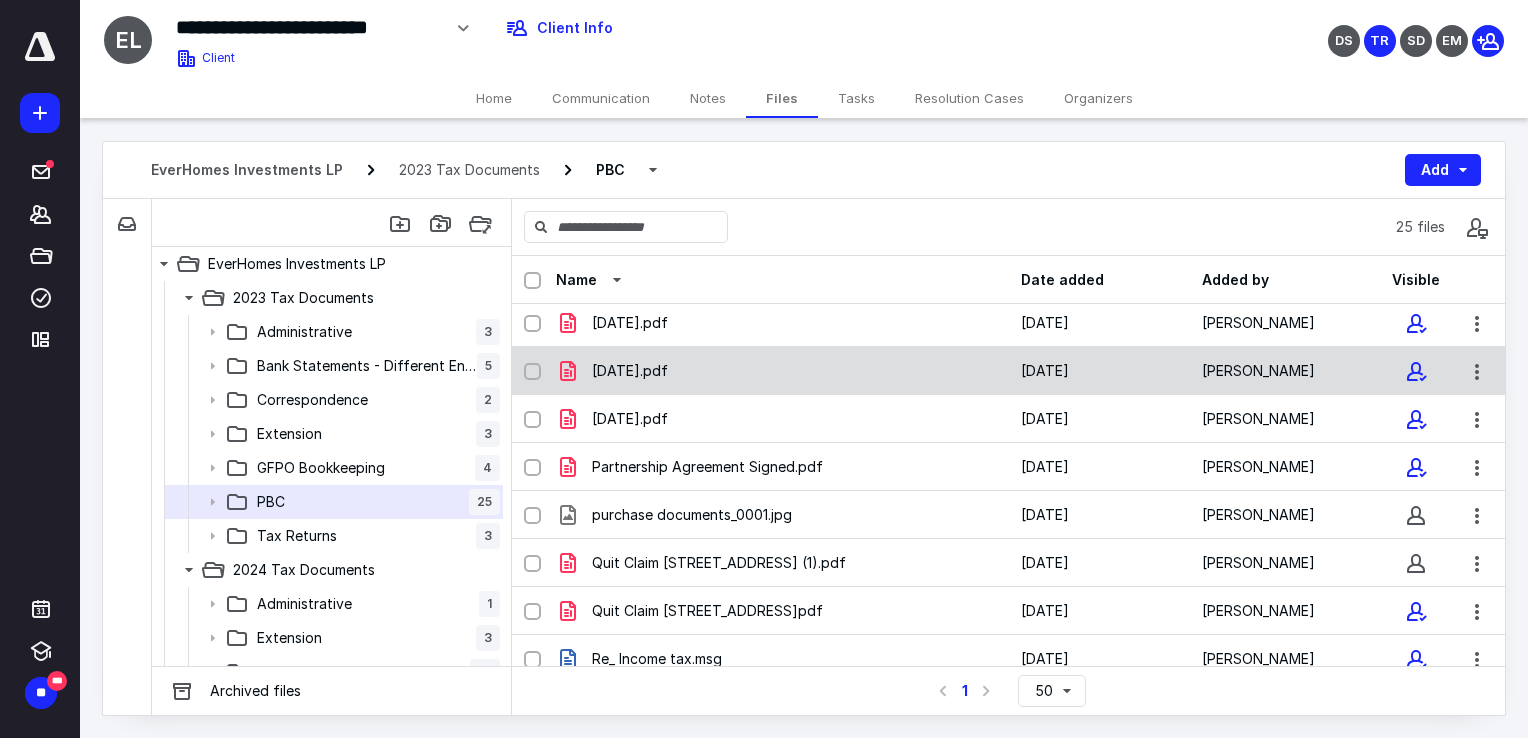 scroll, scrollTop: 832, scrollLeft: 0, axis: vertical 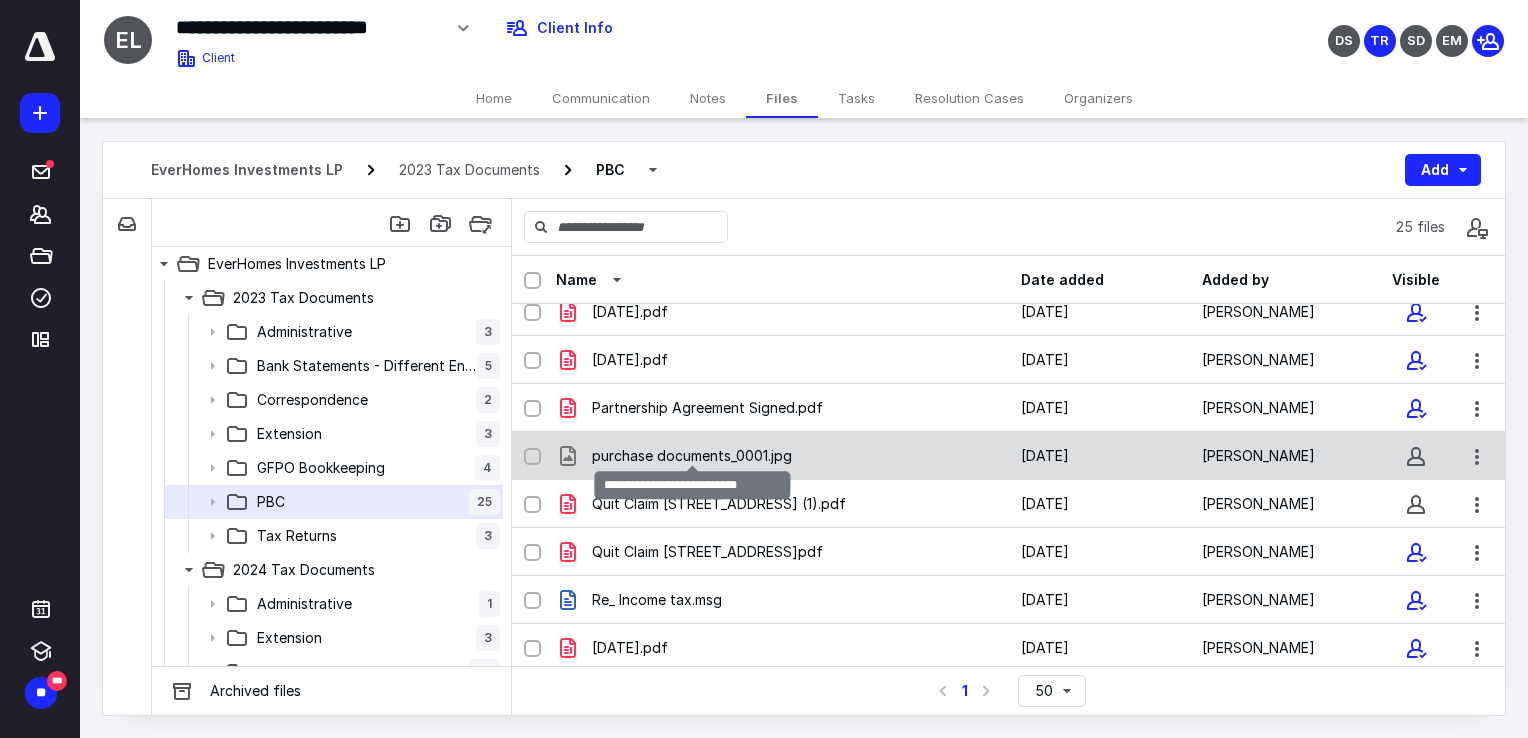click on "purchase documents_0001.jpg" at bounding box center (692, 456) 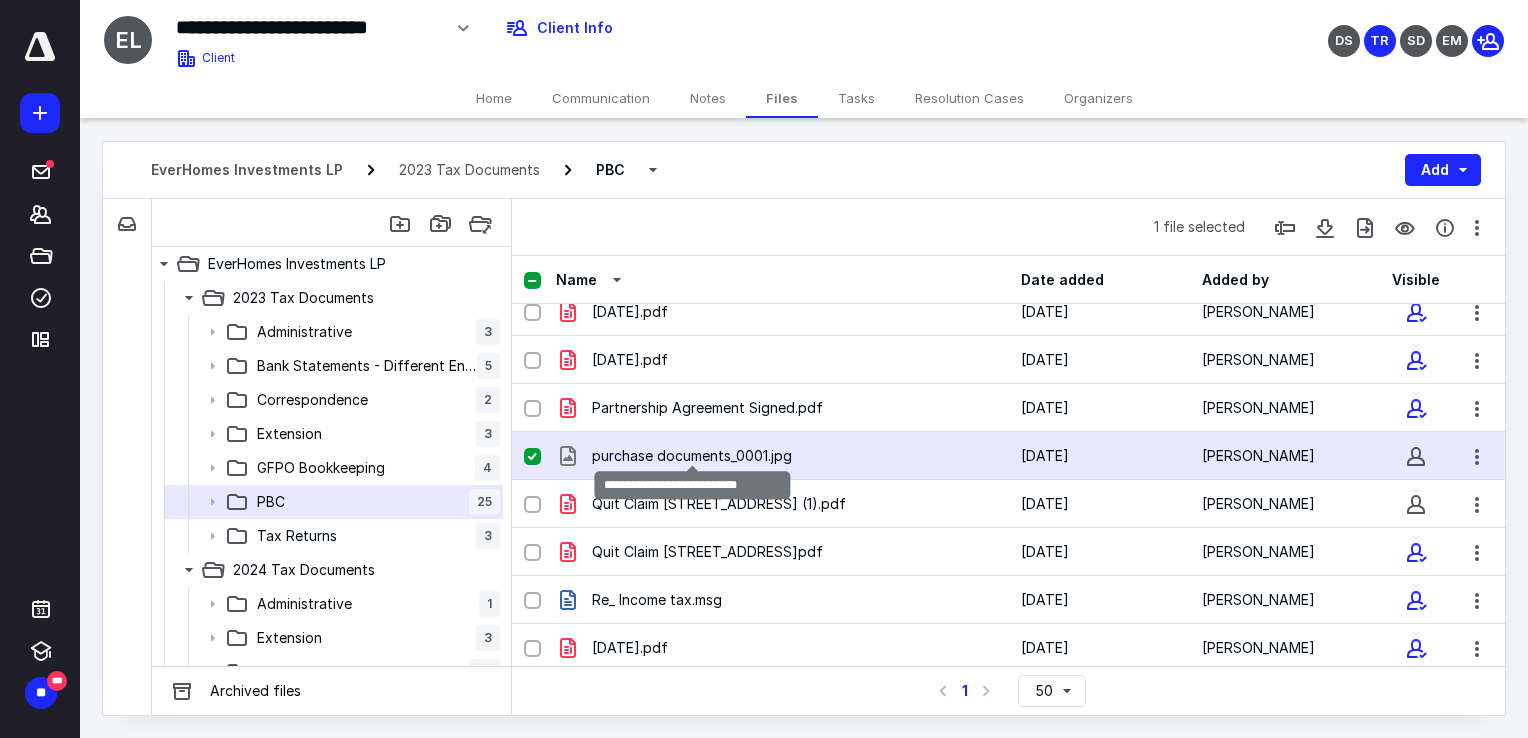 checkbox on "true" 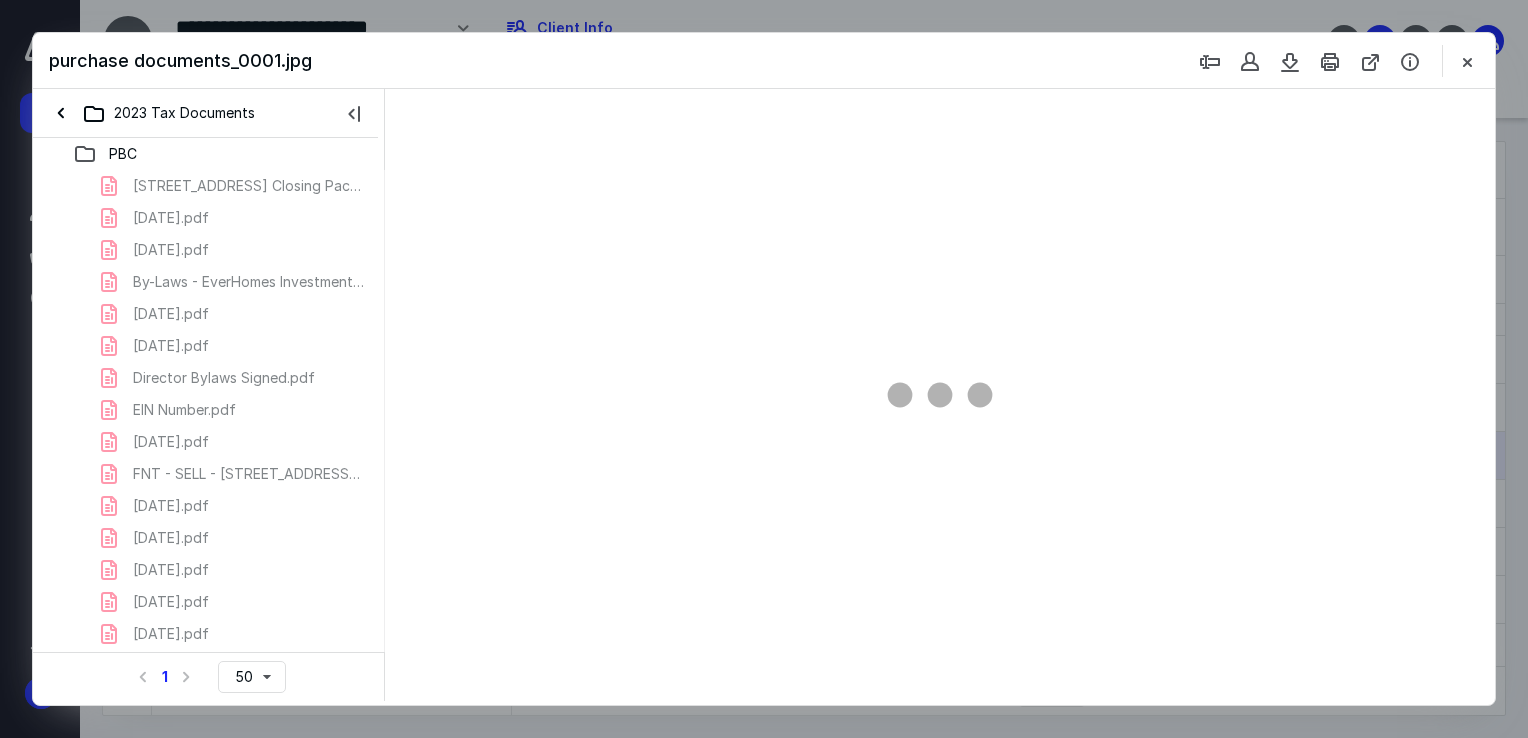 scroll, scrollTop: 0, scrollLeft: 0, axis: both 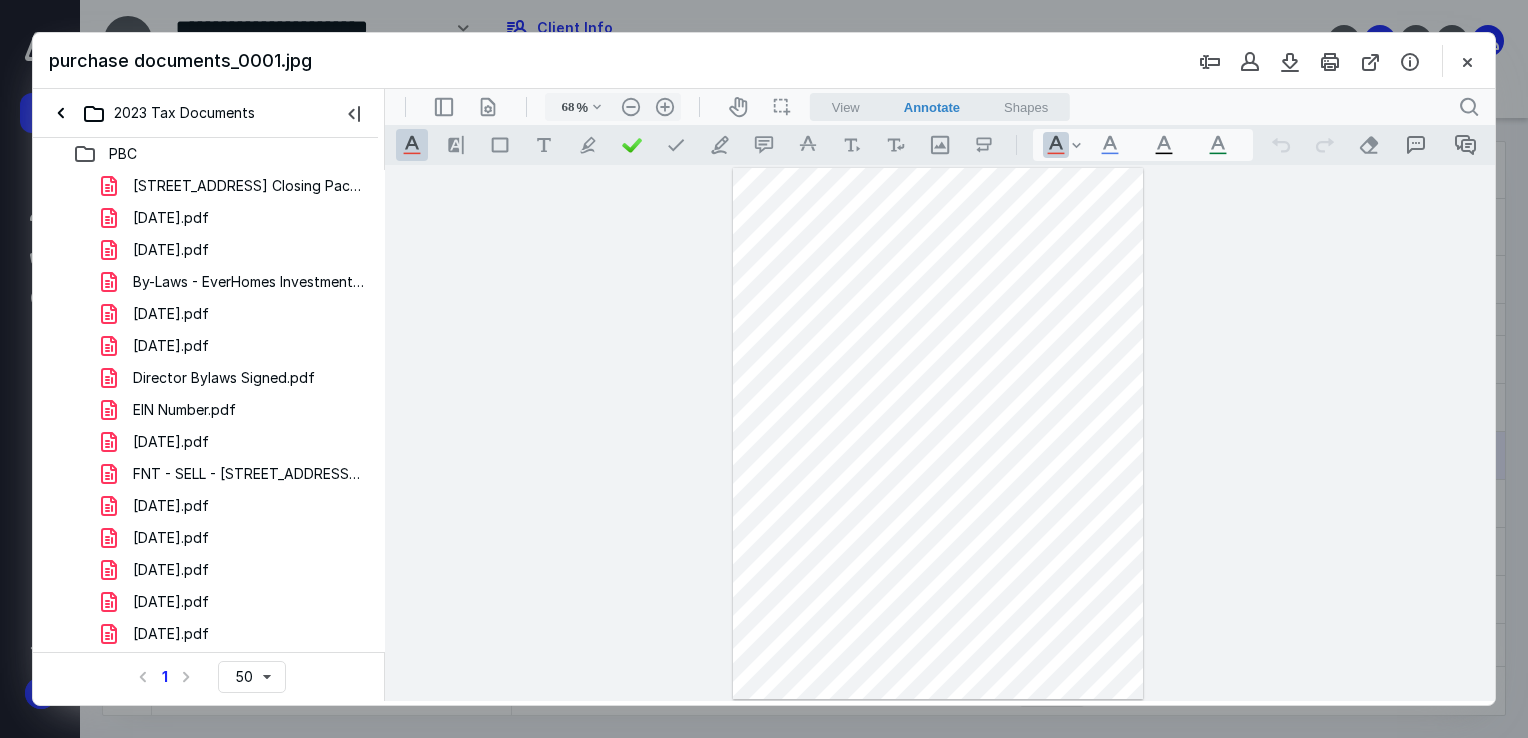 click on "**********" at bounding box center [940, 433] 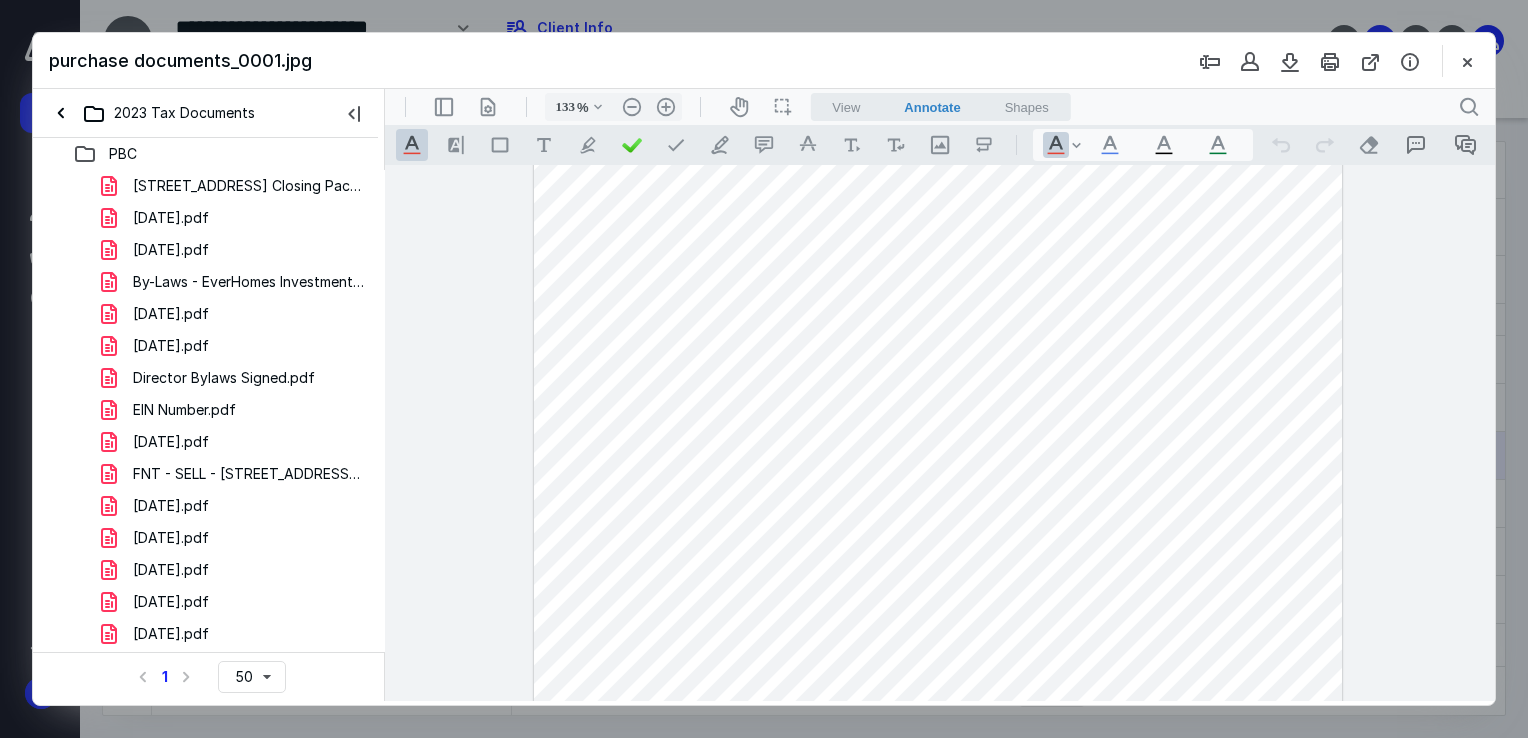 scroll, scrollTop: 108, scrollLeft: 0, axis: vertical 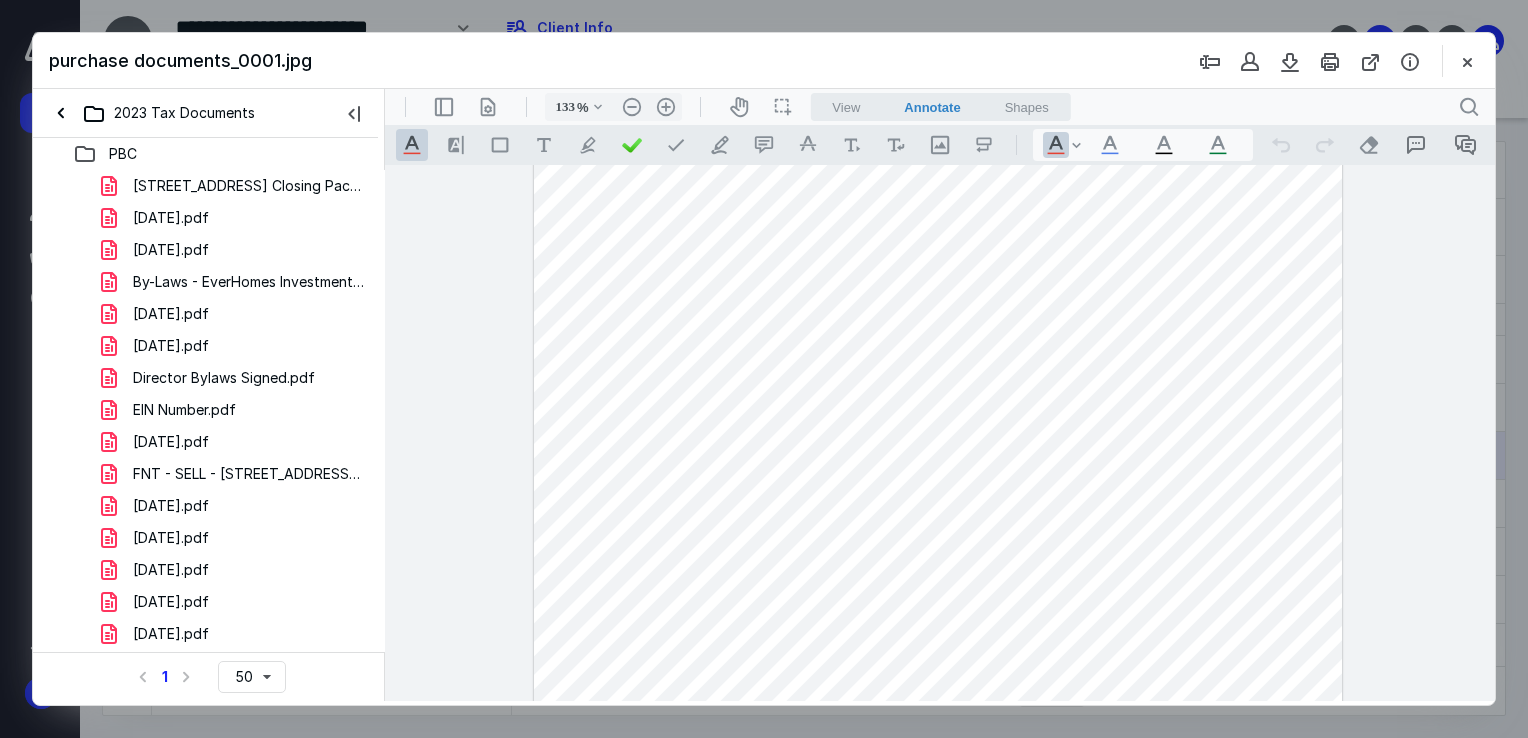 type on "158" 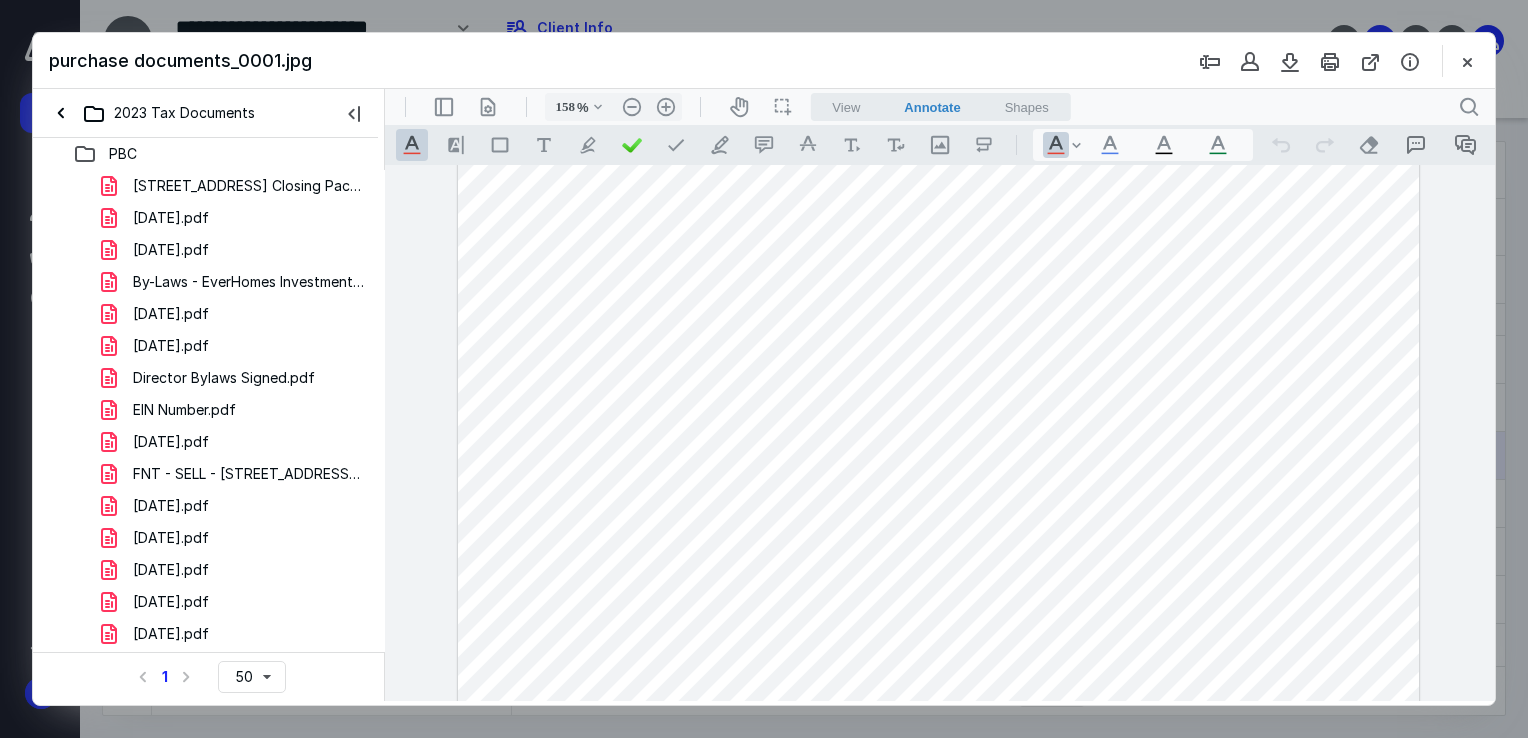 scroll, scrollTop: 0, scrollLeft: 0, axis: both 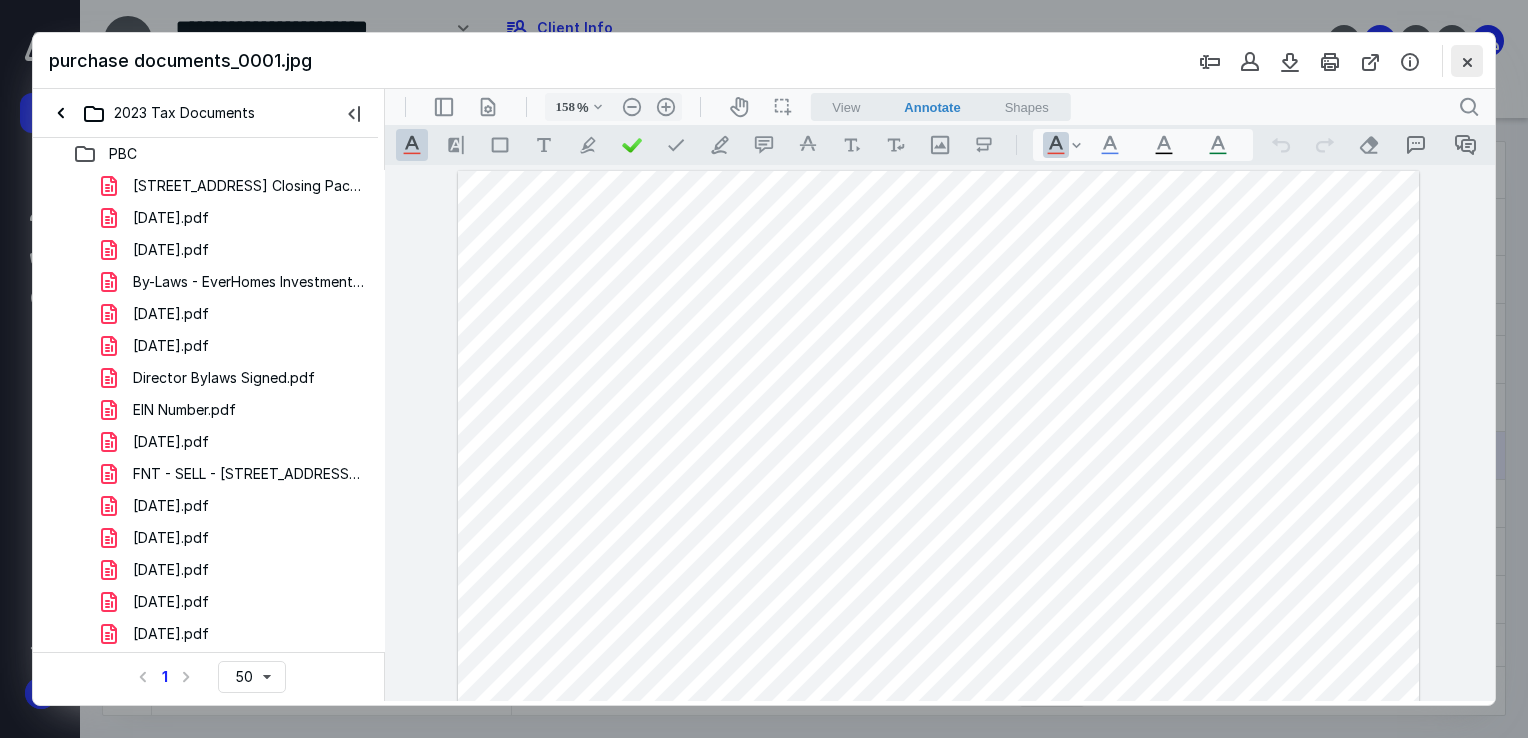 click at bounding box center [1467, 61] 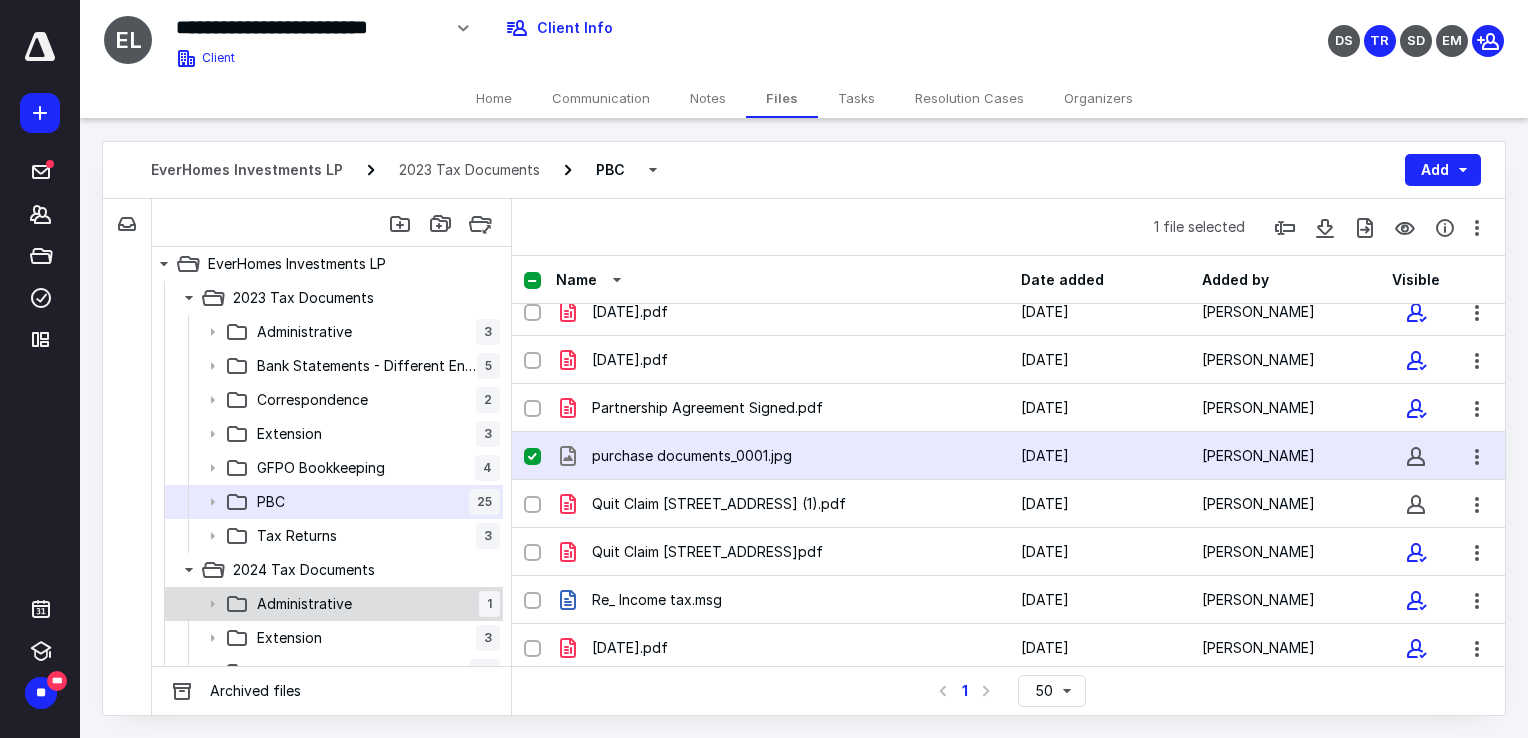 scroll, scrollTop: 89, scrollLeft: 0, axis: vertical 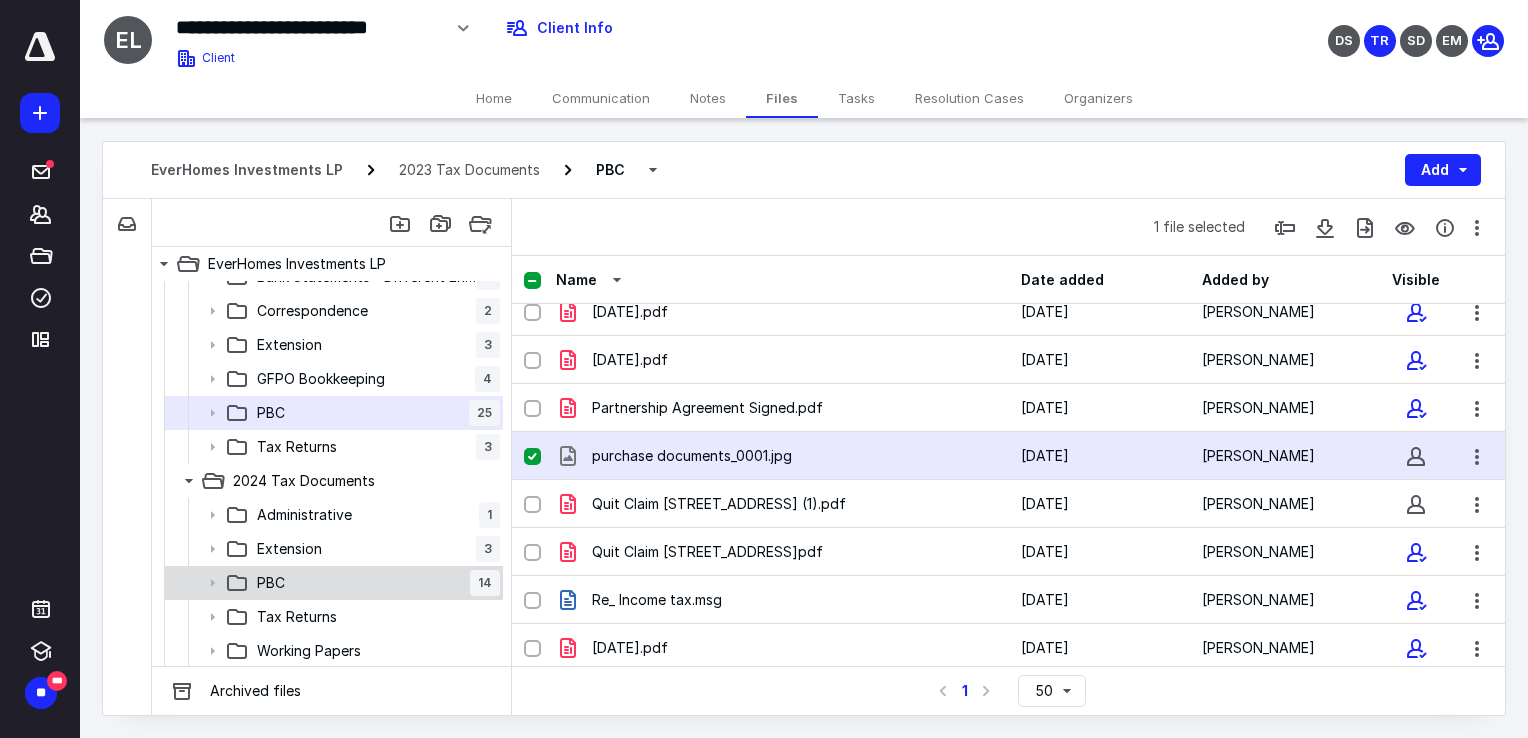 click on "PBC 14" at bounding box center (374, 583) 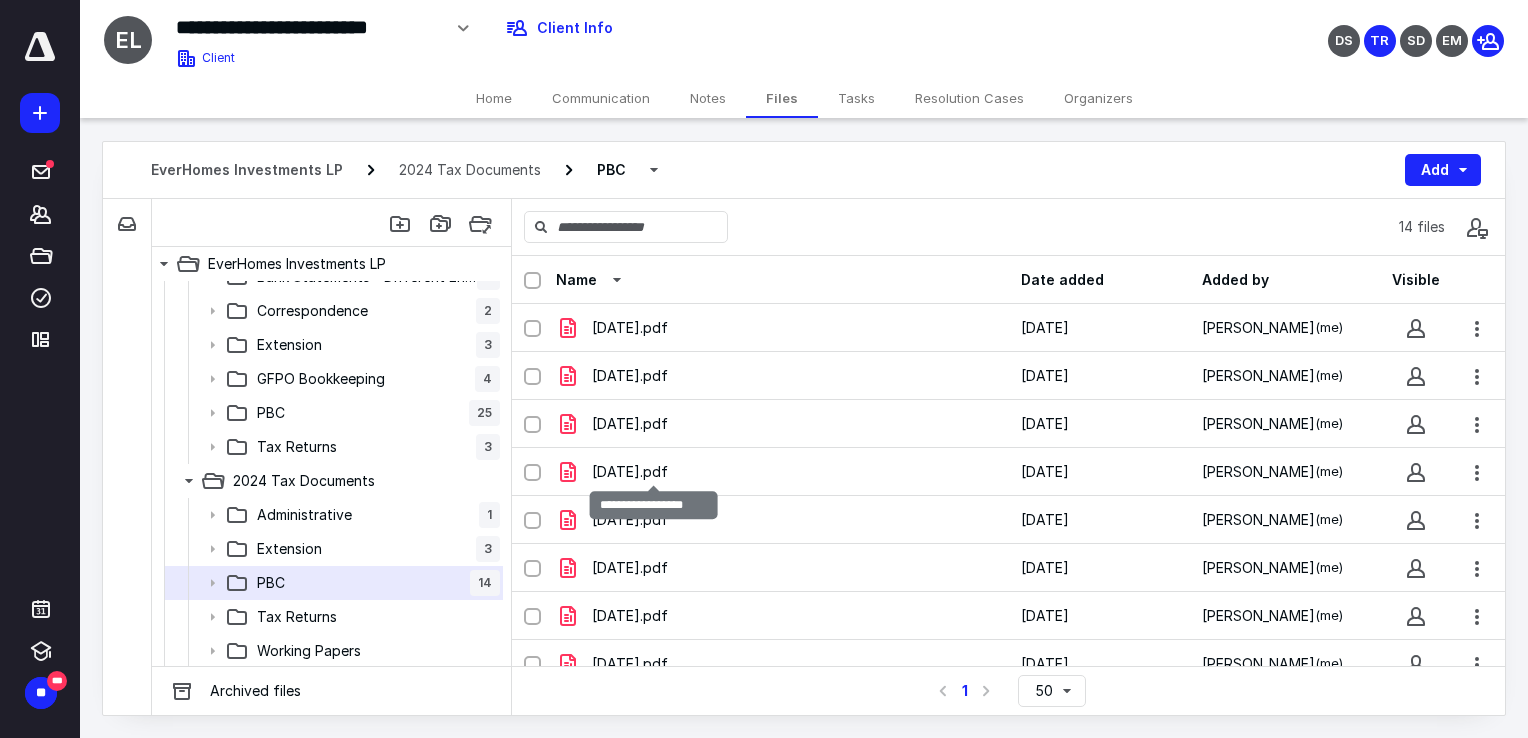 scroll, scrollTop: 306, scrollLeft: 0, axis: vertical 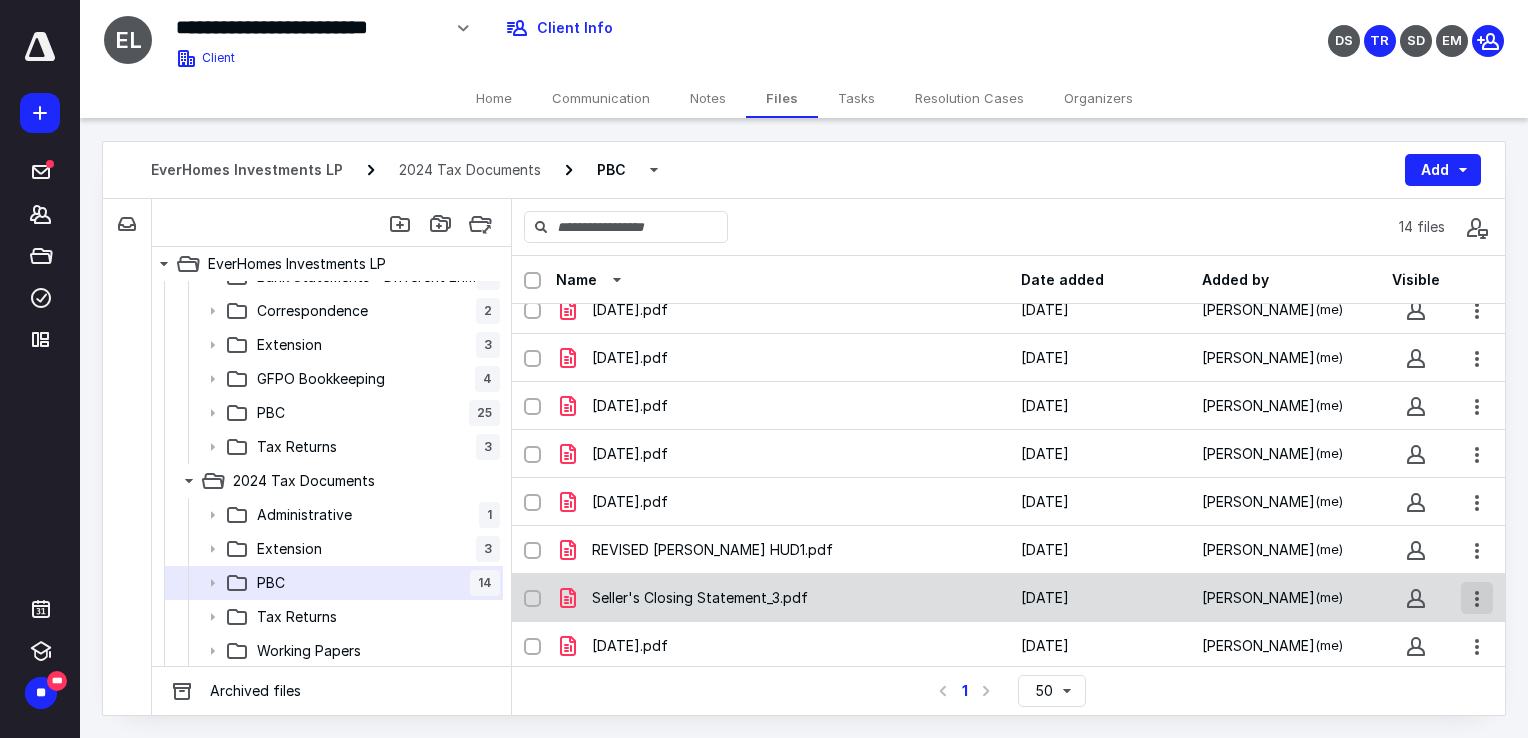 click at bounding box center [1477, 598] 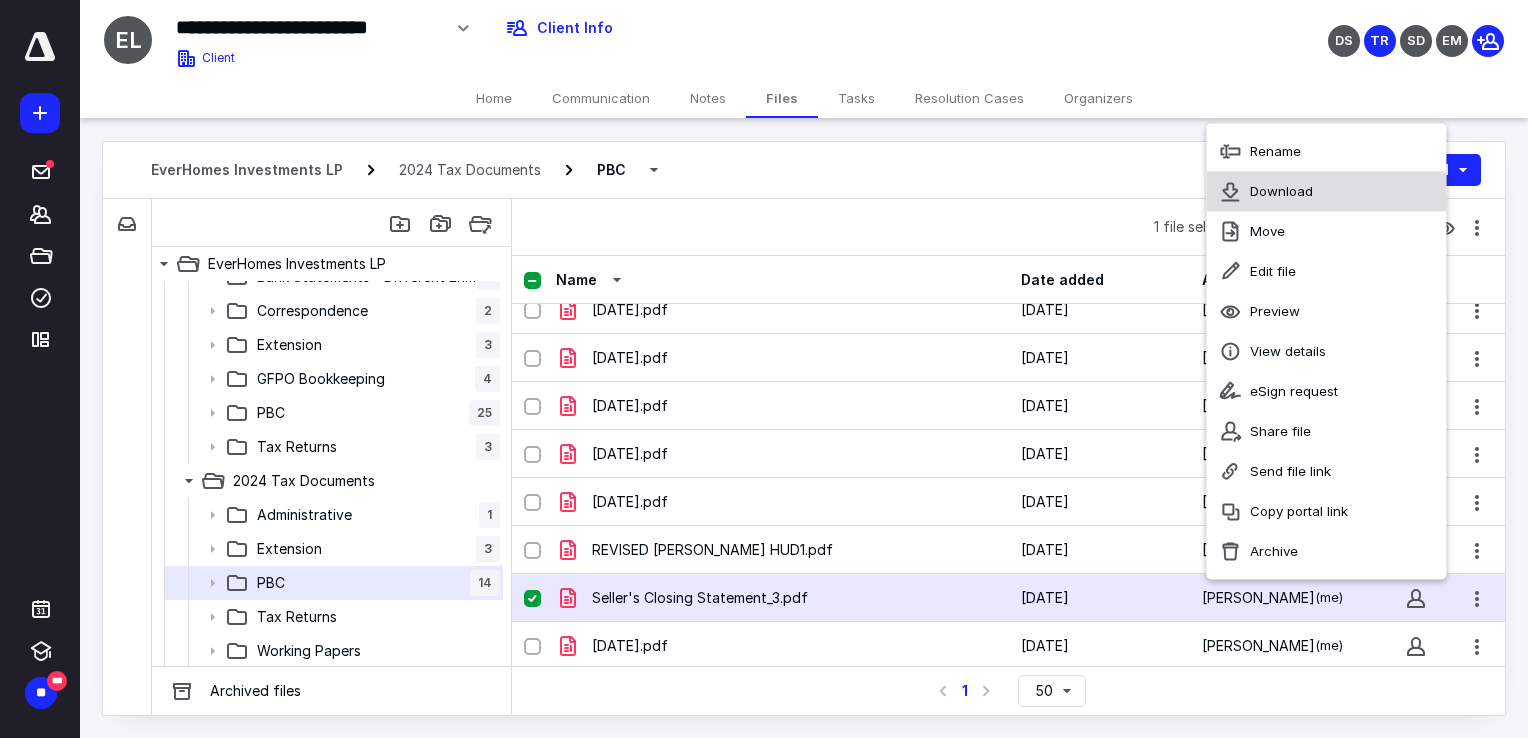 click on "Download" at bounding box center (1281, 192) 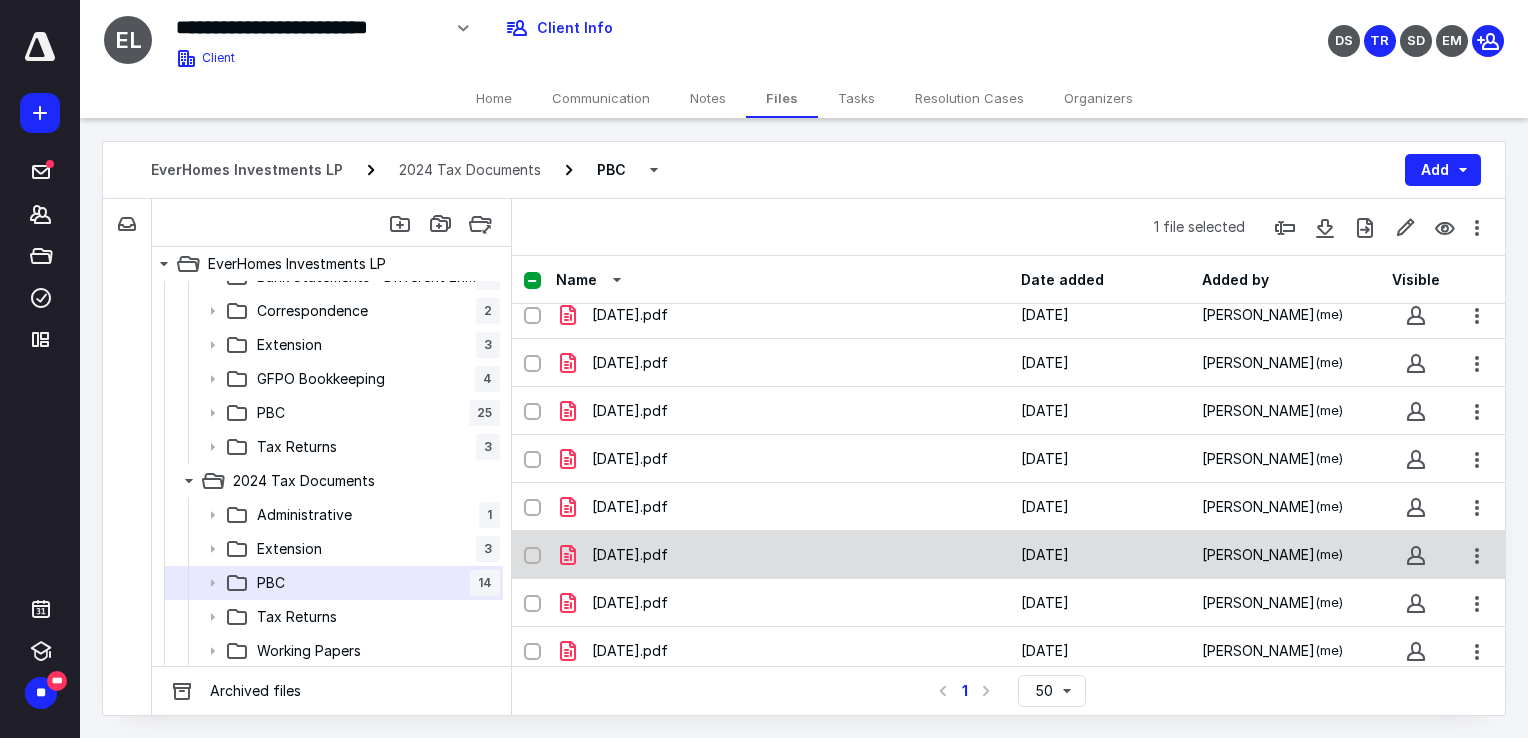 scroll, scrollTop: 0, scrollLeft: 0, axis: both 